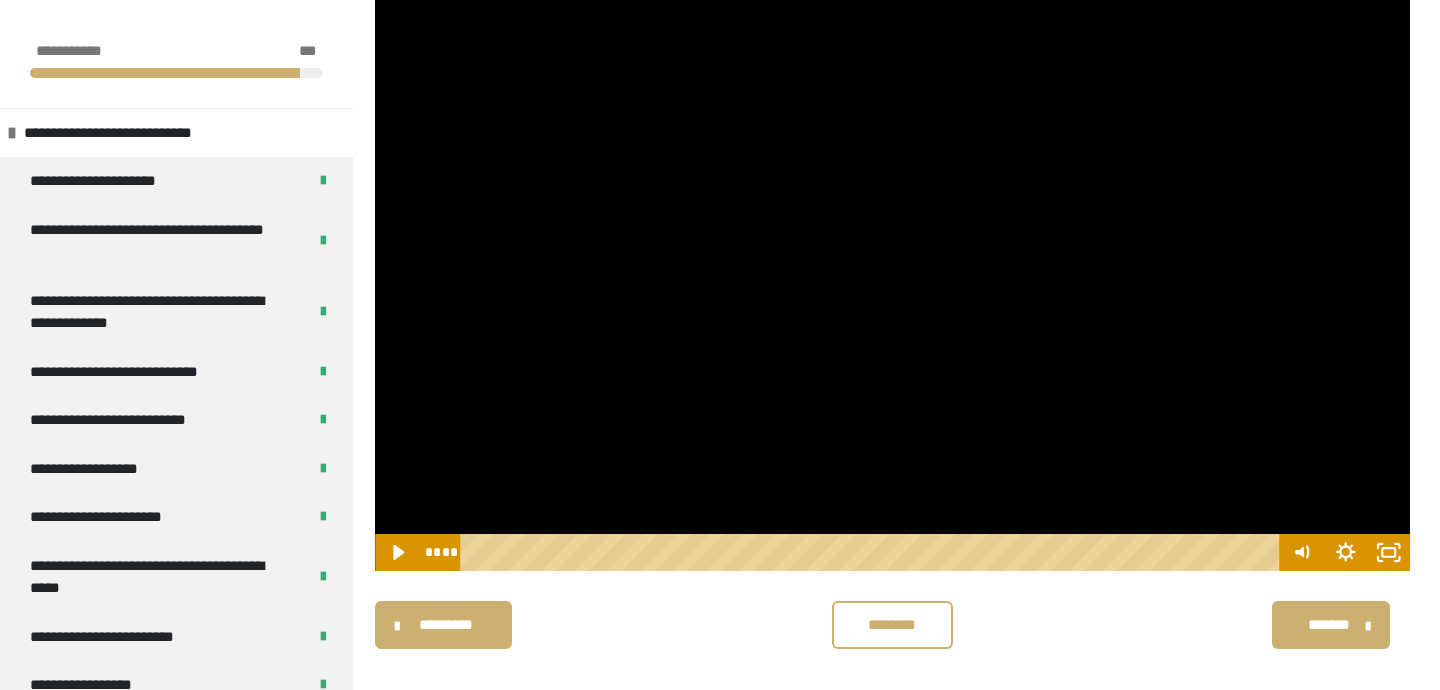 scroll, scrollTop: 234, scrollLeft: 0, axis: vertical 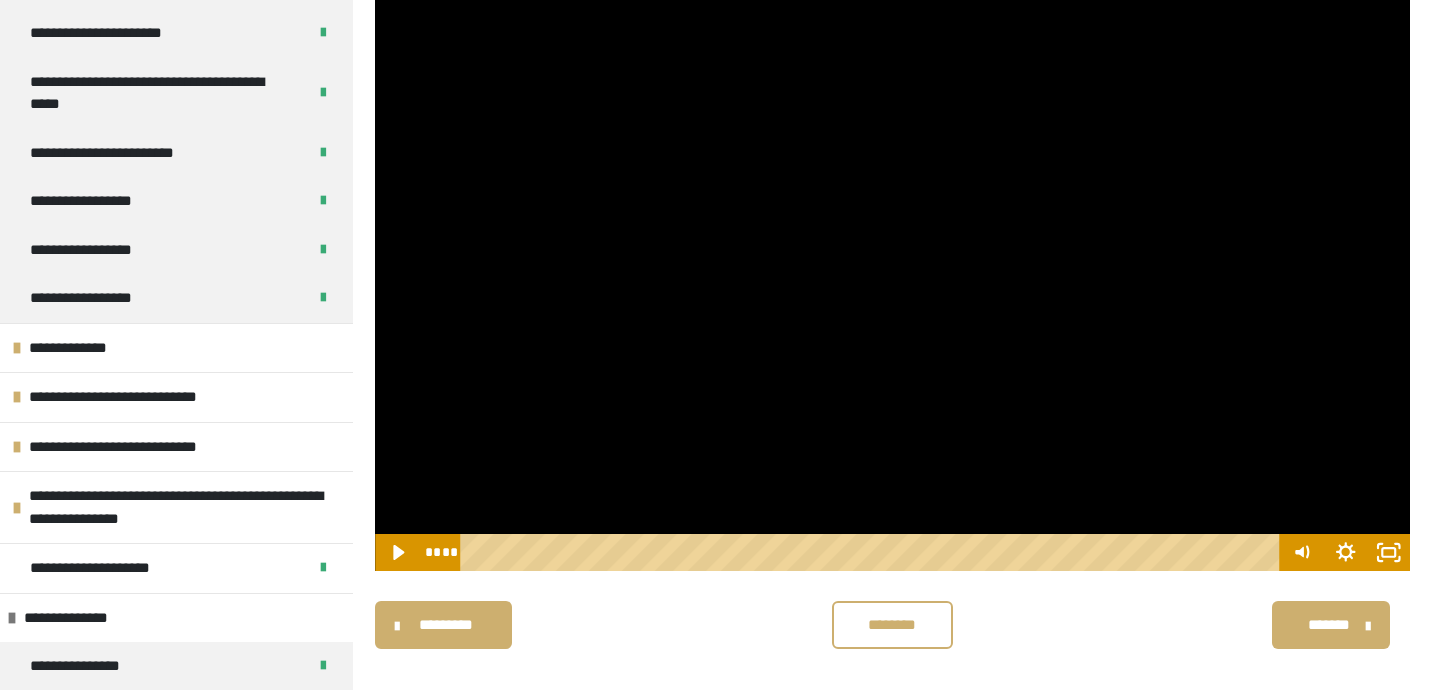 click at bounding box center [892, 281] 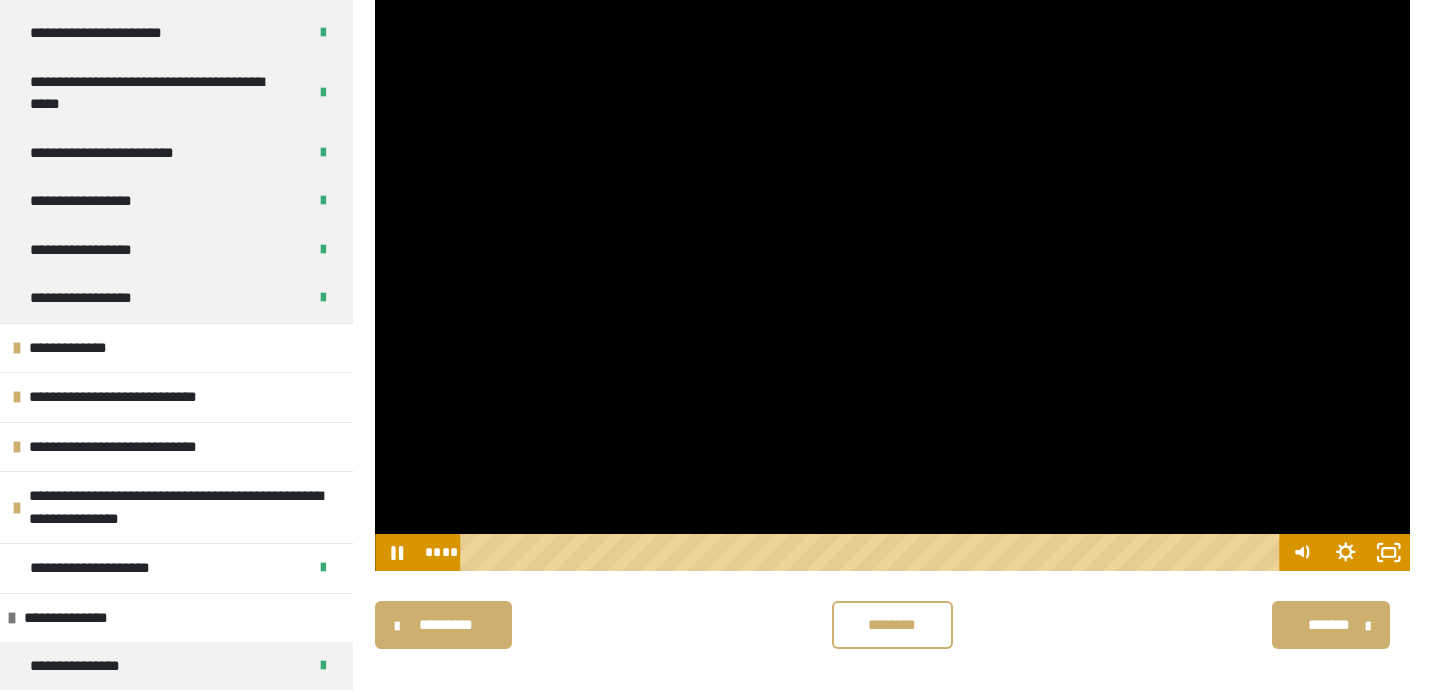 click at bounding box center [892, 281] 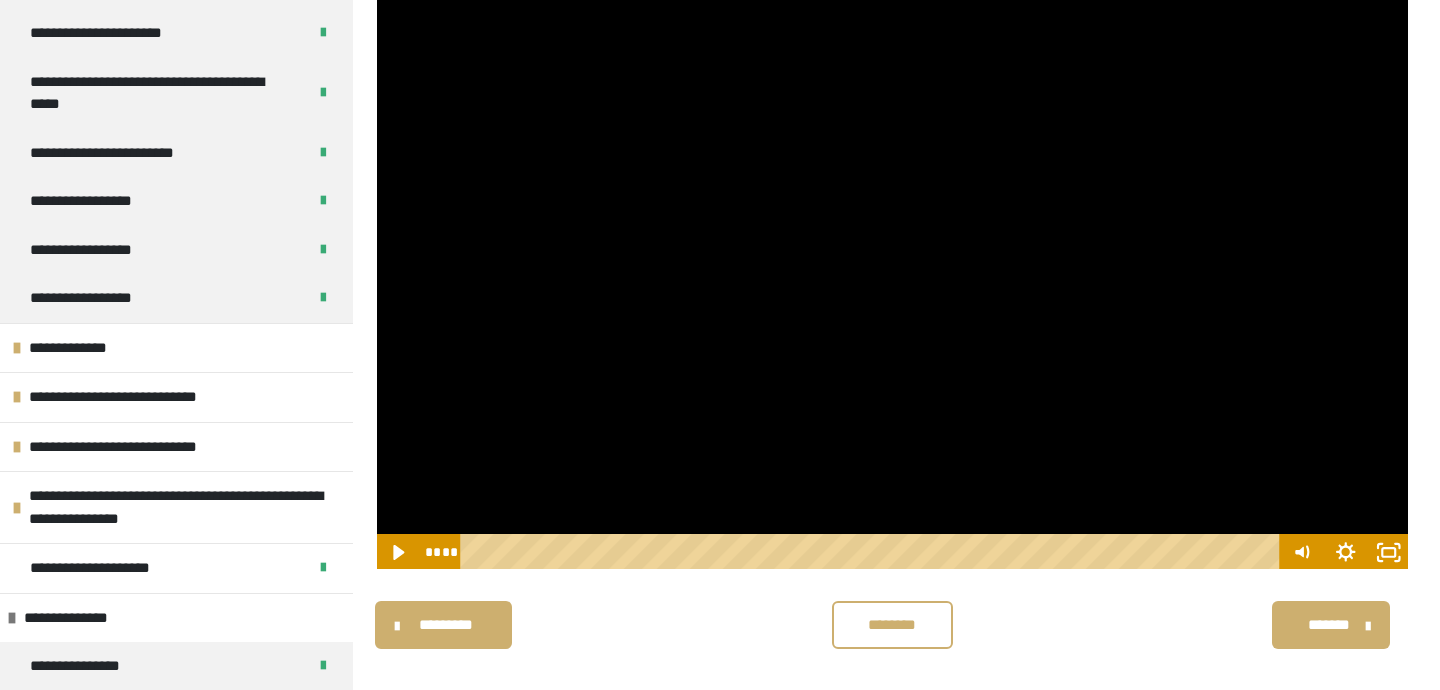 scroll, scrollTop: 215, scrollLeft: 0, axis: vertical 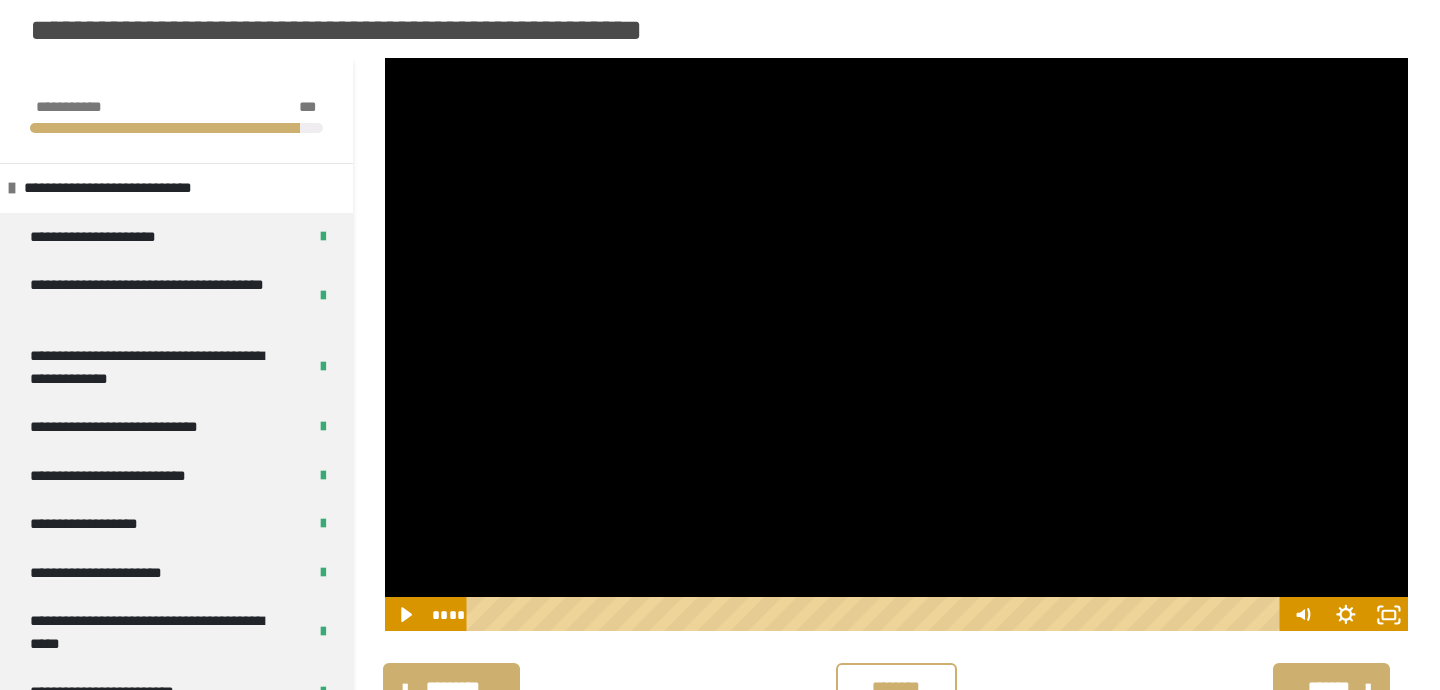 click at bounding box center (896, 345) 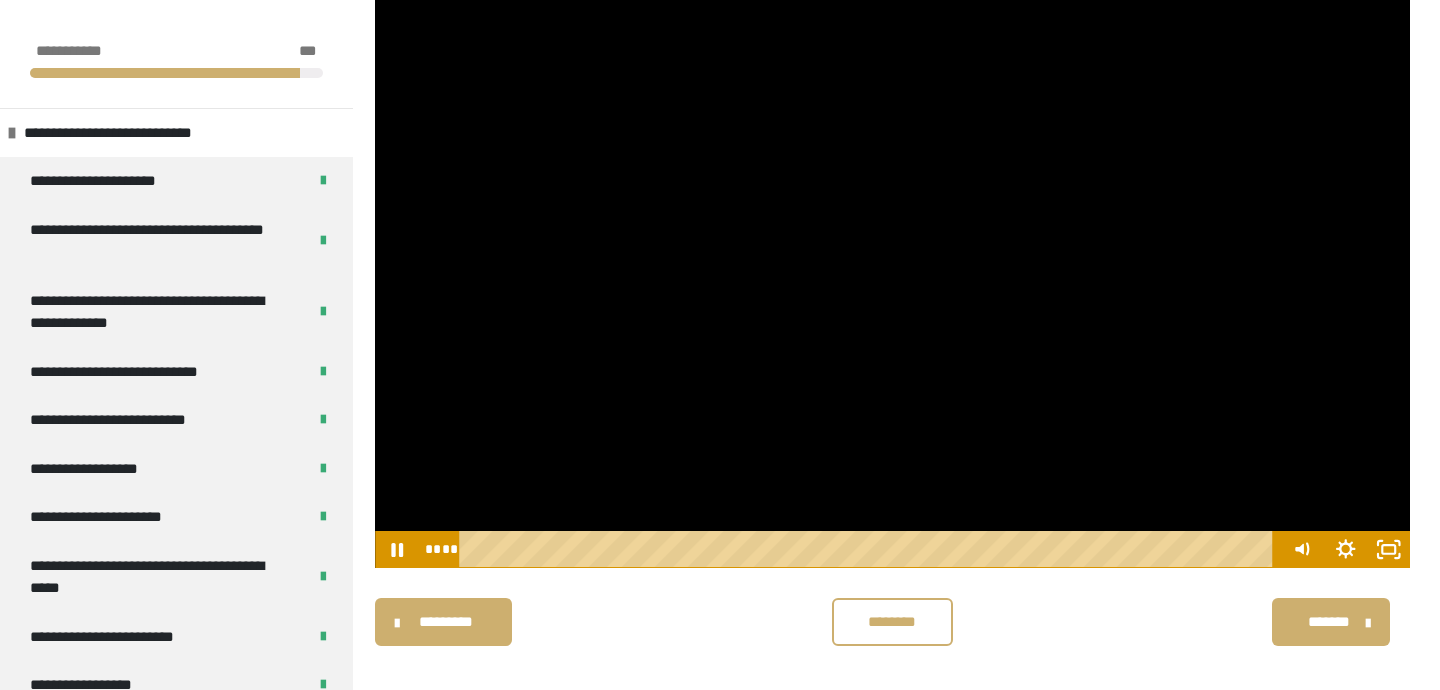 scroll, scrollTop: 253, scrollLeft: 0, axis: vertical 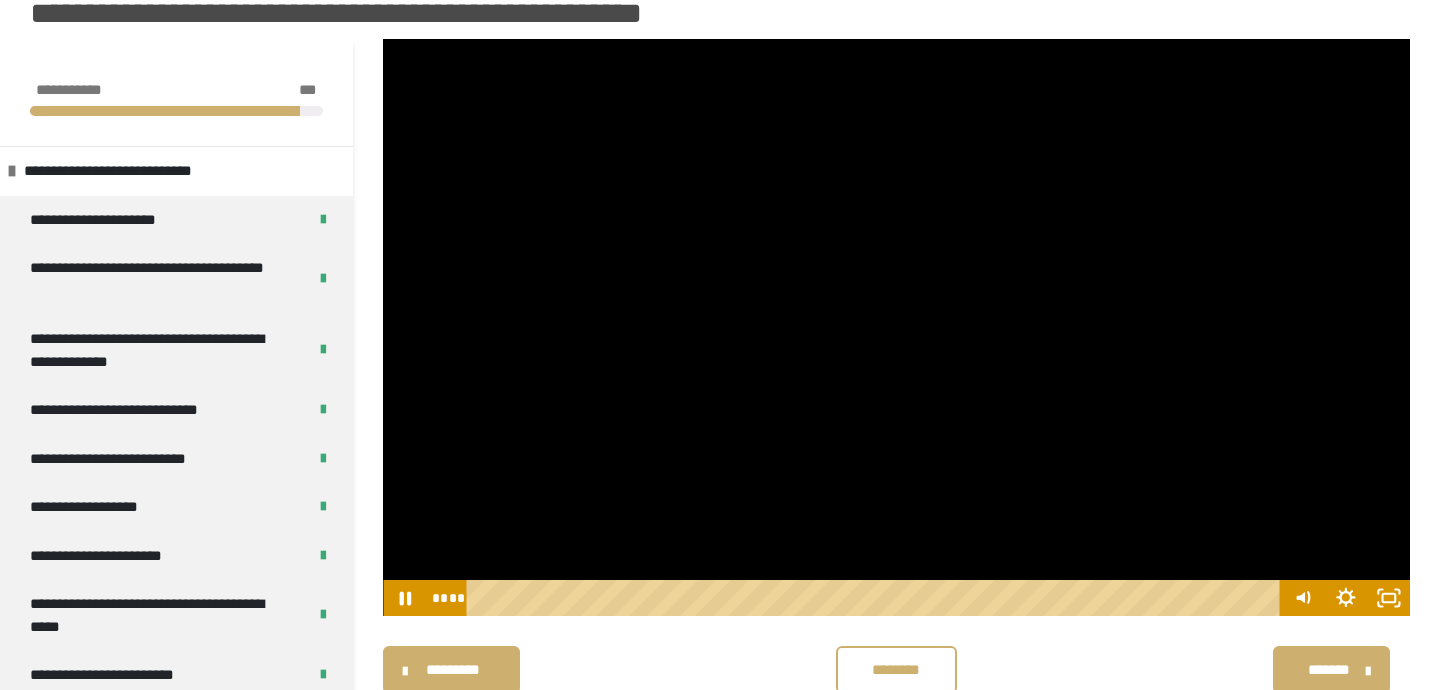 click on "********* ******** *******" at bounding box center [896, 670] 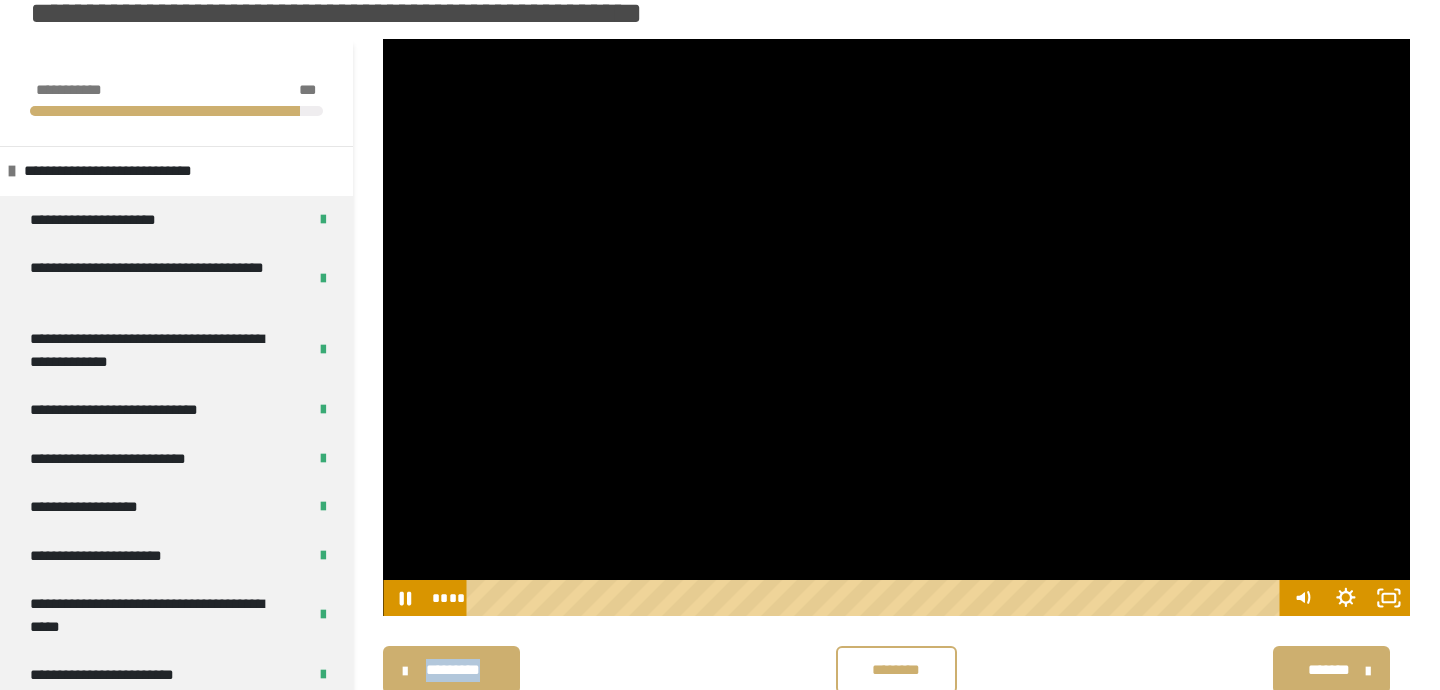 click on "********* ******** *******" at bounding box center [896, 670] 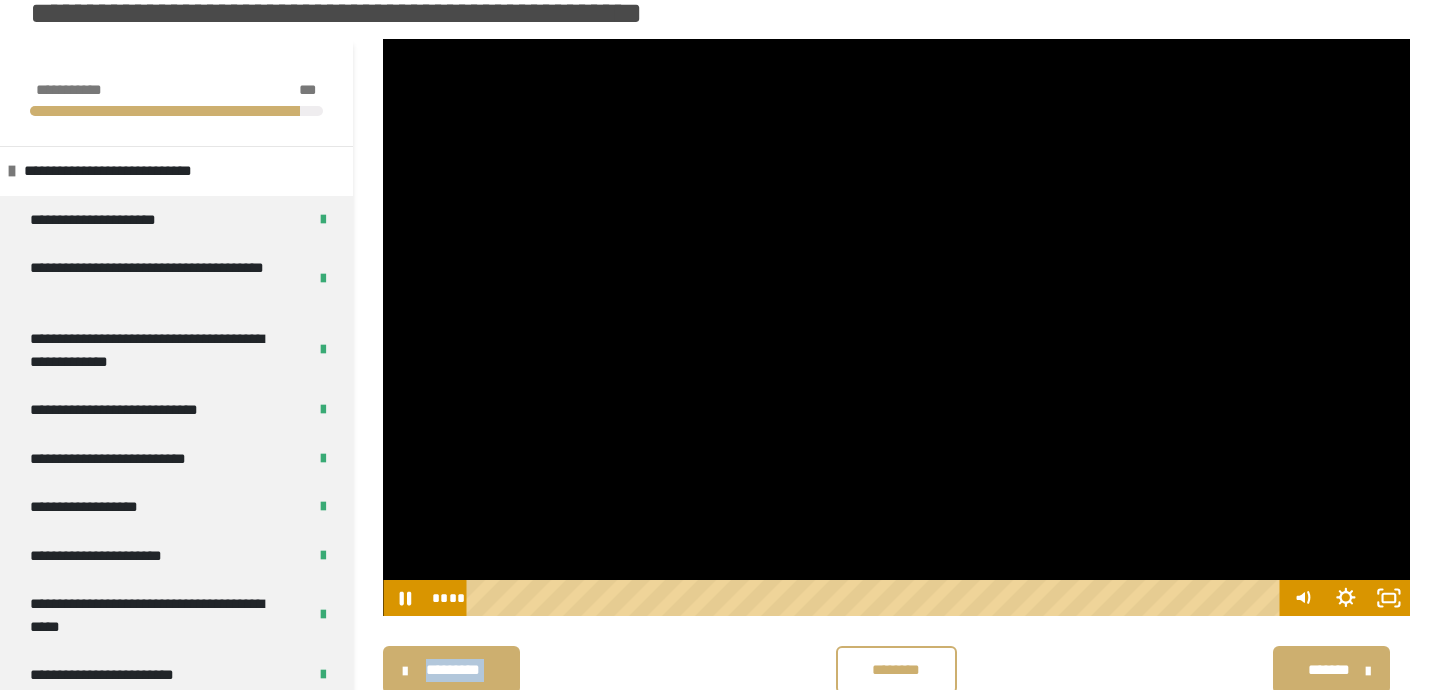 click on "********* ******** *******" at bounding box center (896, 670) 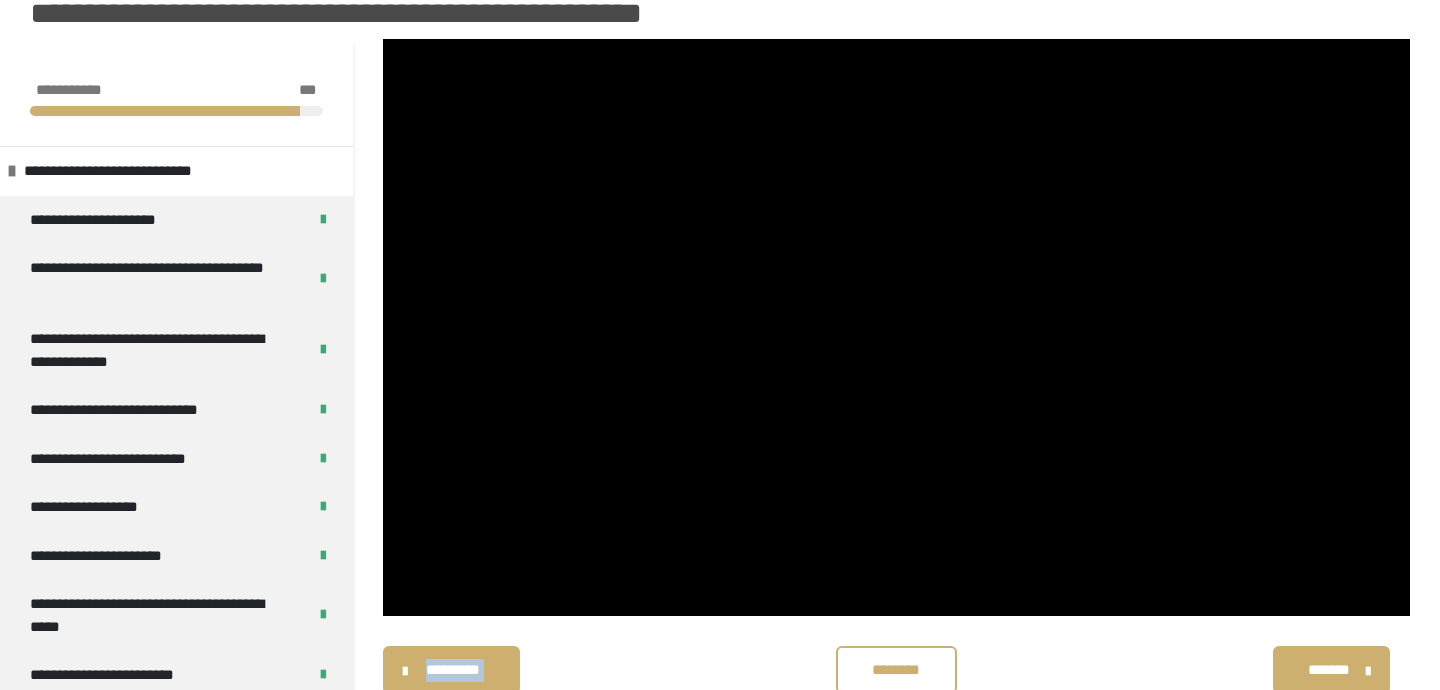 click on "********* ******** *******" at bounding box center (896, 670) 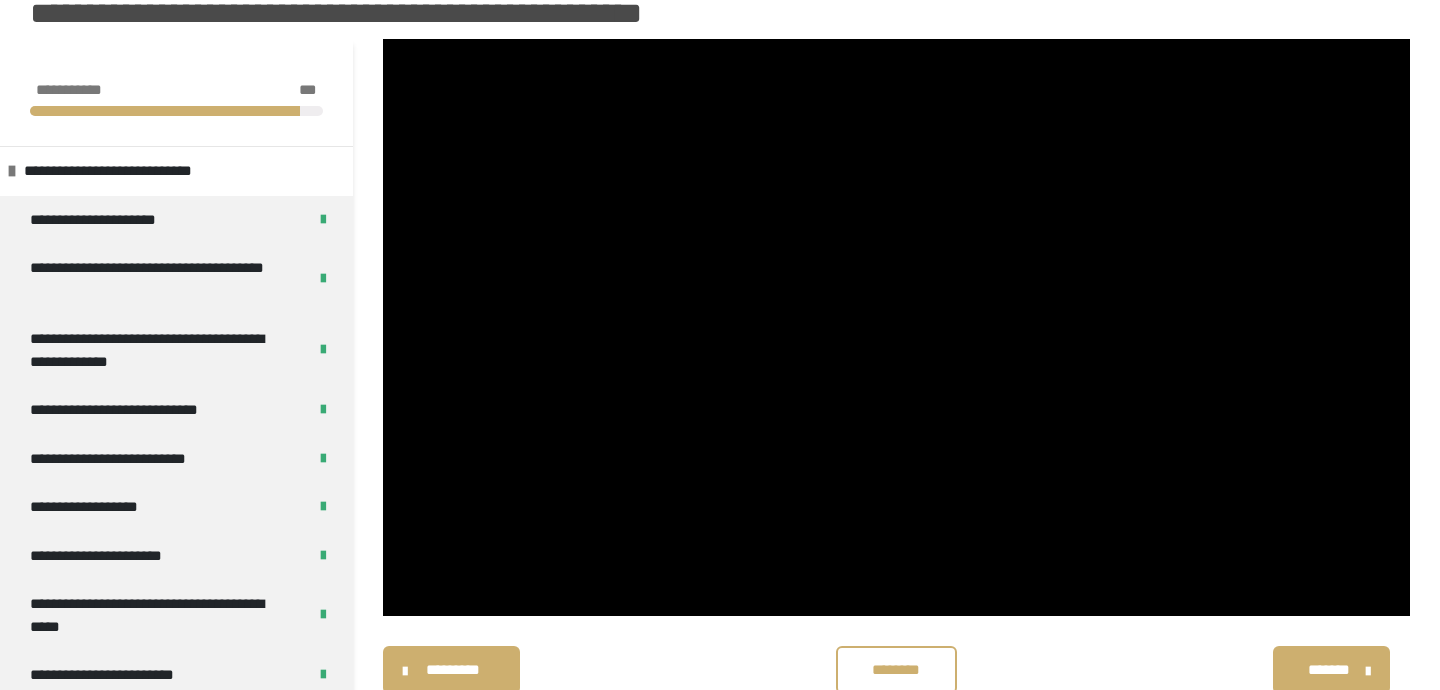 click on "********* ******** *******" at bounding box center (896, 670) 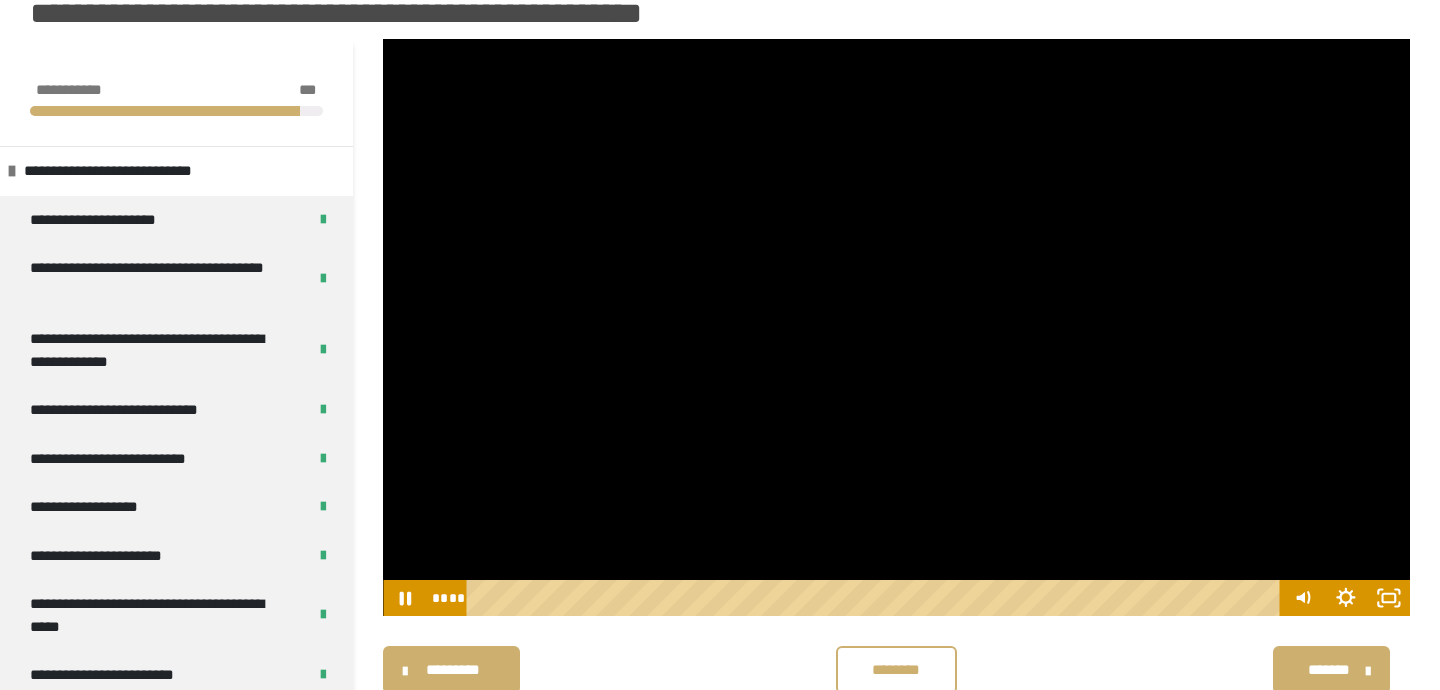 click on "**********" at bounding box center (720, 976) 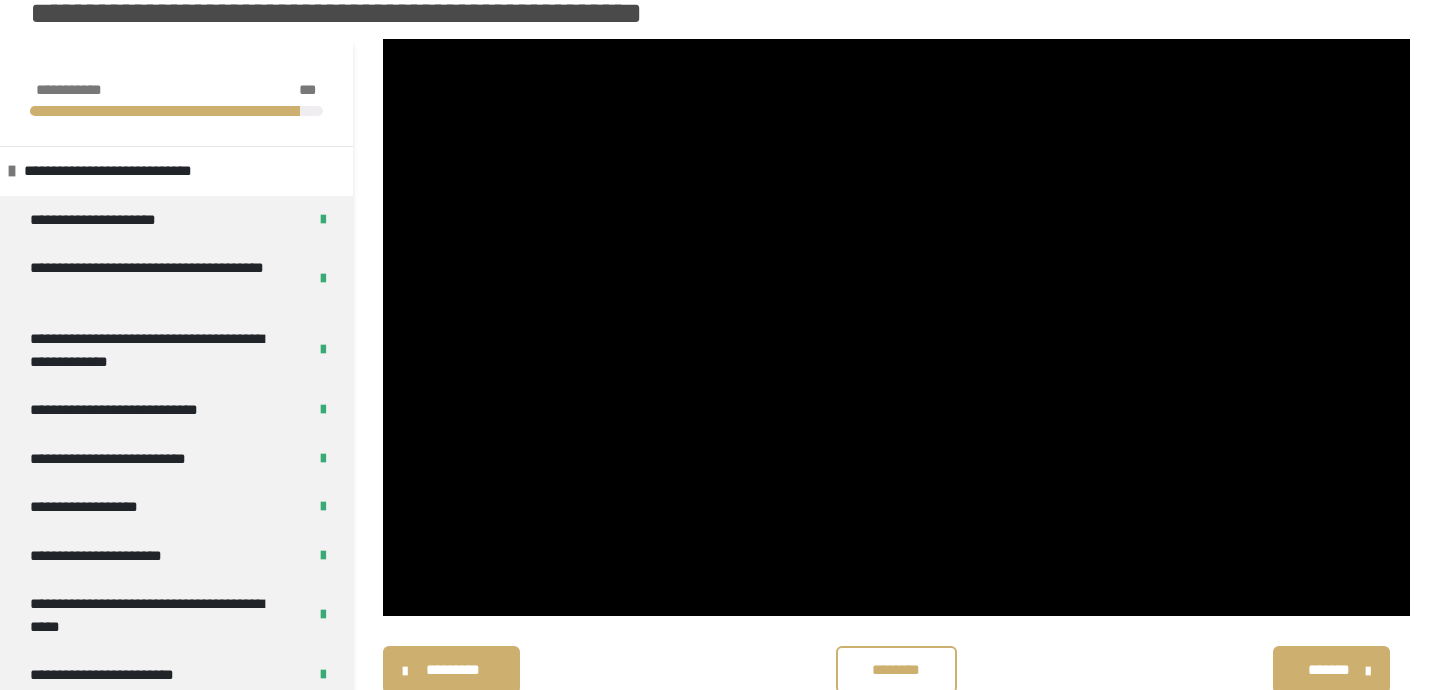 click on "********* ******** *******" at bounding box center (896, 670) 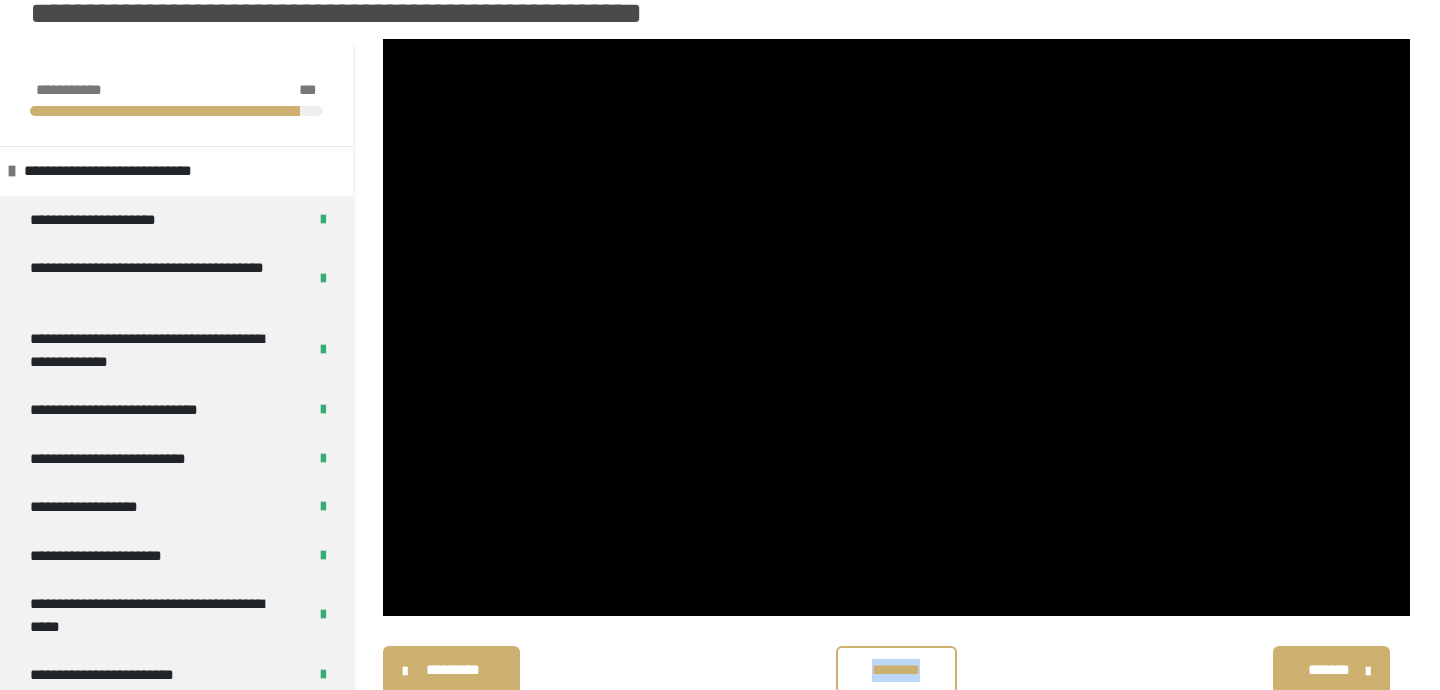 click on "********* ******** *******" at bounding box center (896, 670) 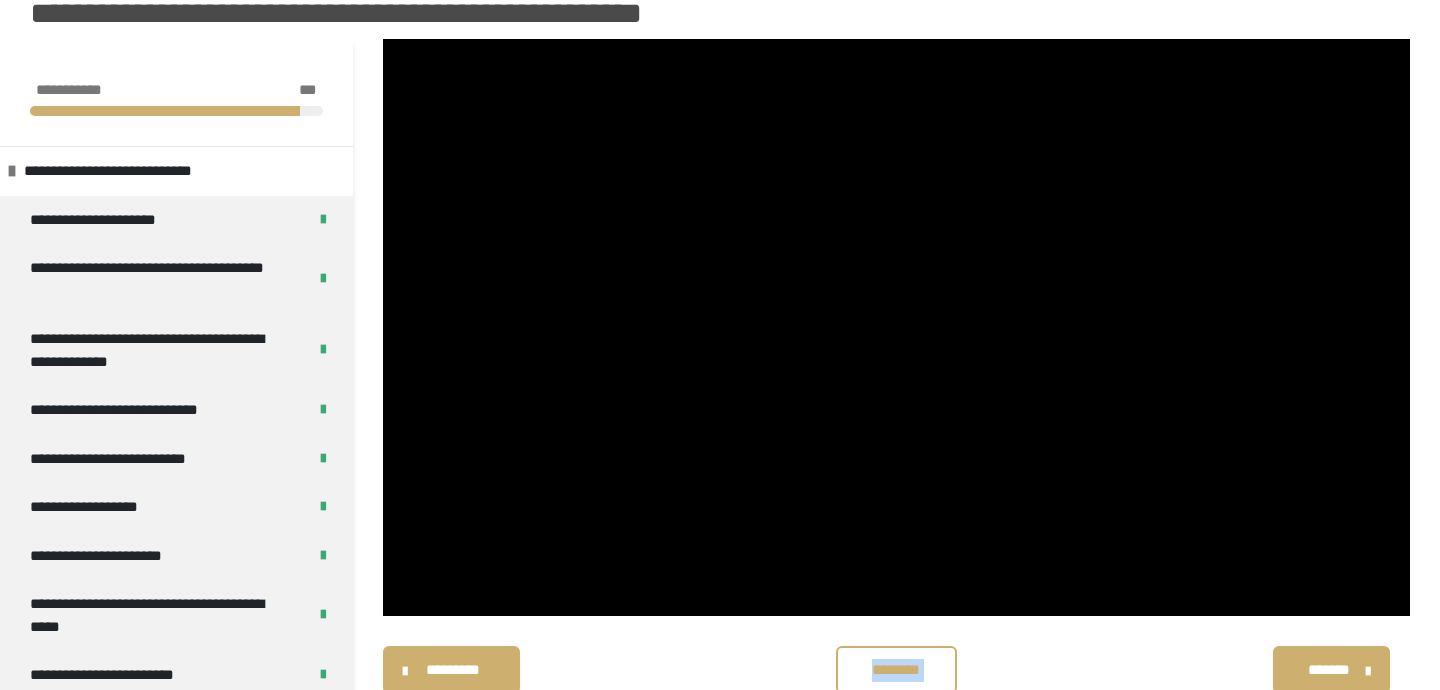 click on "********* ******** *******" at bounding box center (896, 670) 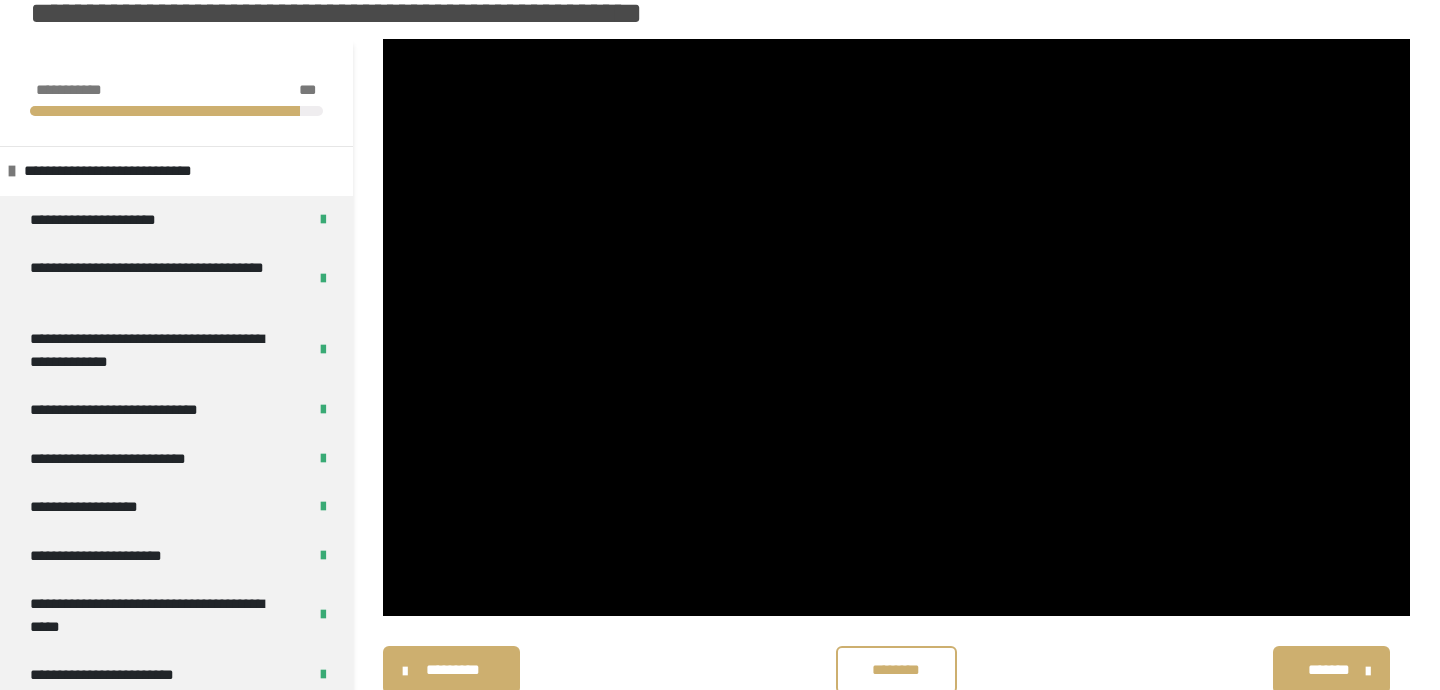 click on "********* ******** *******" at bounding box center (896, 670) 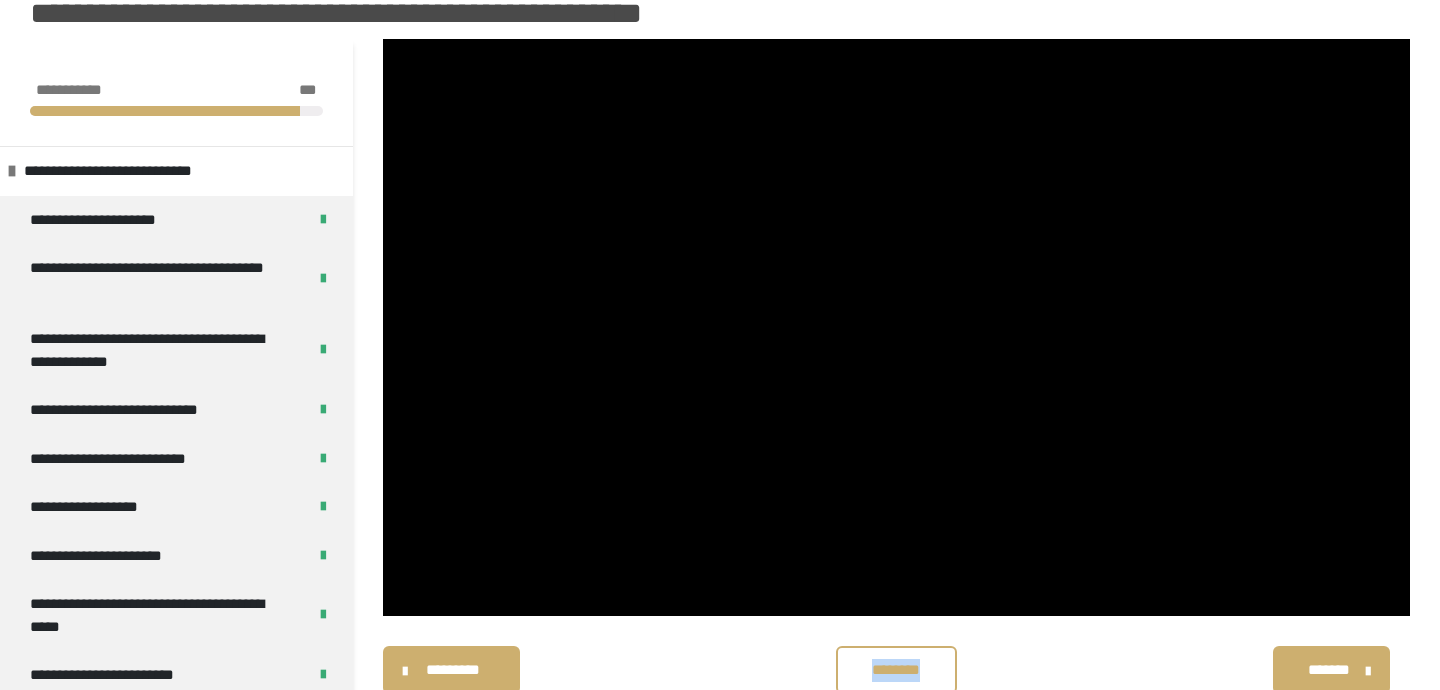click on "********* ******** *******" at bounding box center (896, 670) 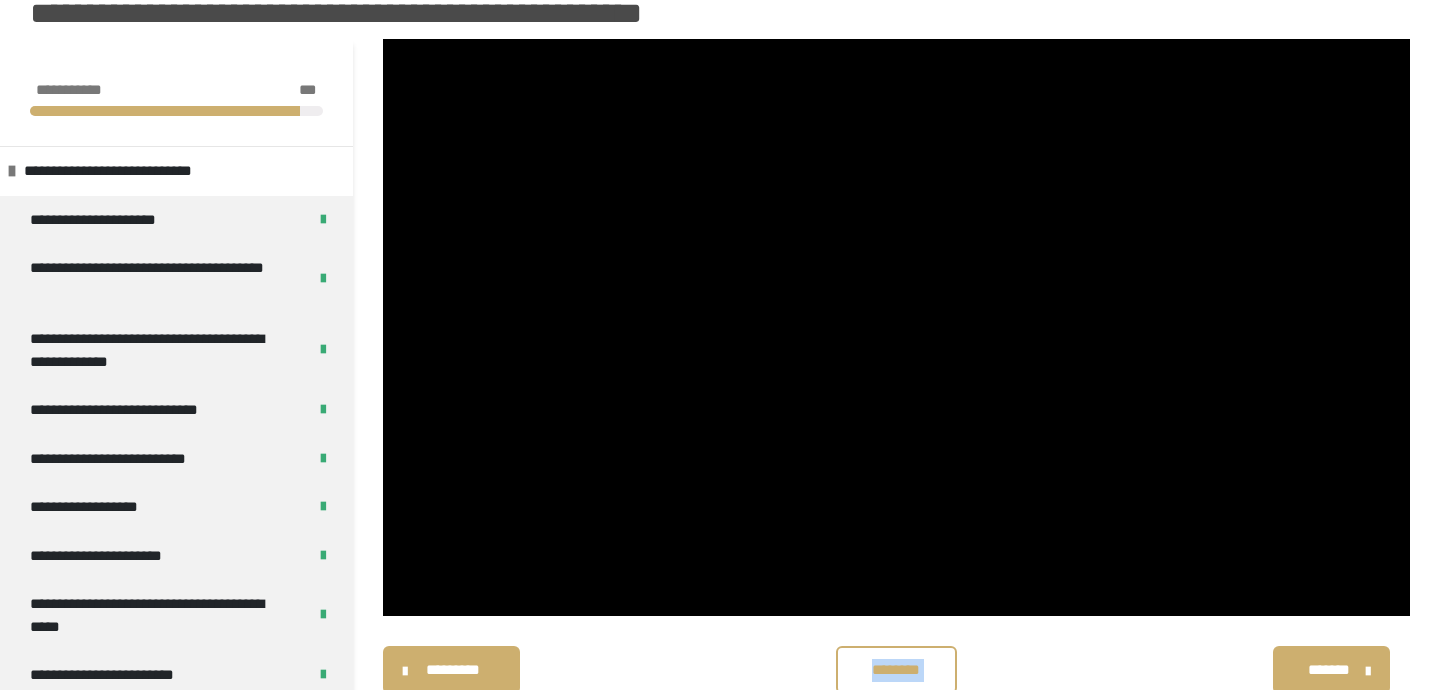 click on "********* ******** *******" at bounding box center [896, 670] 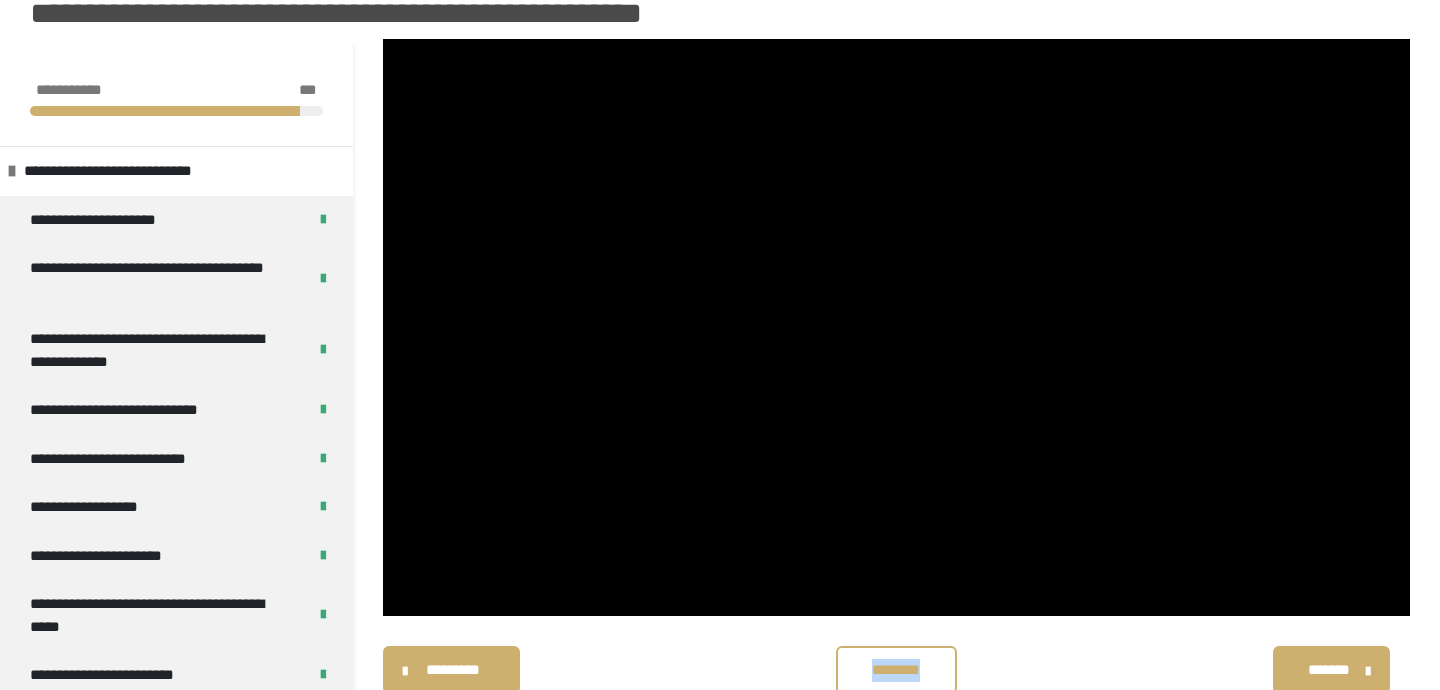 click on "********* ******** *******" at bounding box center (896, 670) 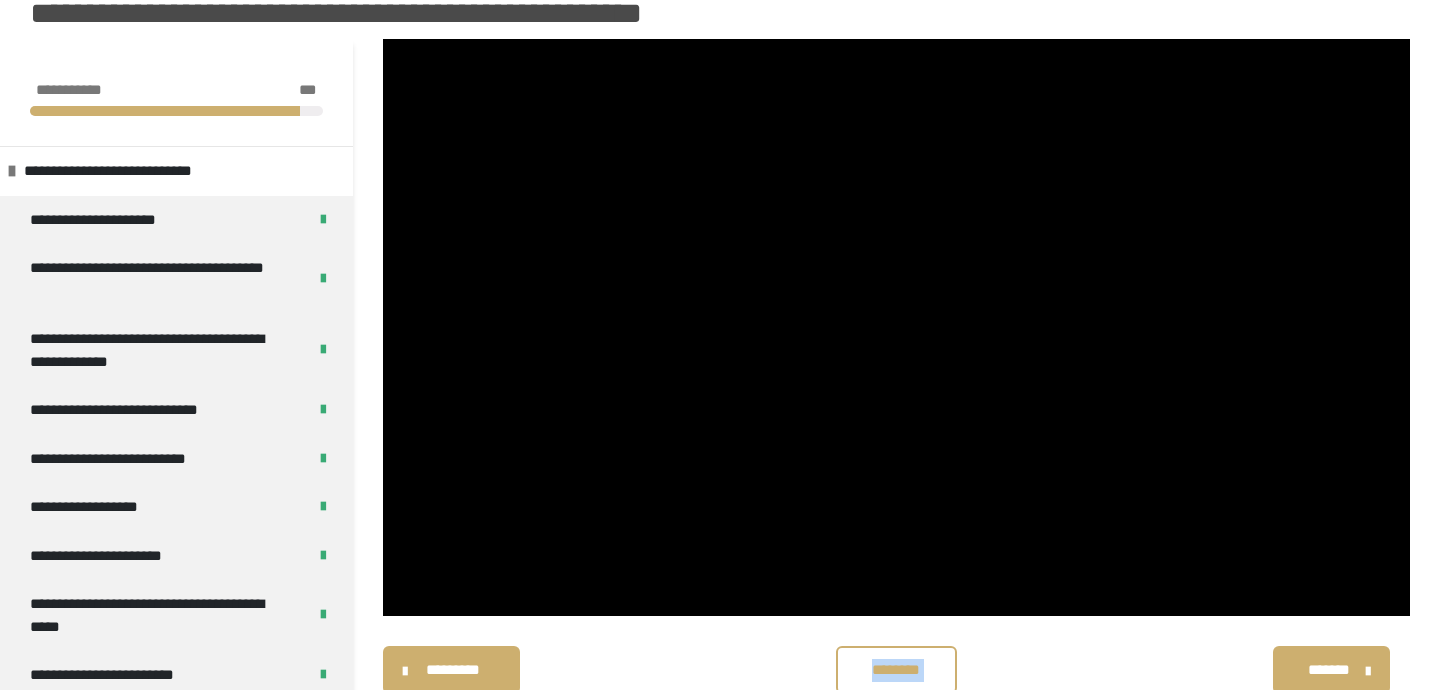 click on "********* ******** *******" at bounding box center (896, 670) 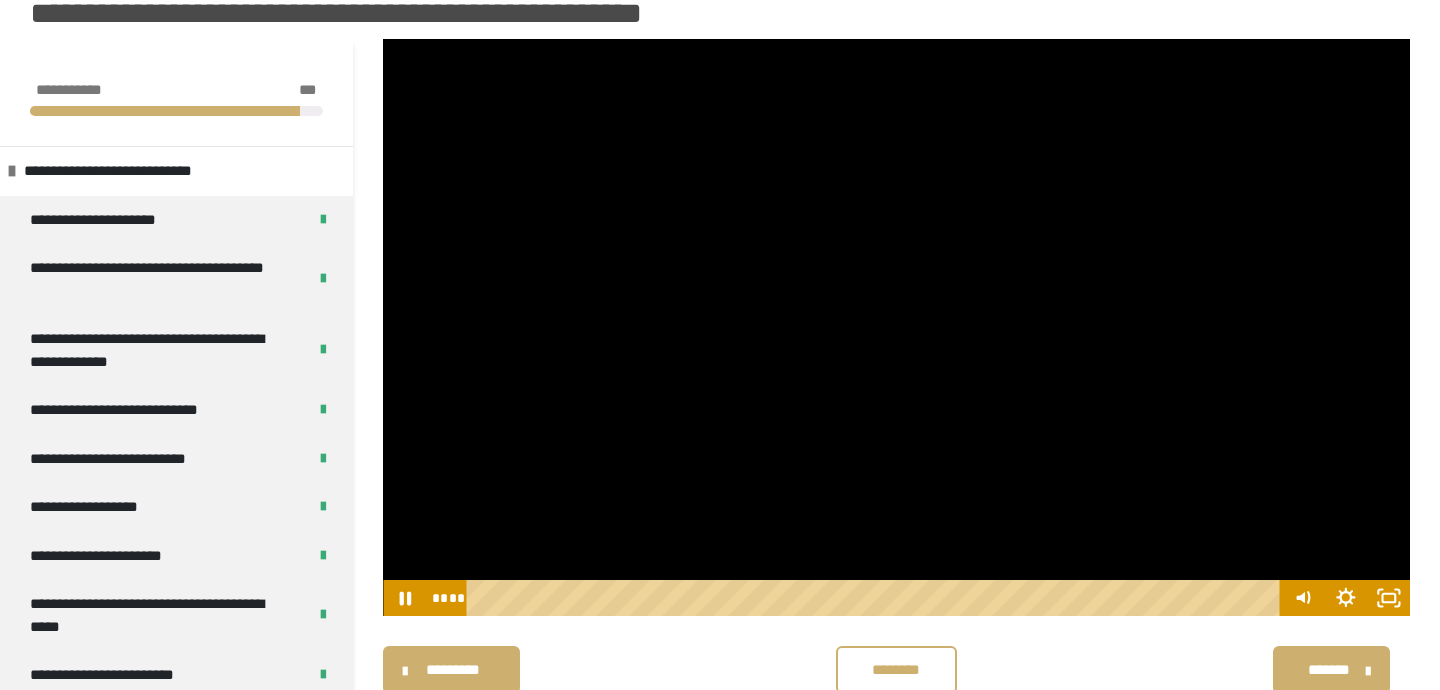 click at bounding box center [896, 328] 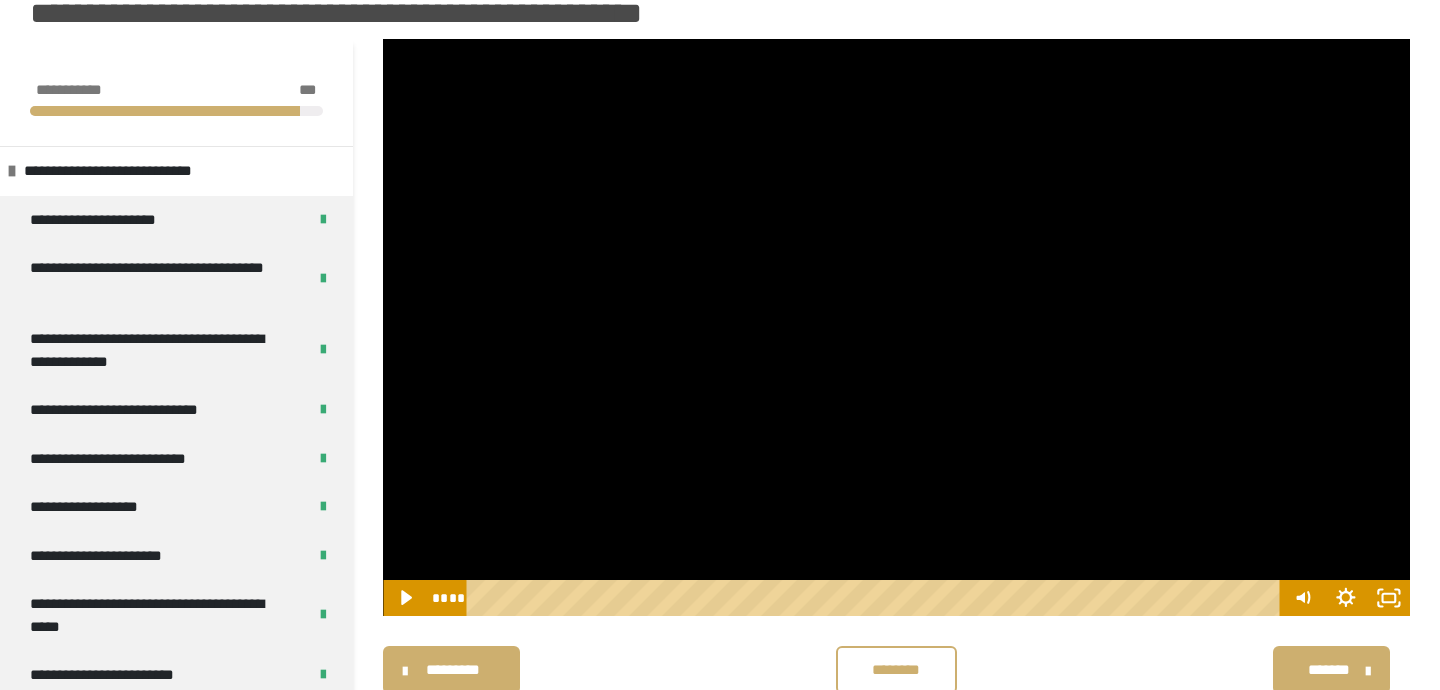 click at bounding box center (896, 328) 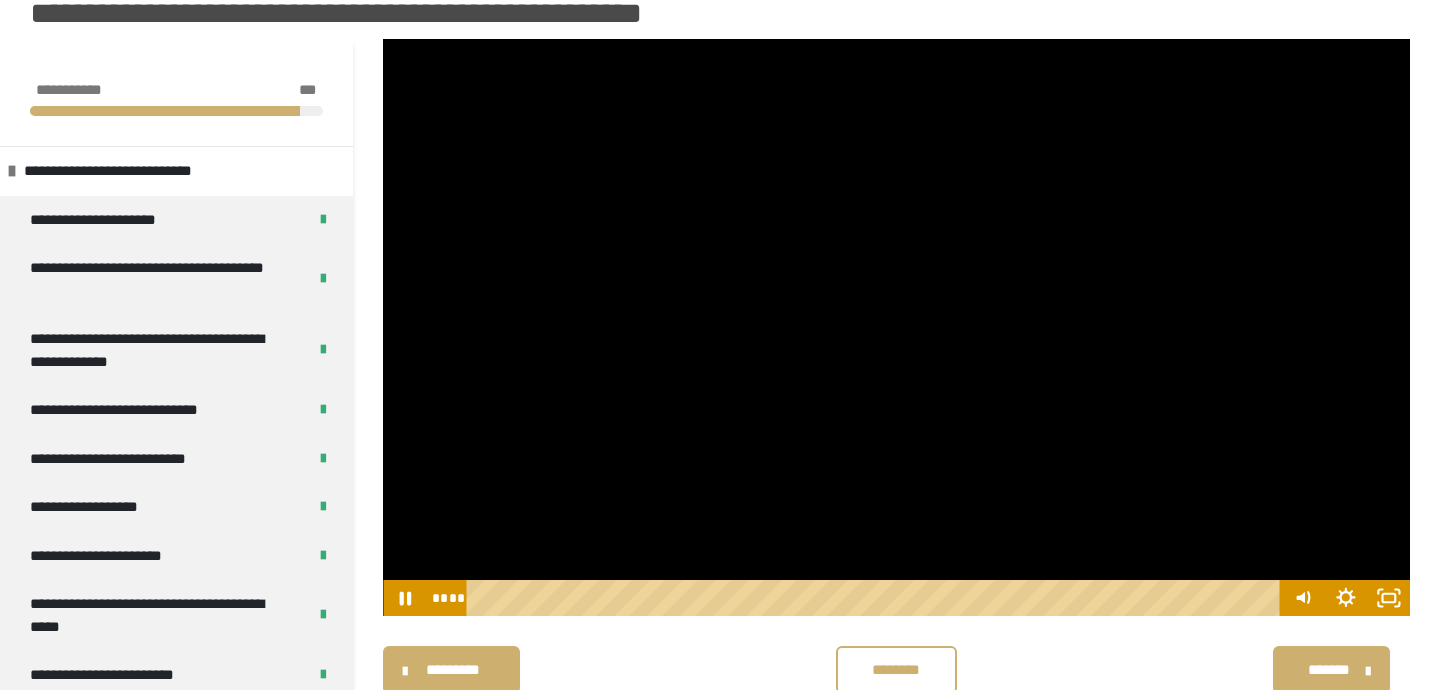 click at bounding box center (896, 328) 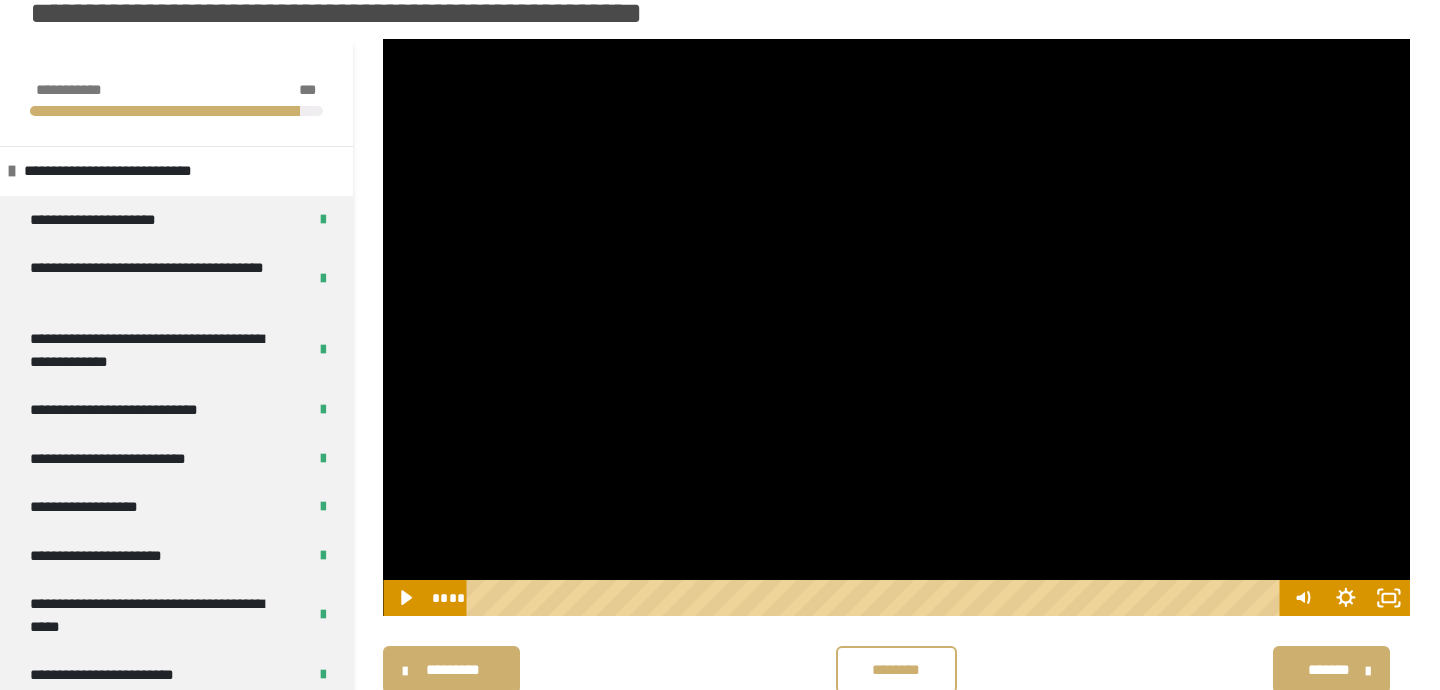 click at bounding box center (896, 328) 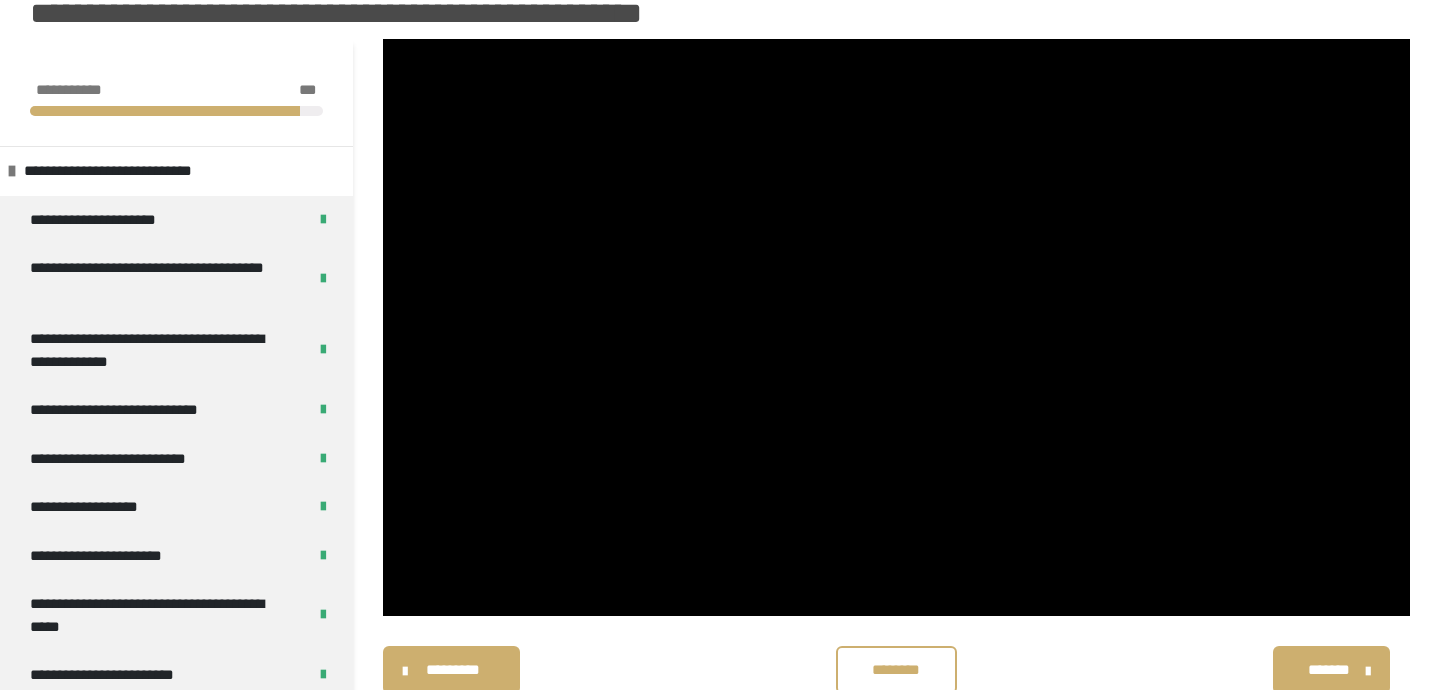 click on "**********" at bounding box center (720, 976) 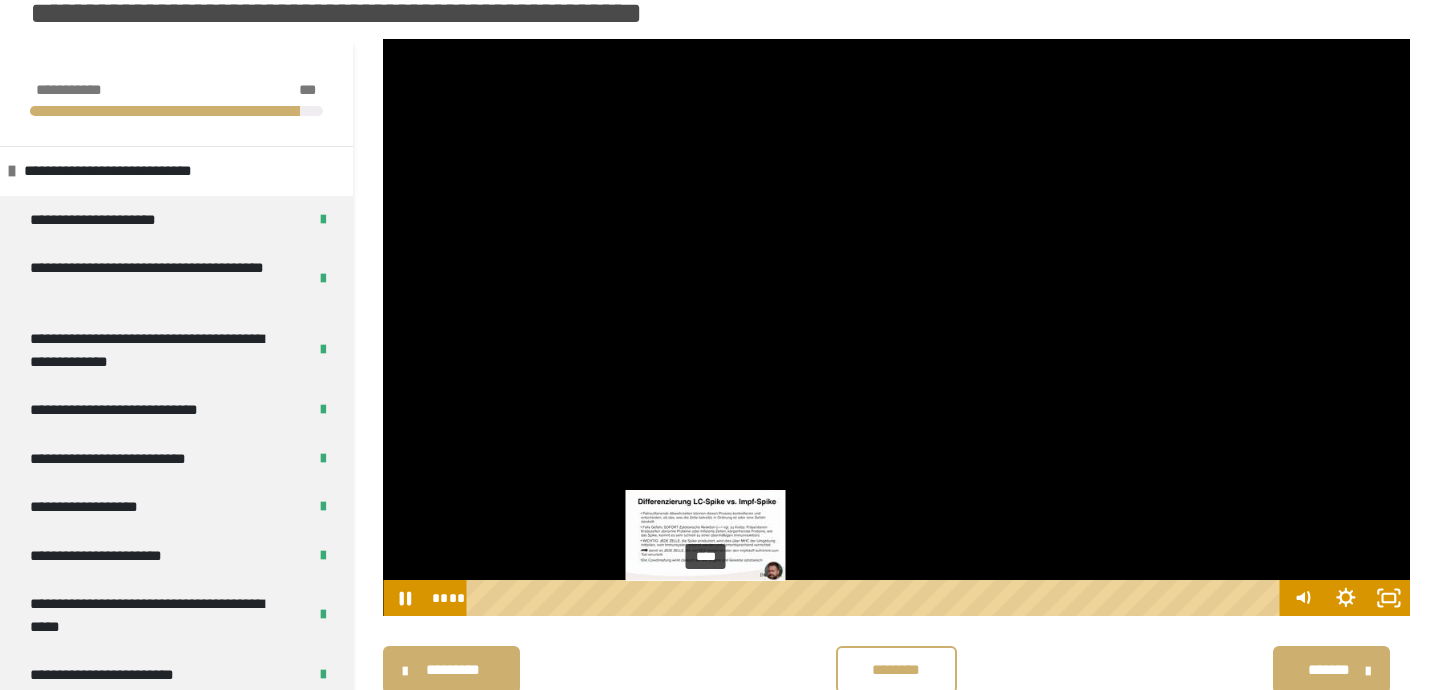 click at bounding box center (709, 598) 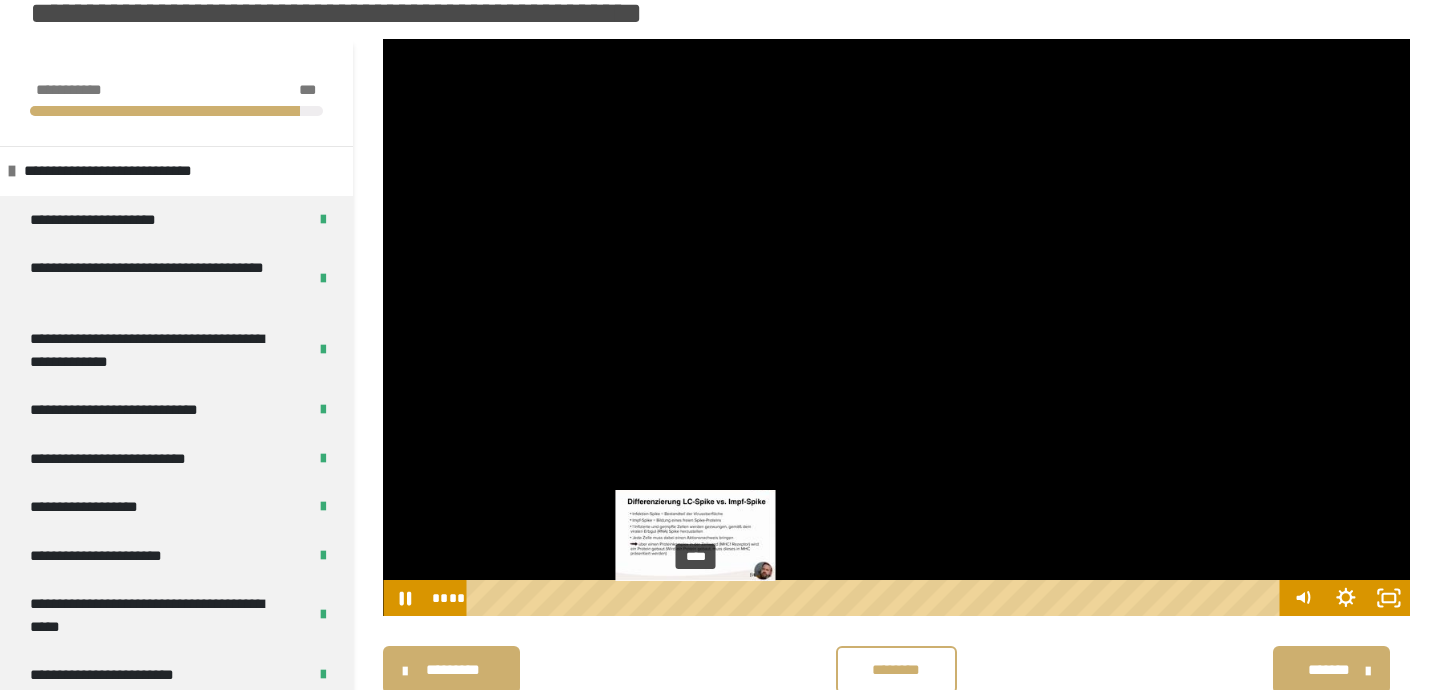 click on "****" at bounding box center [877, 598] 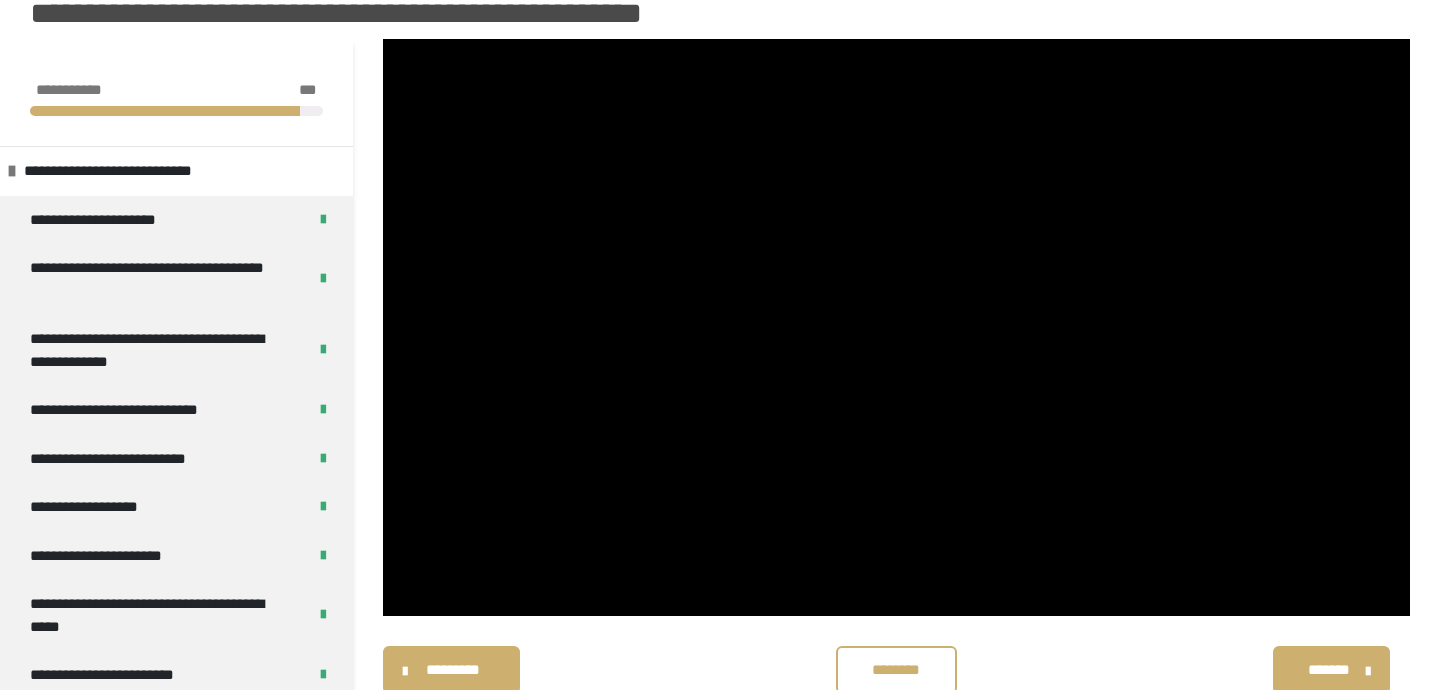 click on "********* ******** *******" at bounding box center [896, 670] 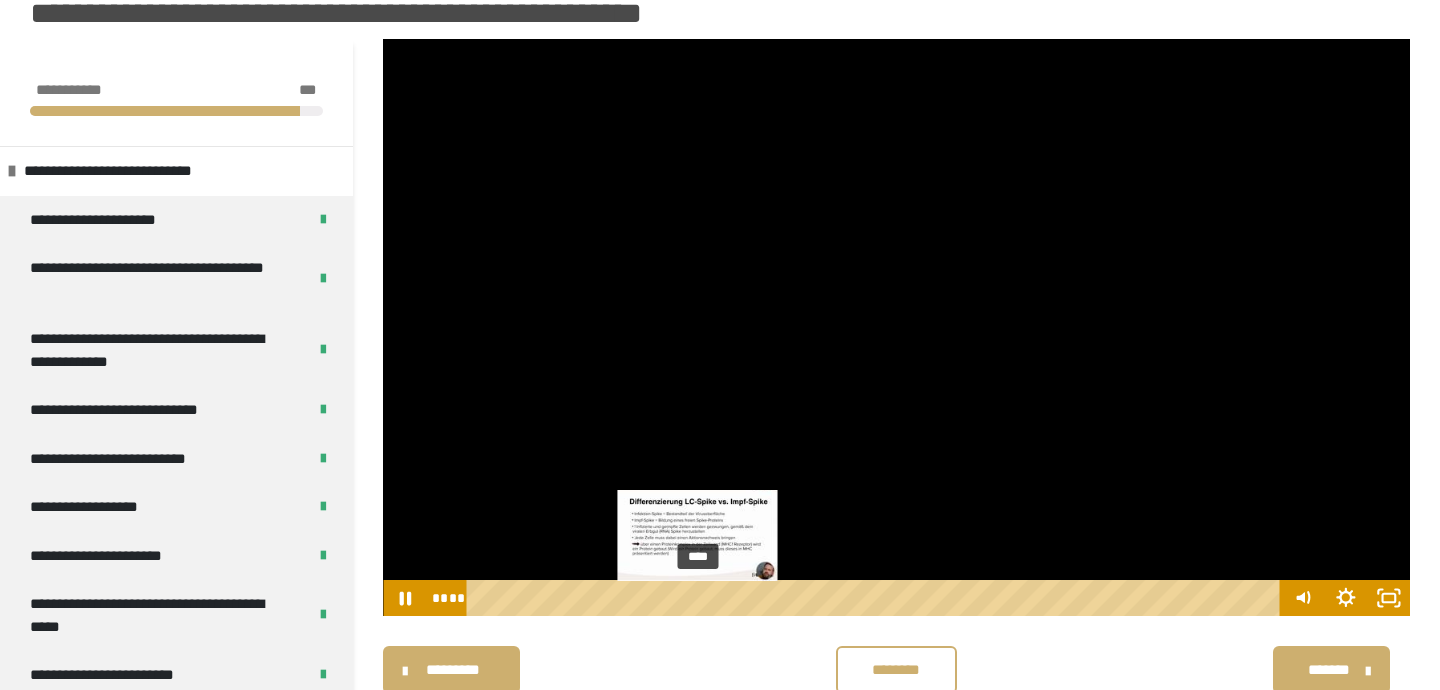 click at bounding box center (703, 598) 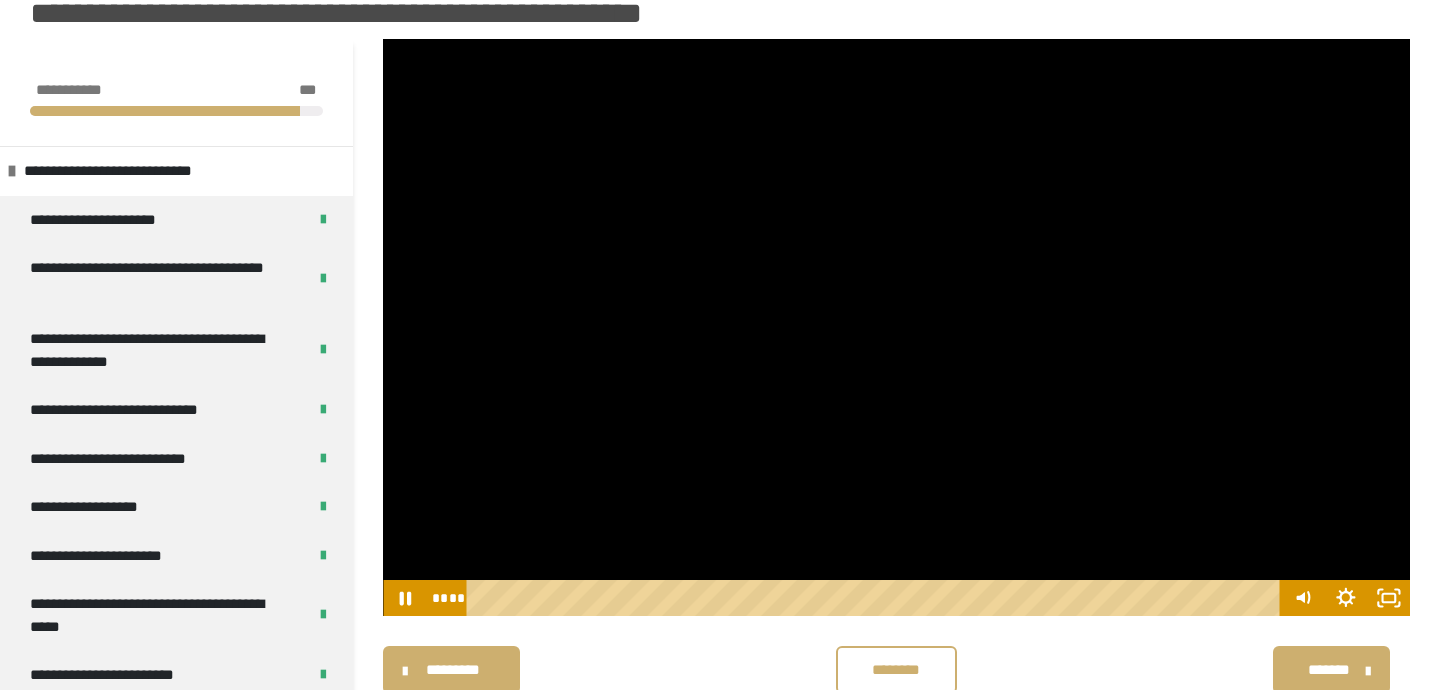 click at bounding box center [896, 328] 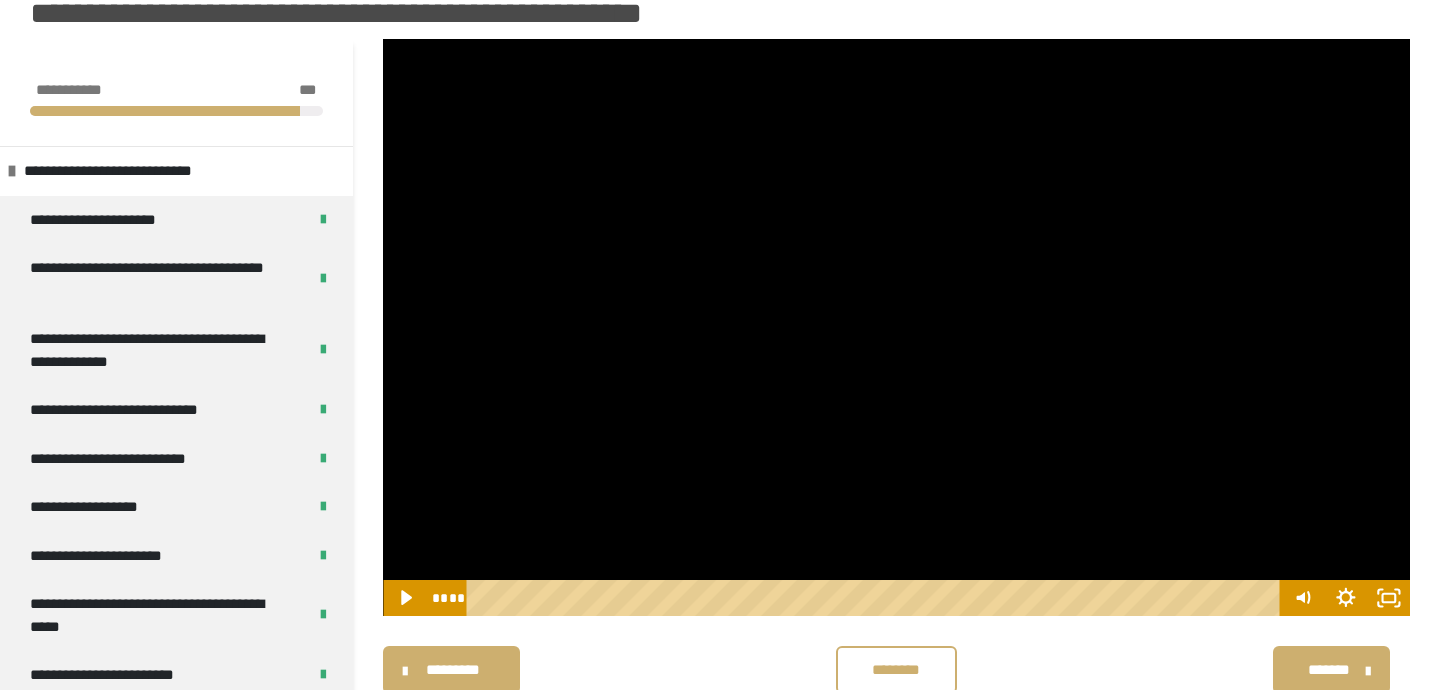 click at bounding box center (896, 328) 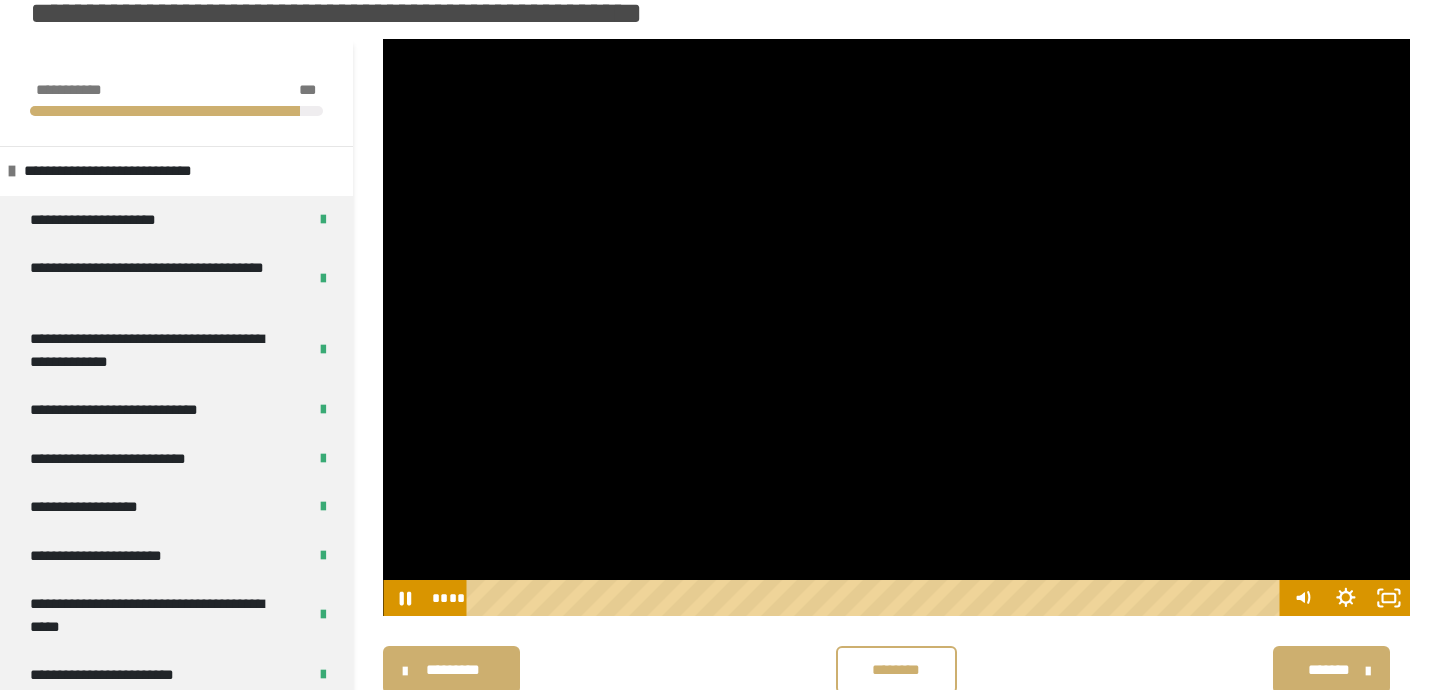 click at bounding box center [896, 328] 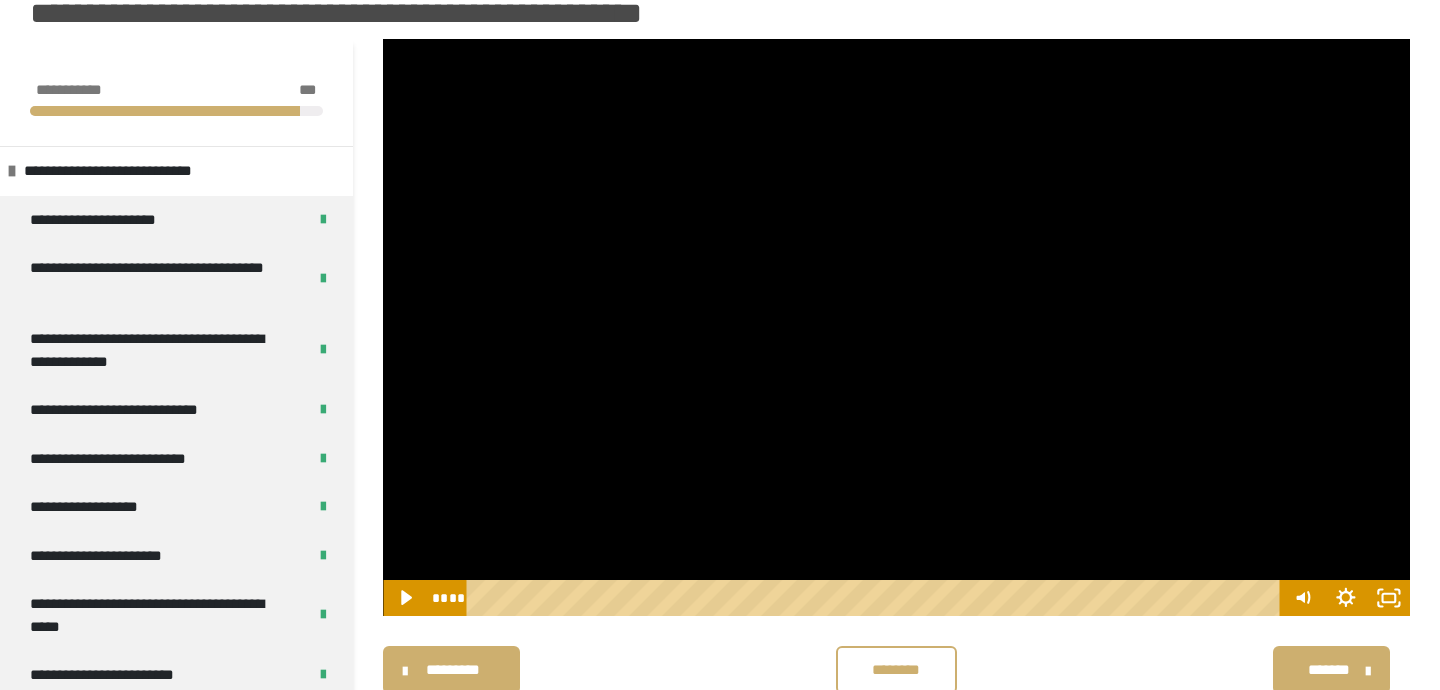 click at bounding box center (896, 328) 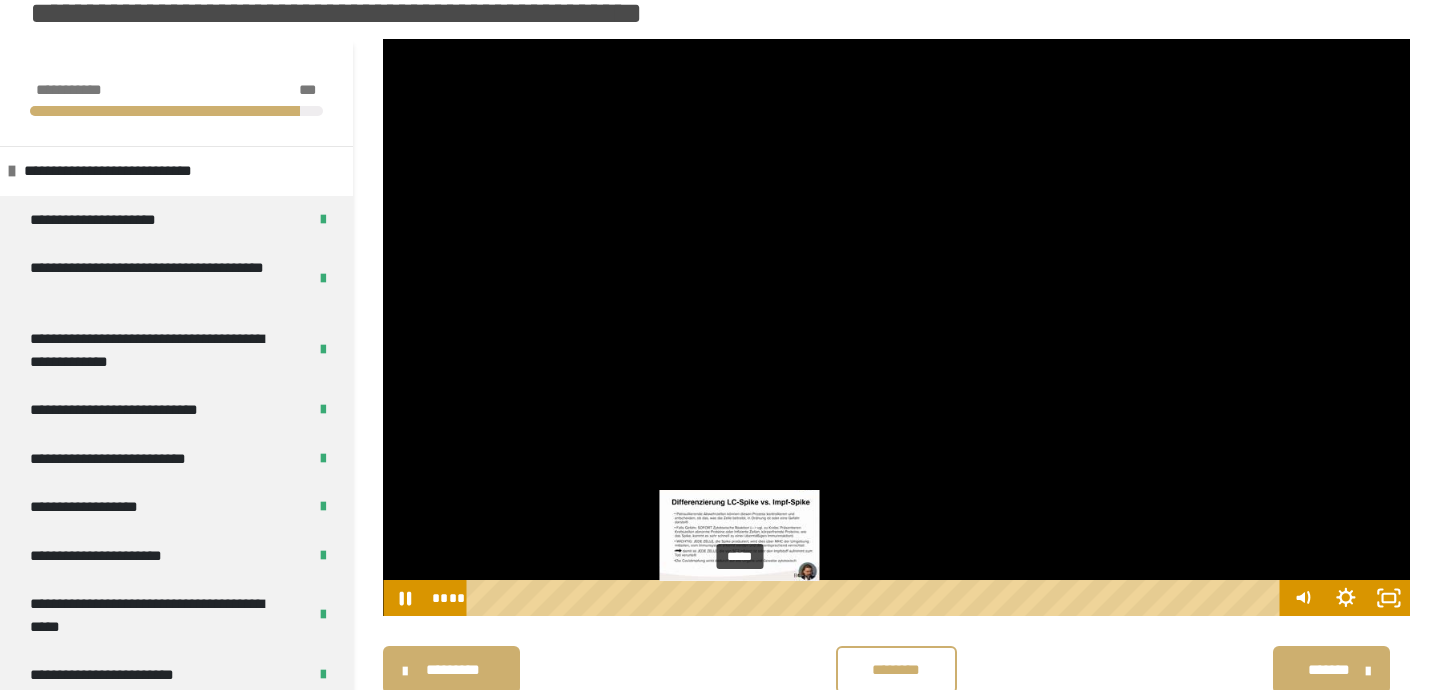 click on "*****" at bounding box center [877, 598] 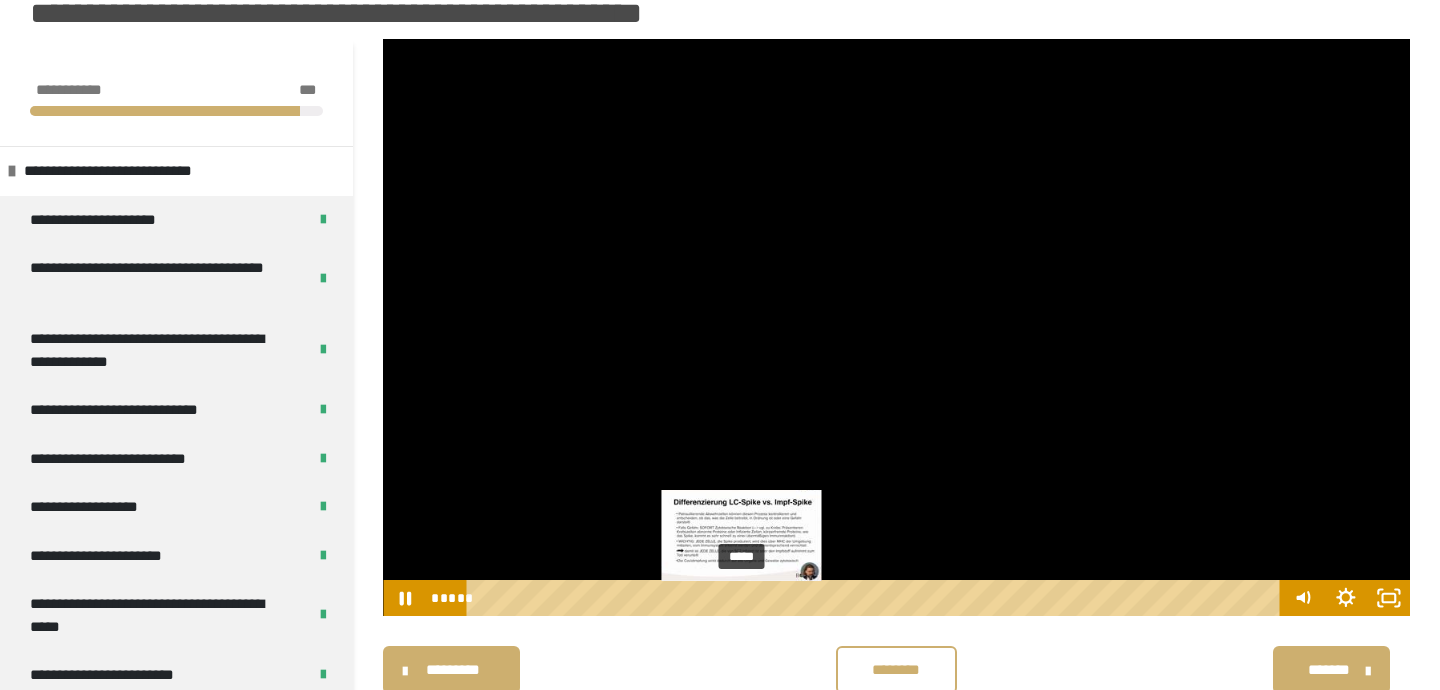 click at bounding box center (741, 598) 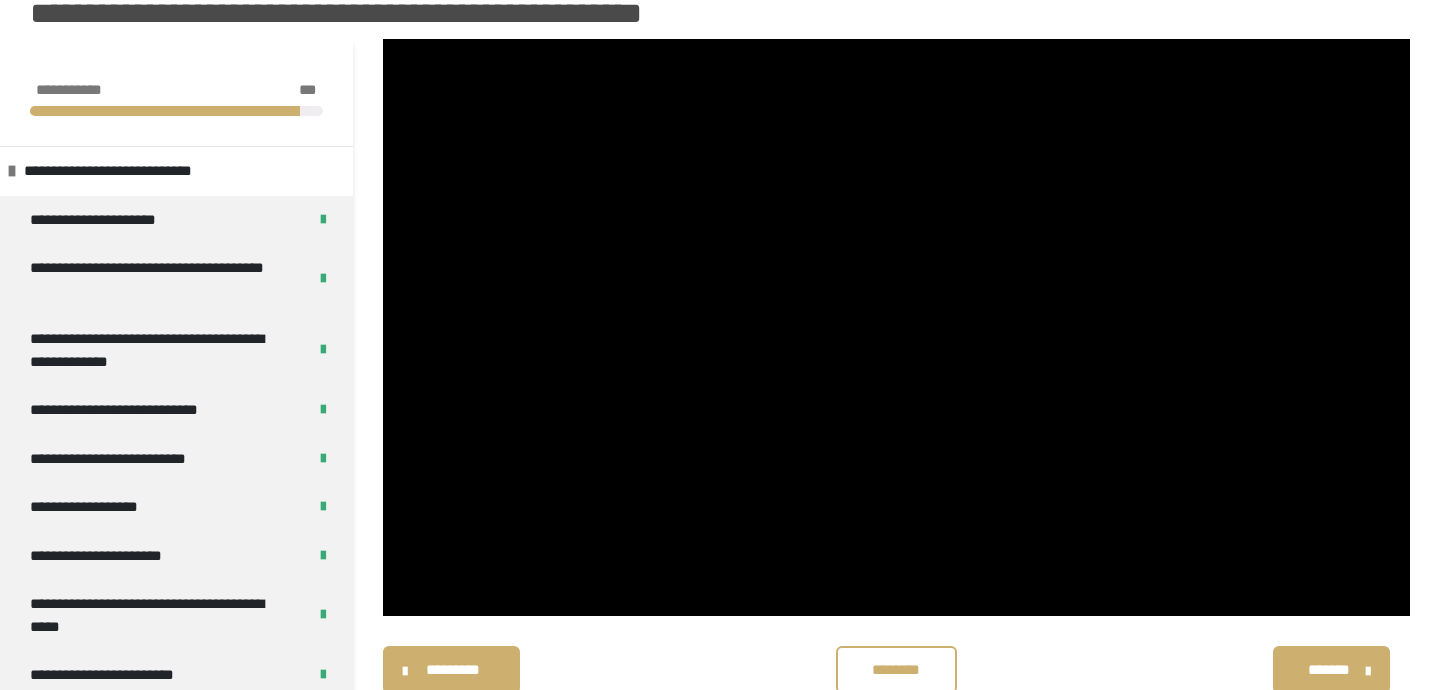 click on "********* ******** *******" at bounding box center (896, 670) 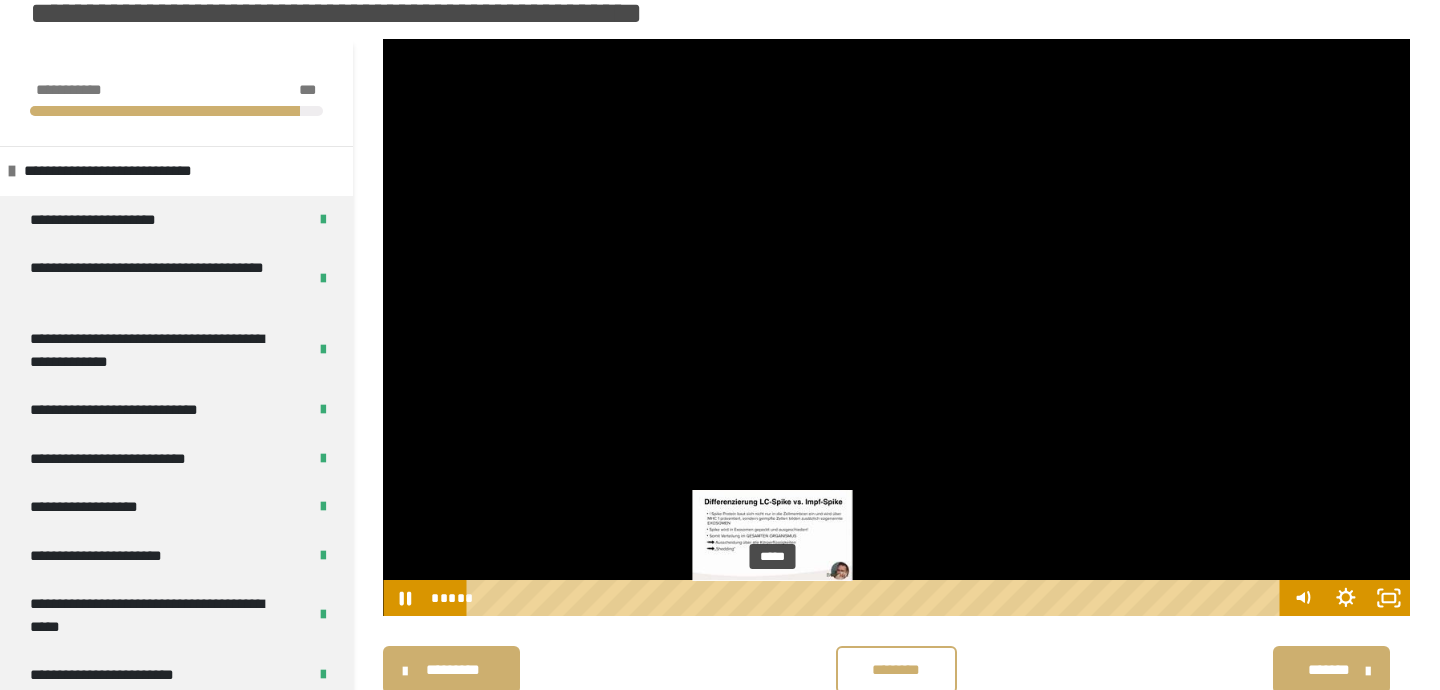 click on "*****" at bounding box center [877, 598] 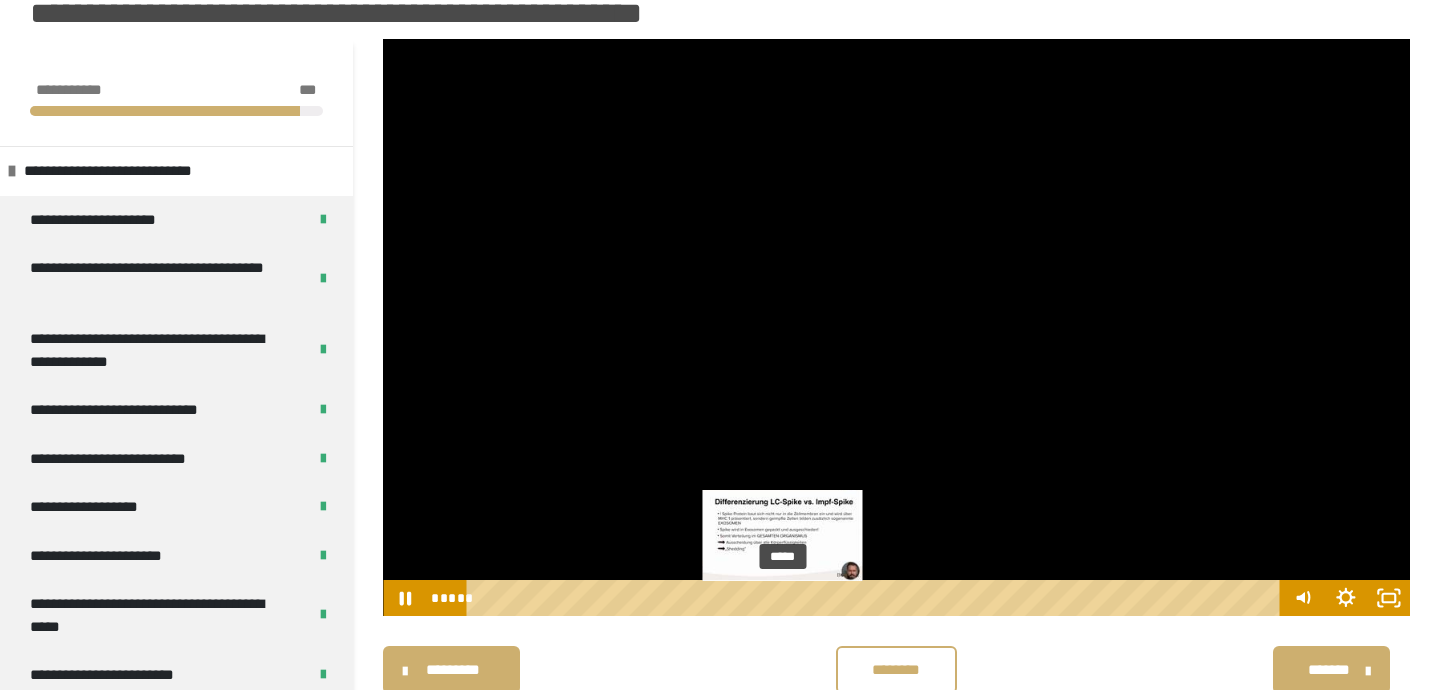 click on "*****" at bounding box center (877, 598) 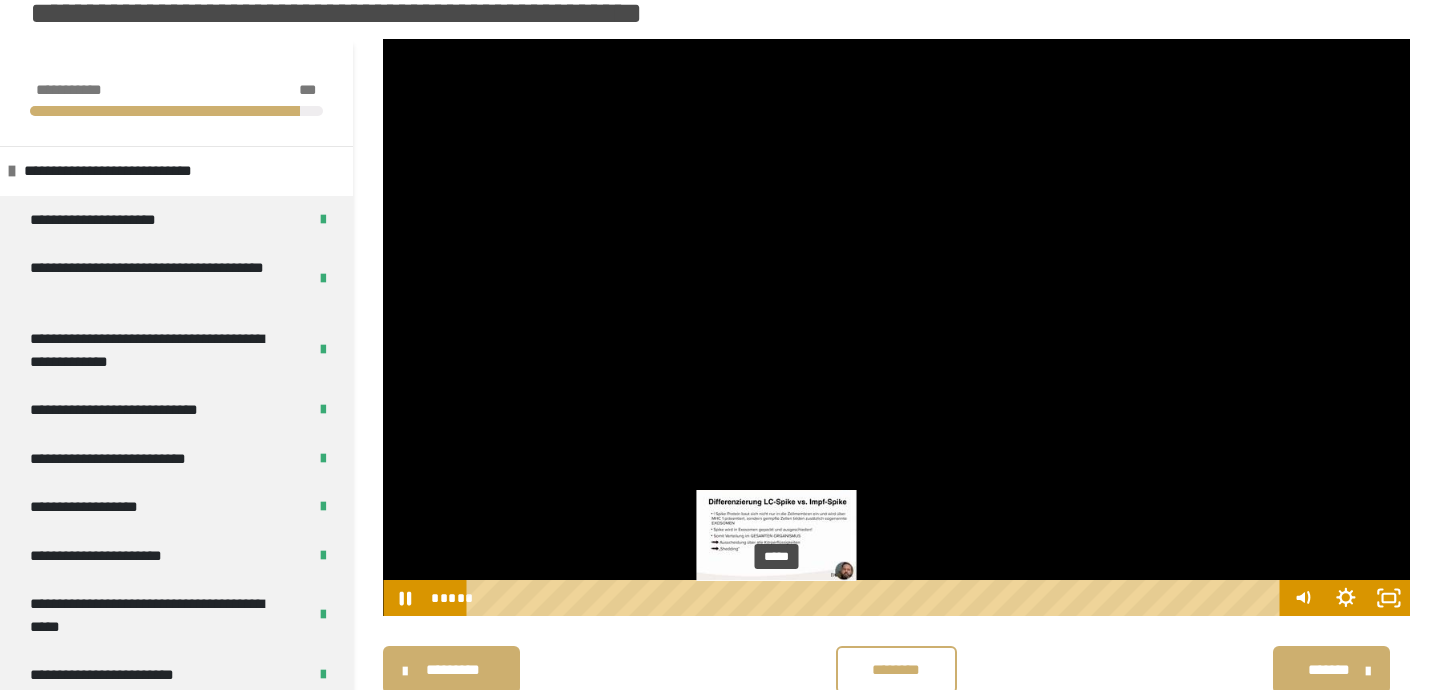 click at bounding box center (783, 598) 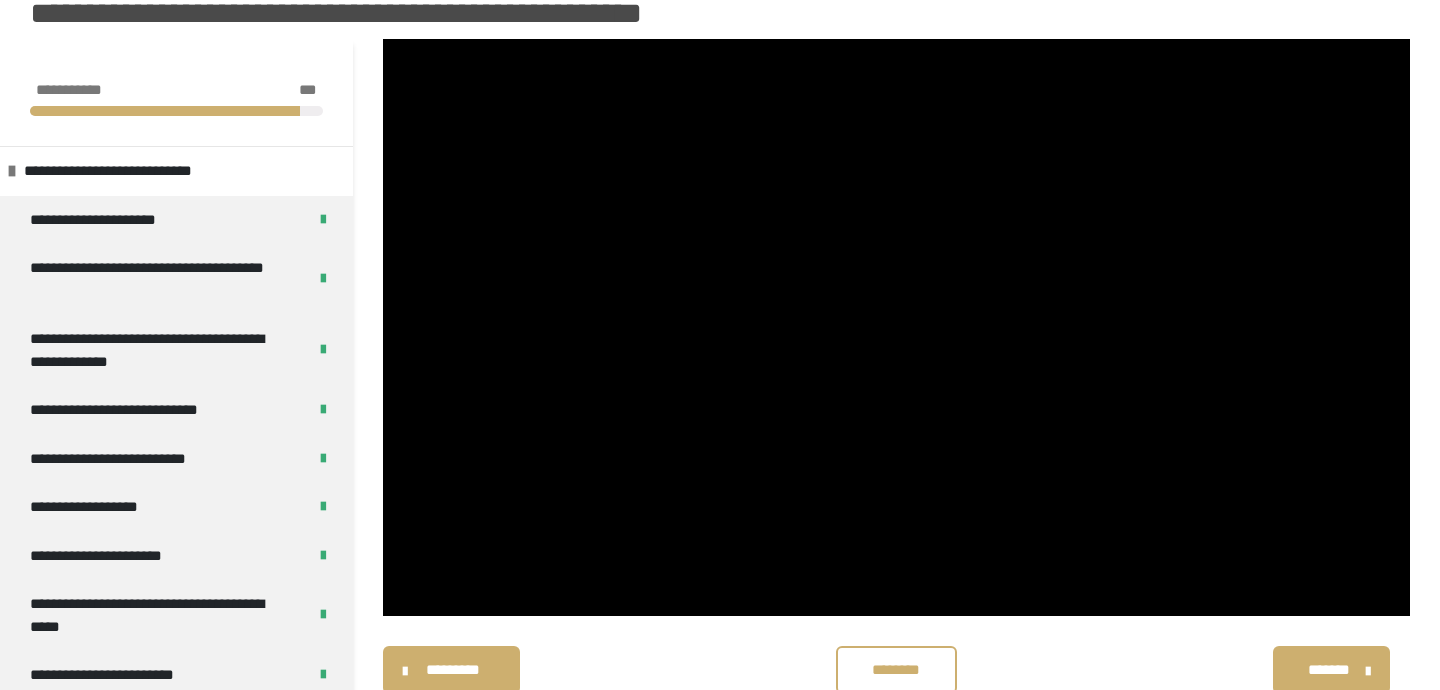 click on "********* ******** *******" at bounding box center (896, 670) 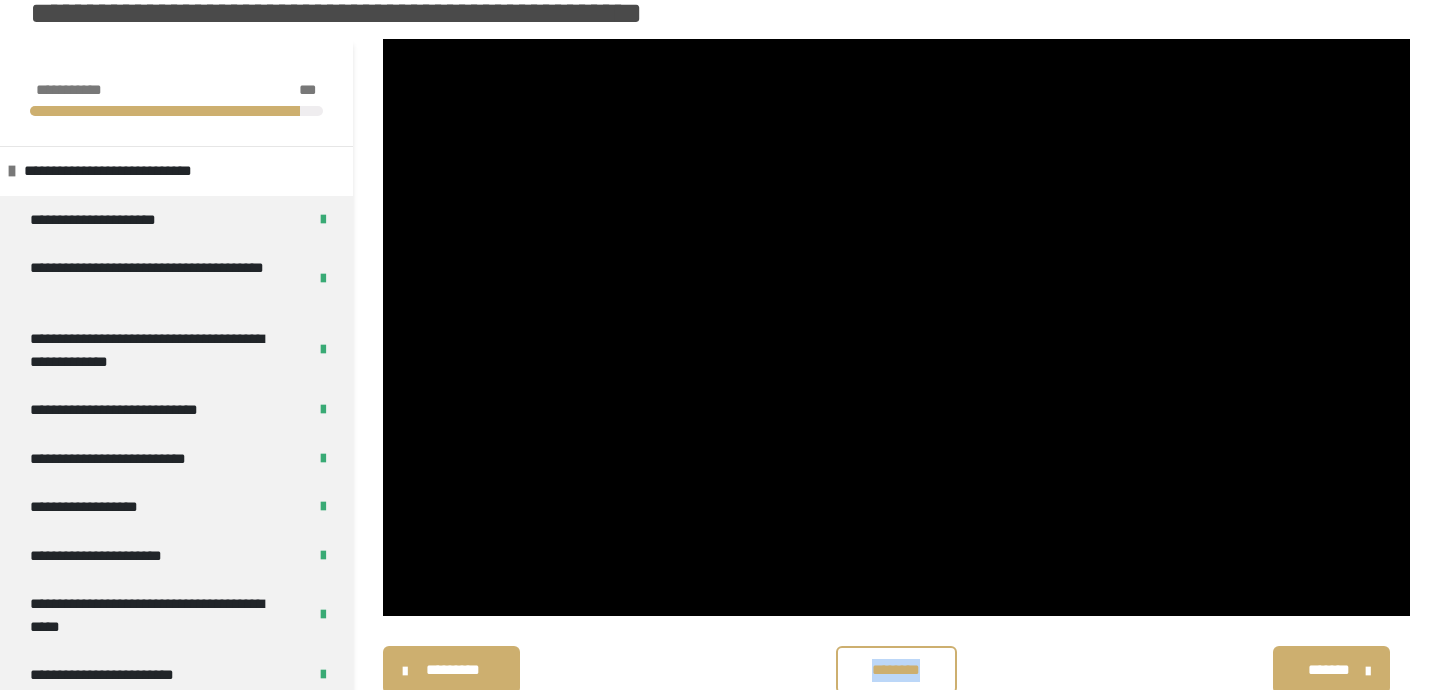 click on "********* ******** *******" at bounding box center (896, 670) 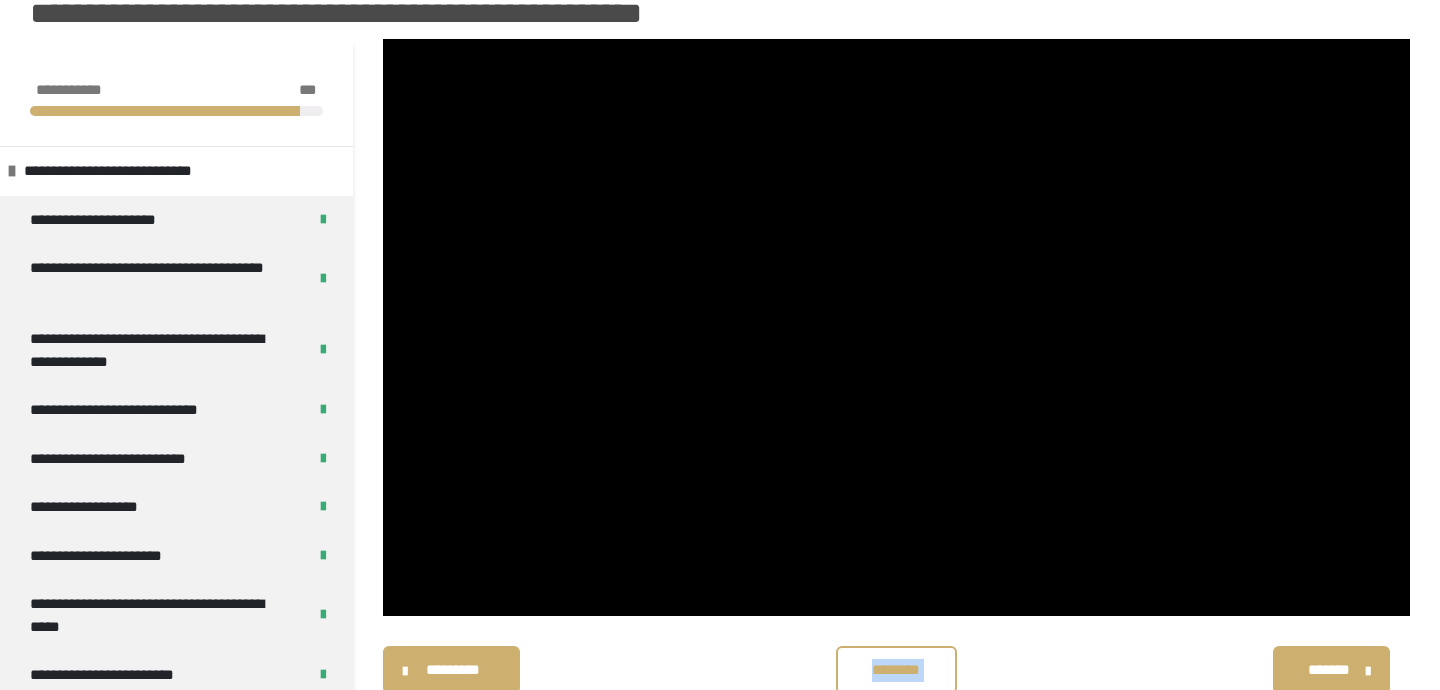 click on "********* ******** *******" at bounding box center [896, 670] 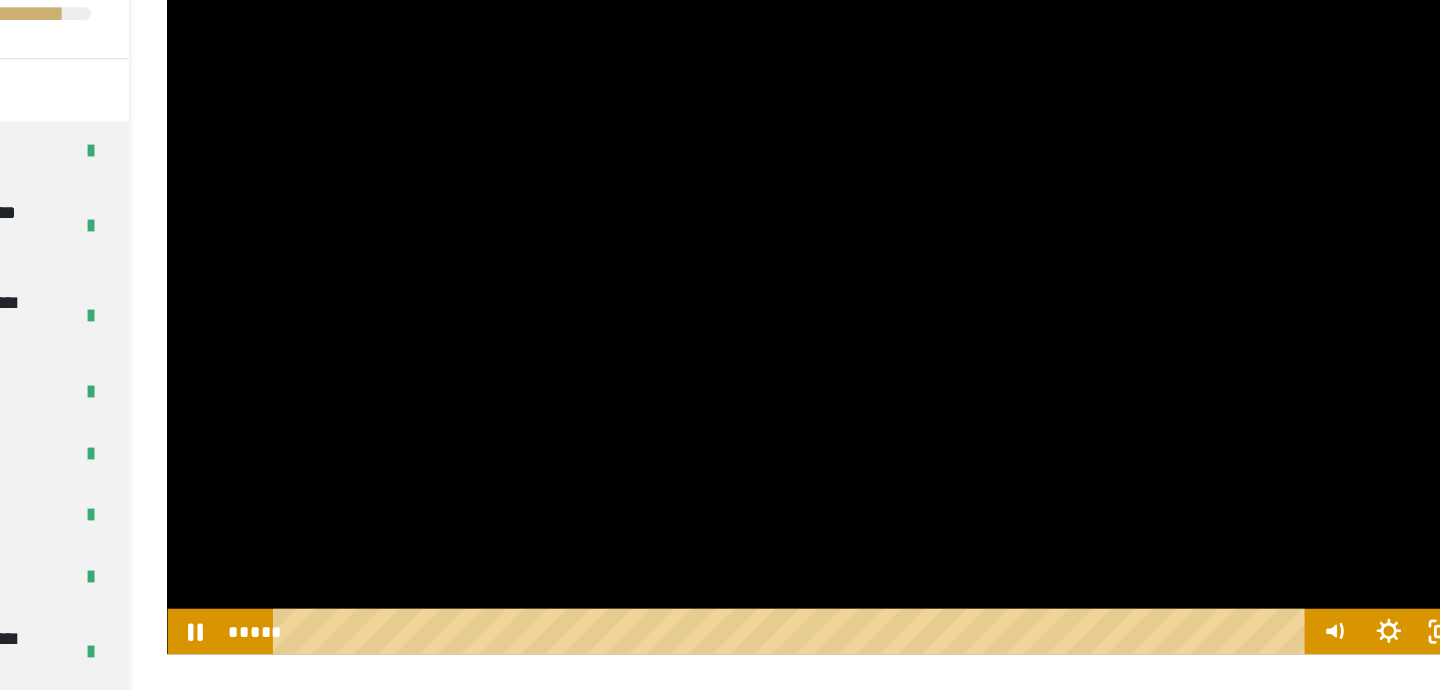 click at bounding box center (896, 328) 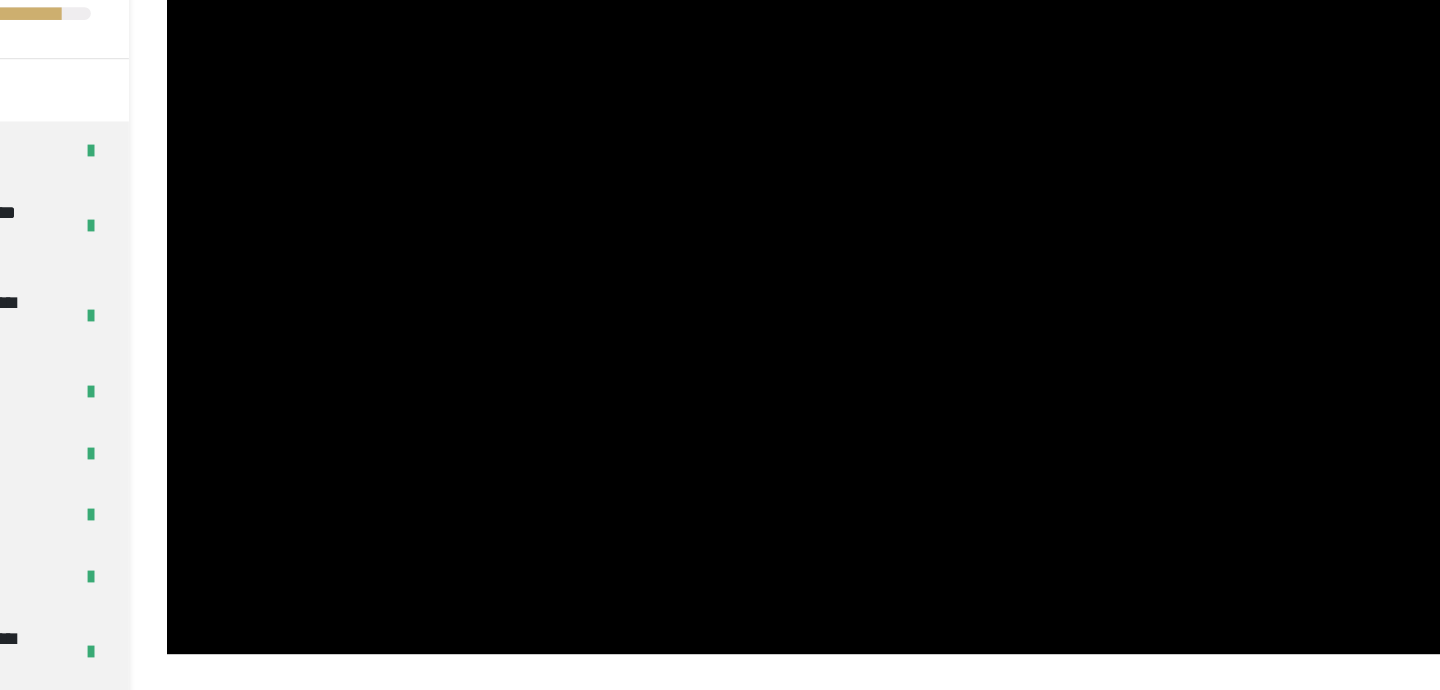 click at bounding box center (896, 328) 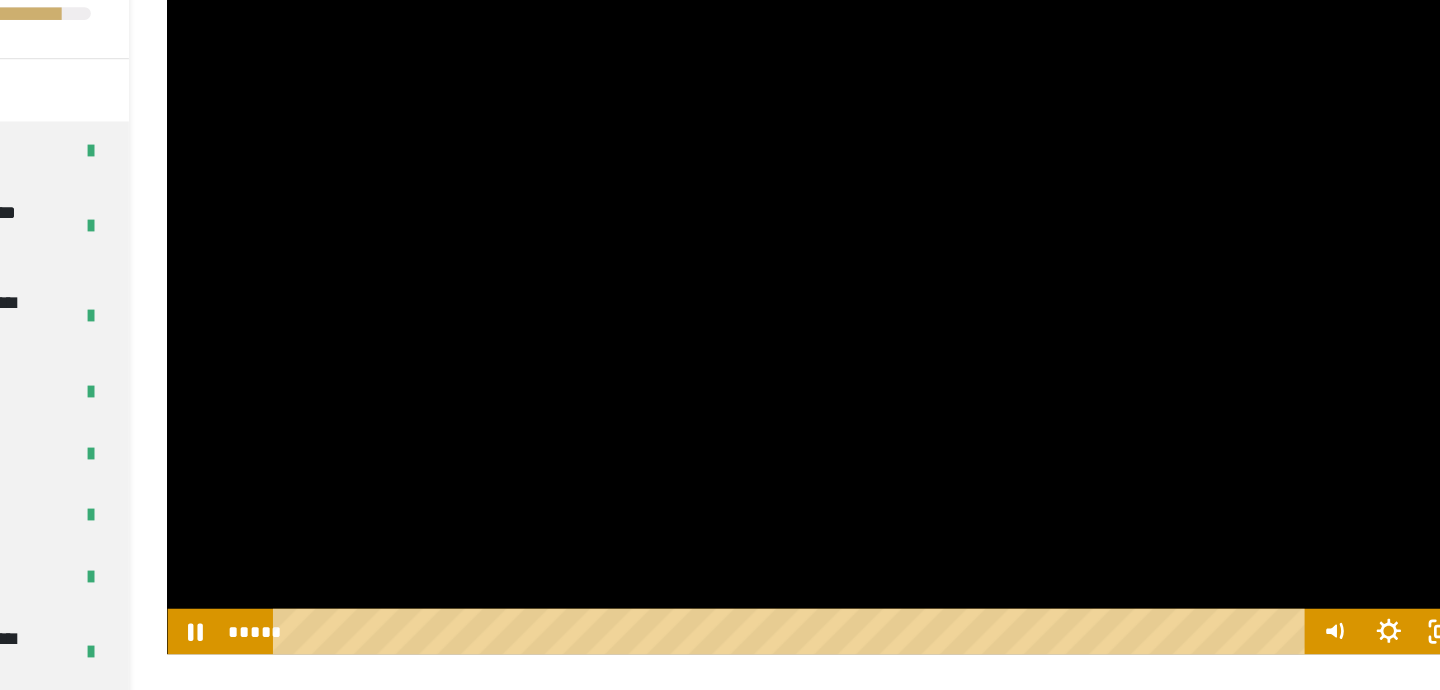 click at bounding box center [896, 328] 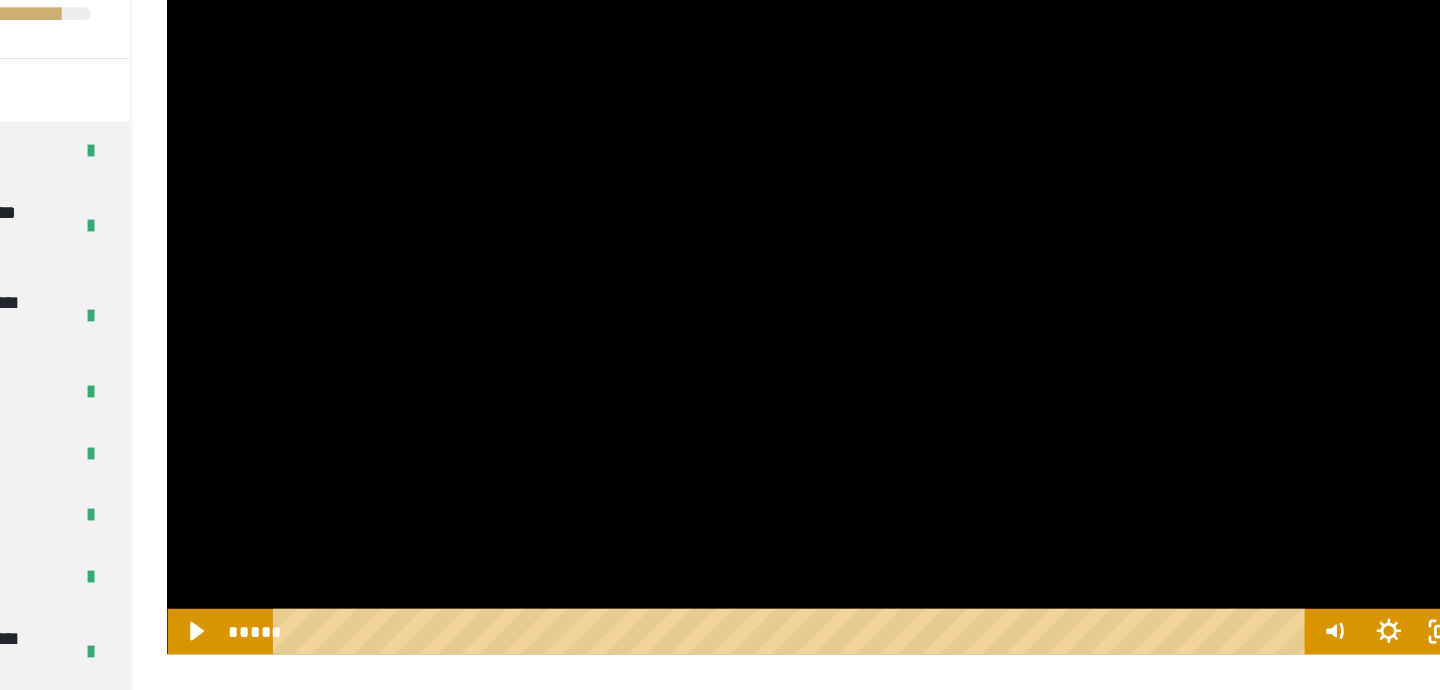 click at bounding box center [896, 328] 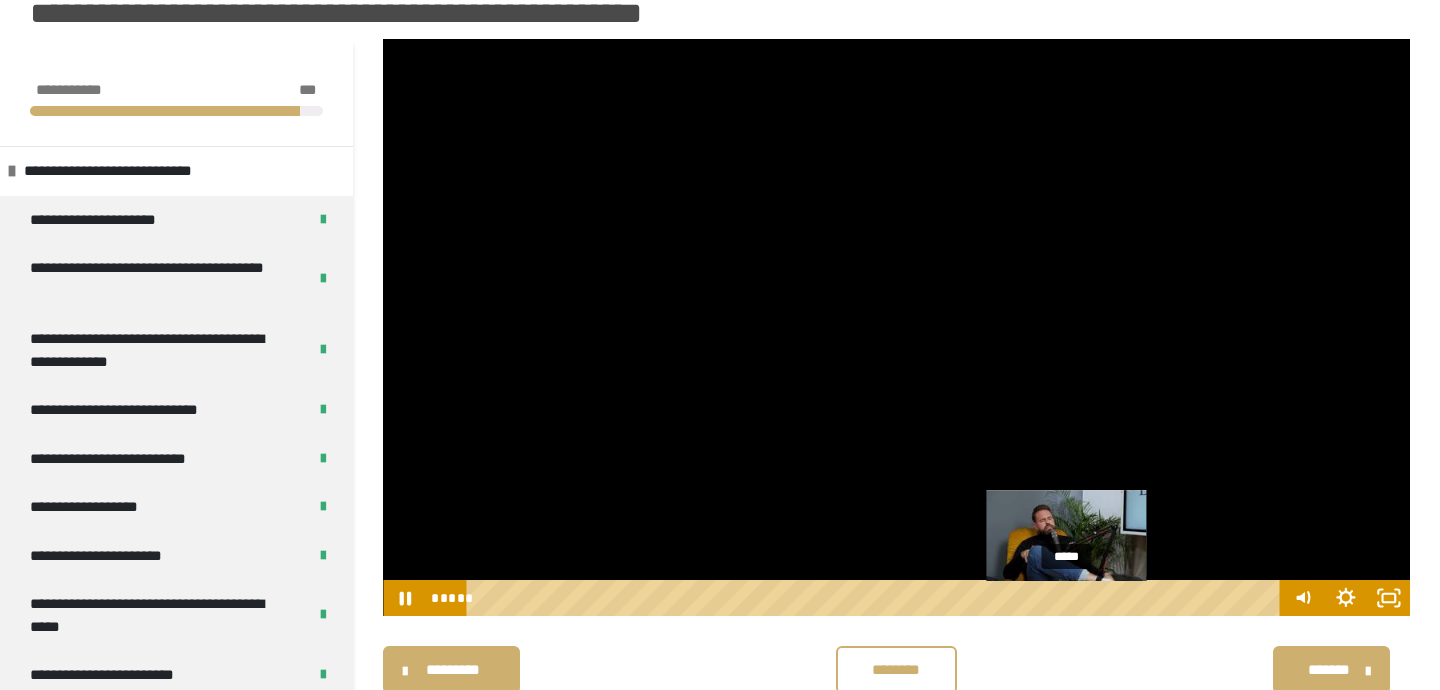 scroll, scrollTop: 185, scrollLeft: 0, axis: vertical 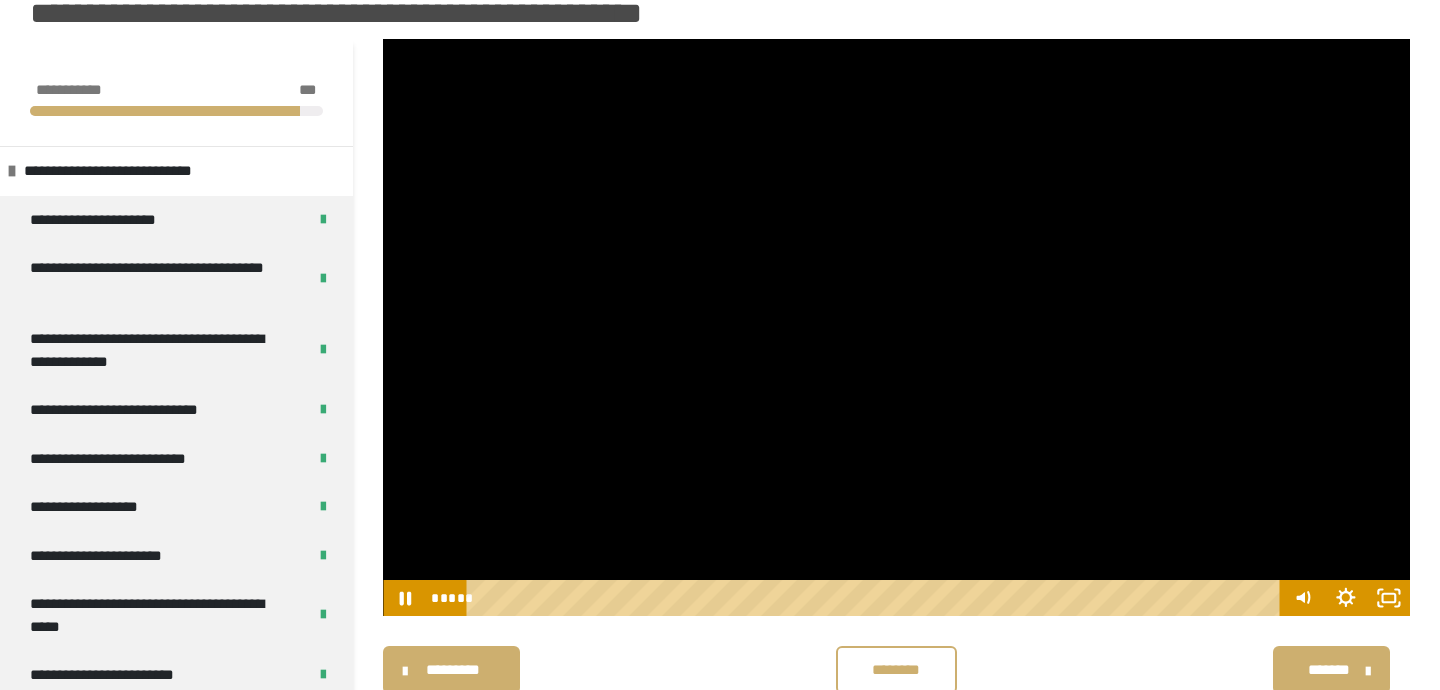 click on "********" at bounding box center [896, 670] 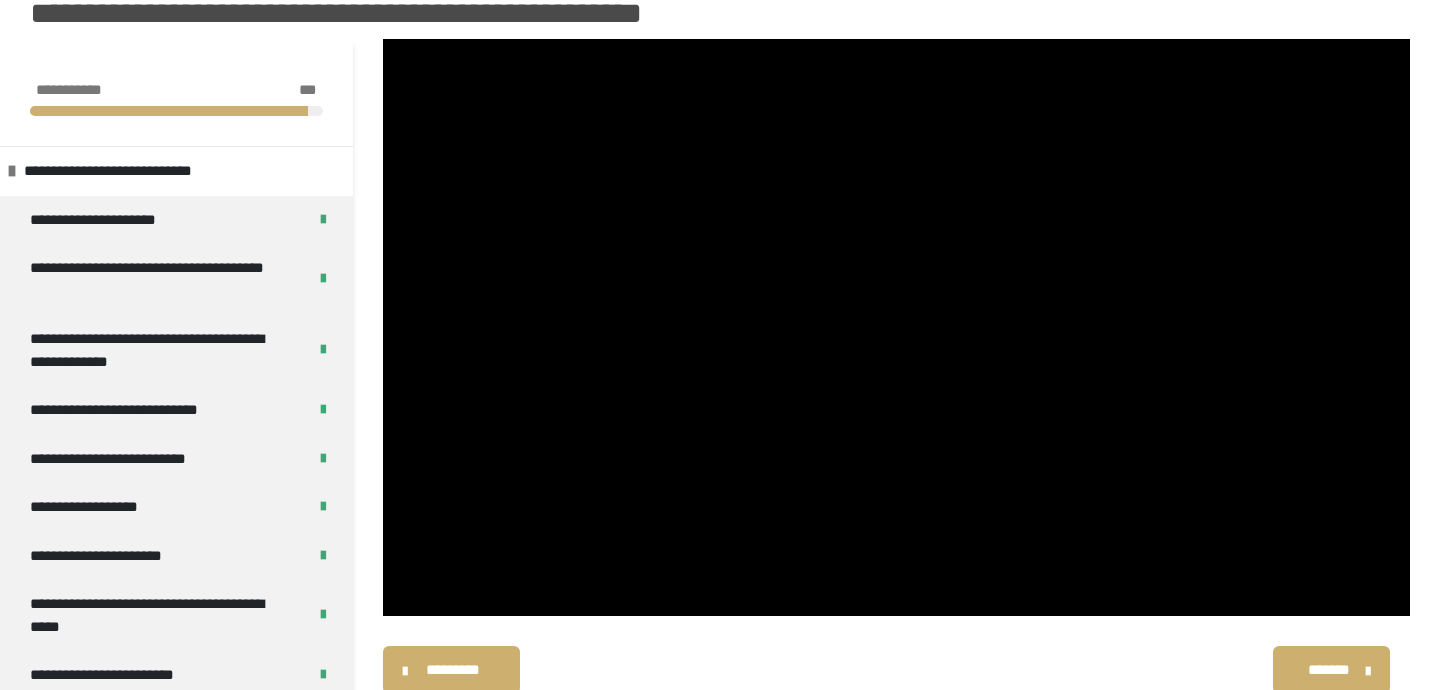 click on "********* ******** *******" at bounding box center (896, 670) 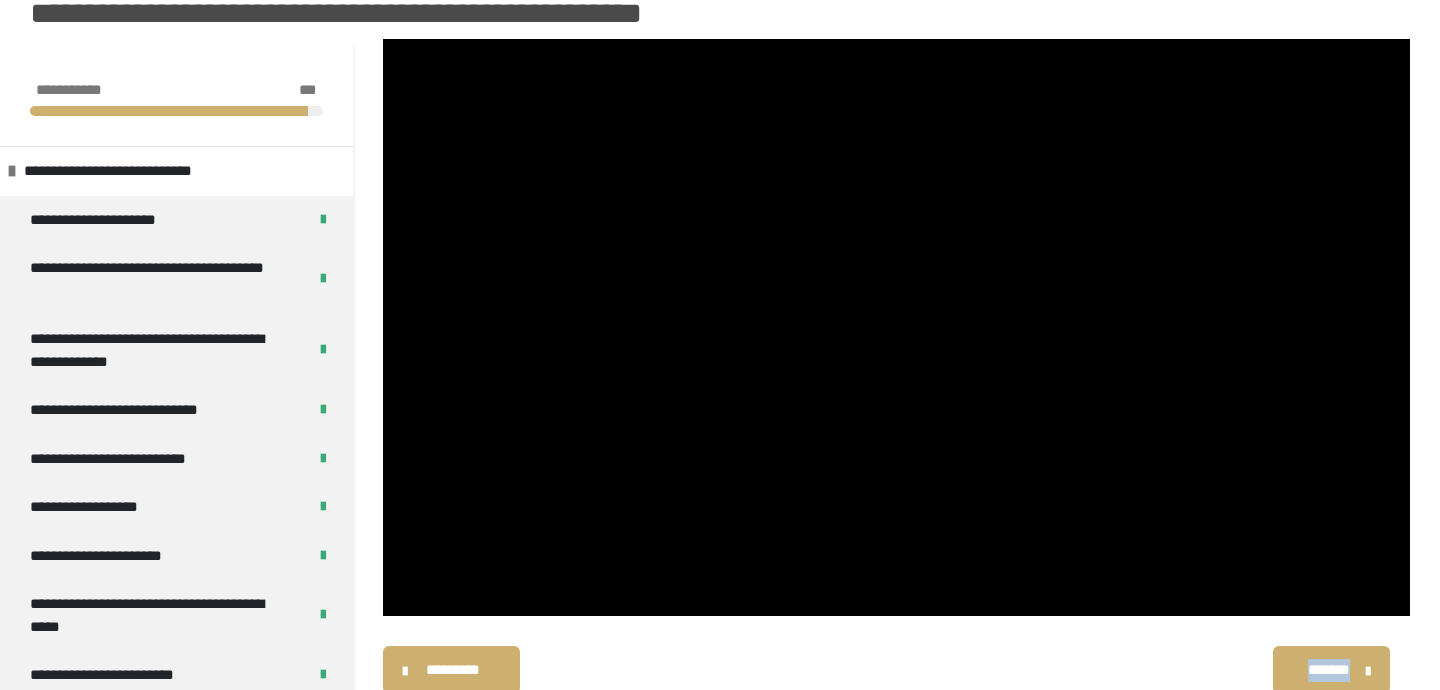 click on "********* ******** *******" at bounding box center [896, 670] 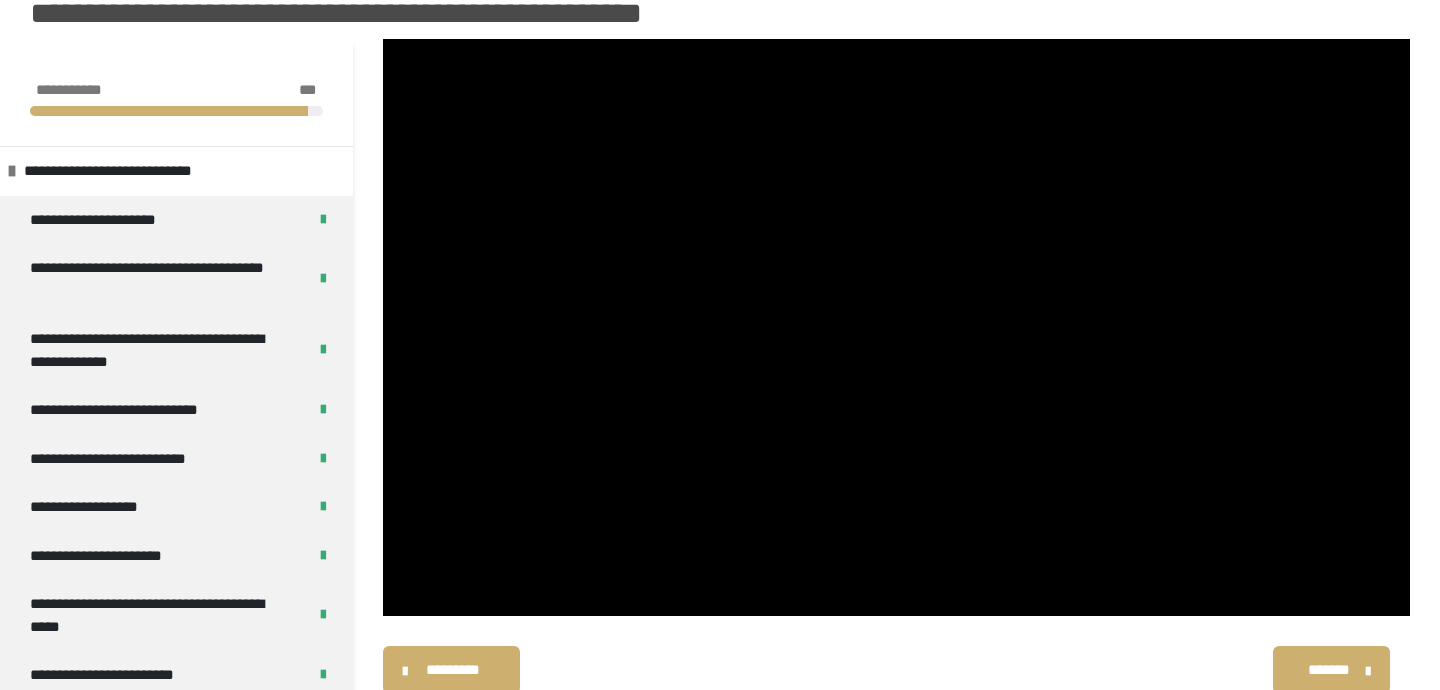click on "********* ******** *******" at bounding box center [896, 670] 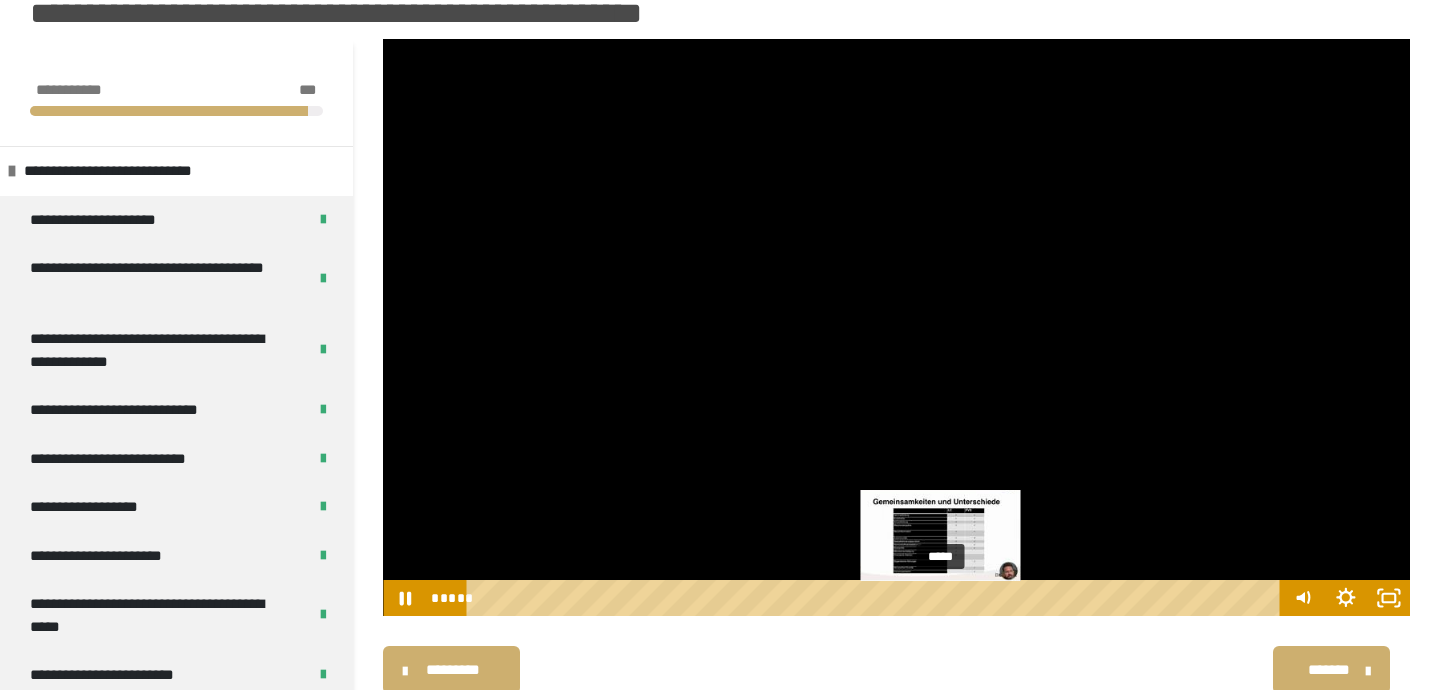 click on "*****" at bounding box center [877, 598] 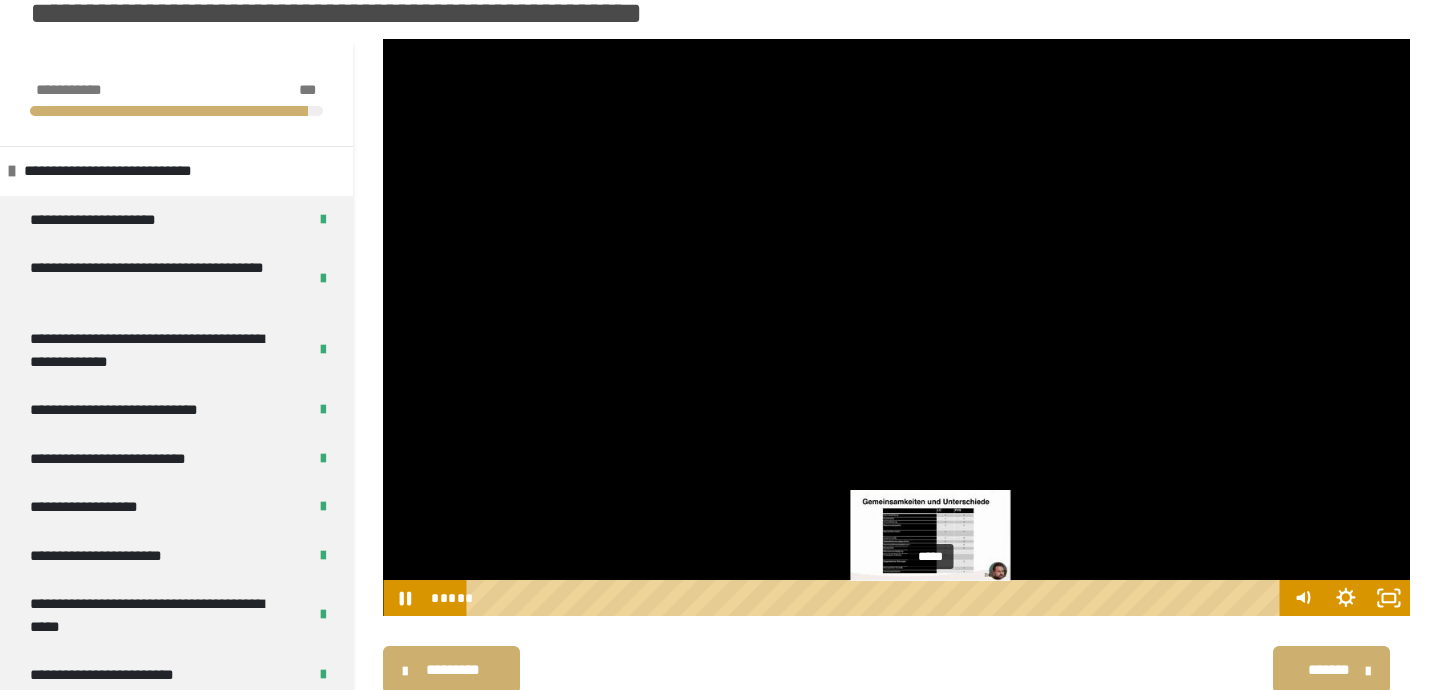 click on "*****" at bounding box center (877, 598) 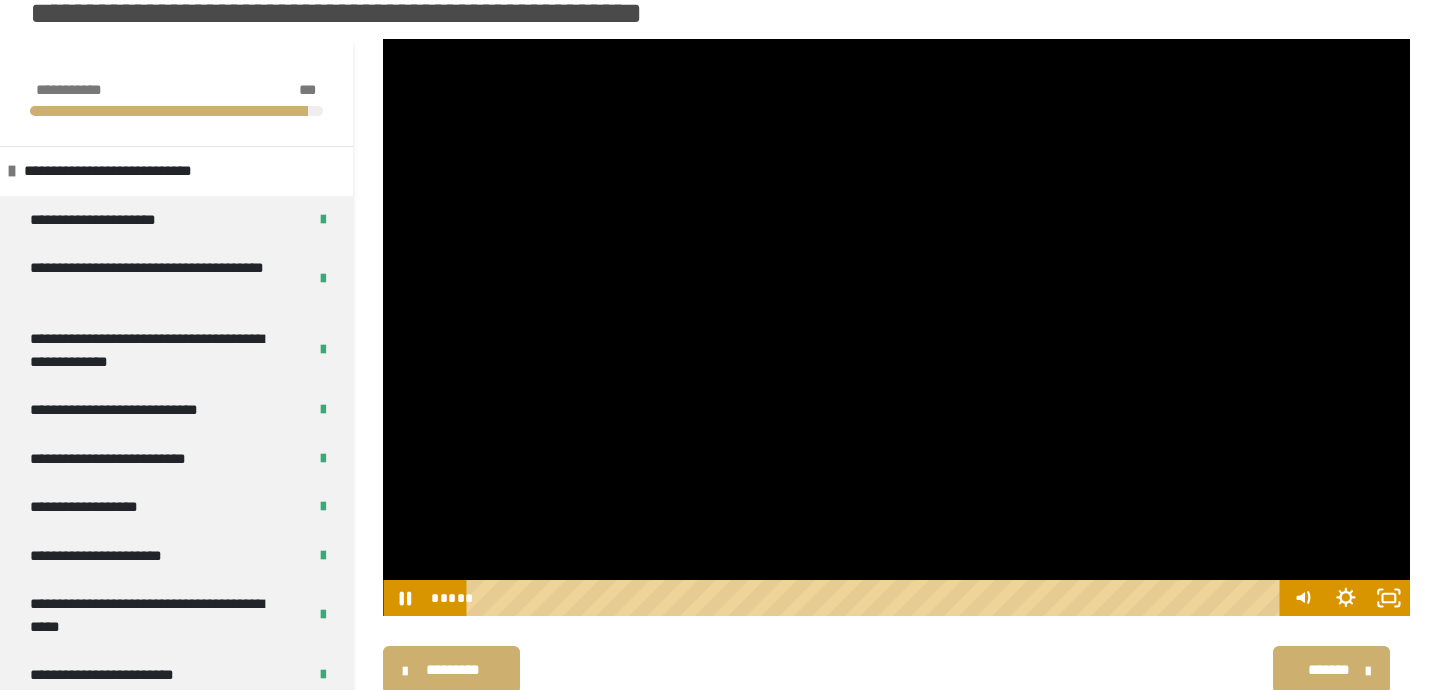 click on "********* ******** *******" at bounding box center [896, 670] 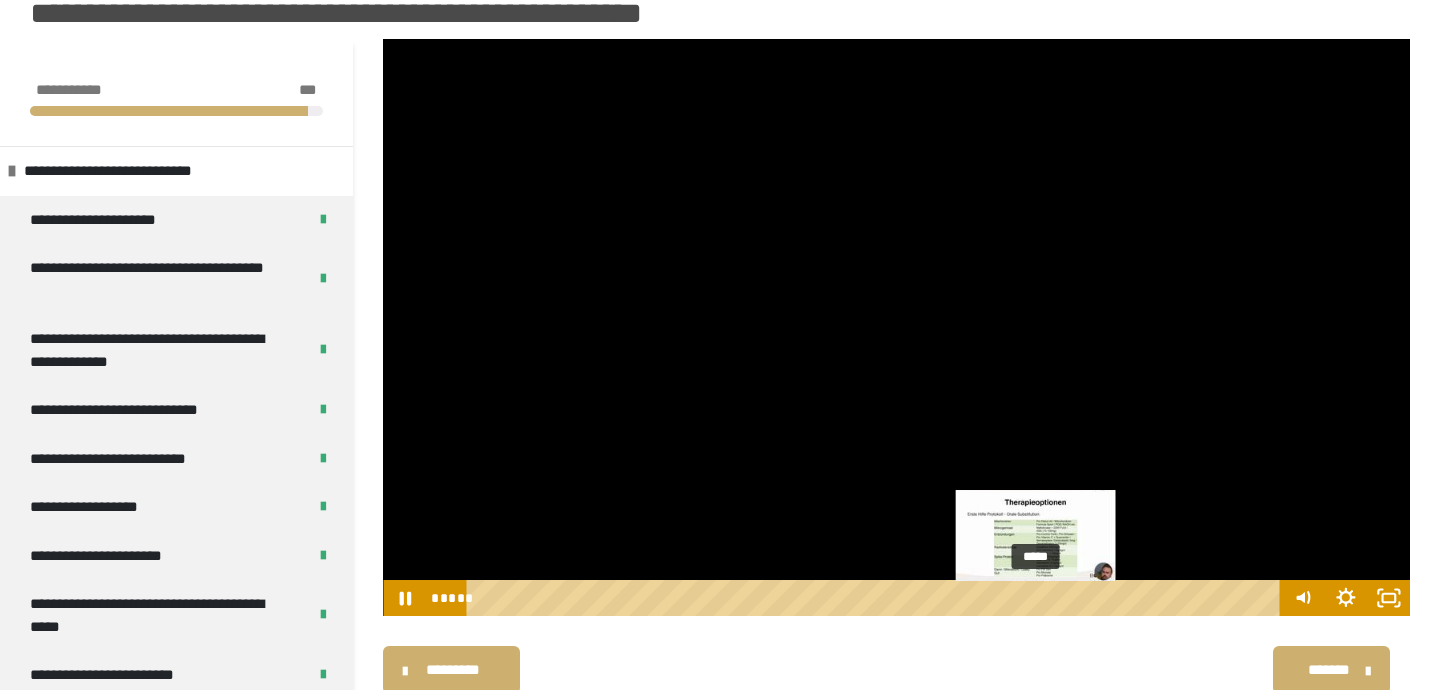 click at bounding box center [1036, 598] 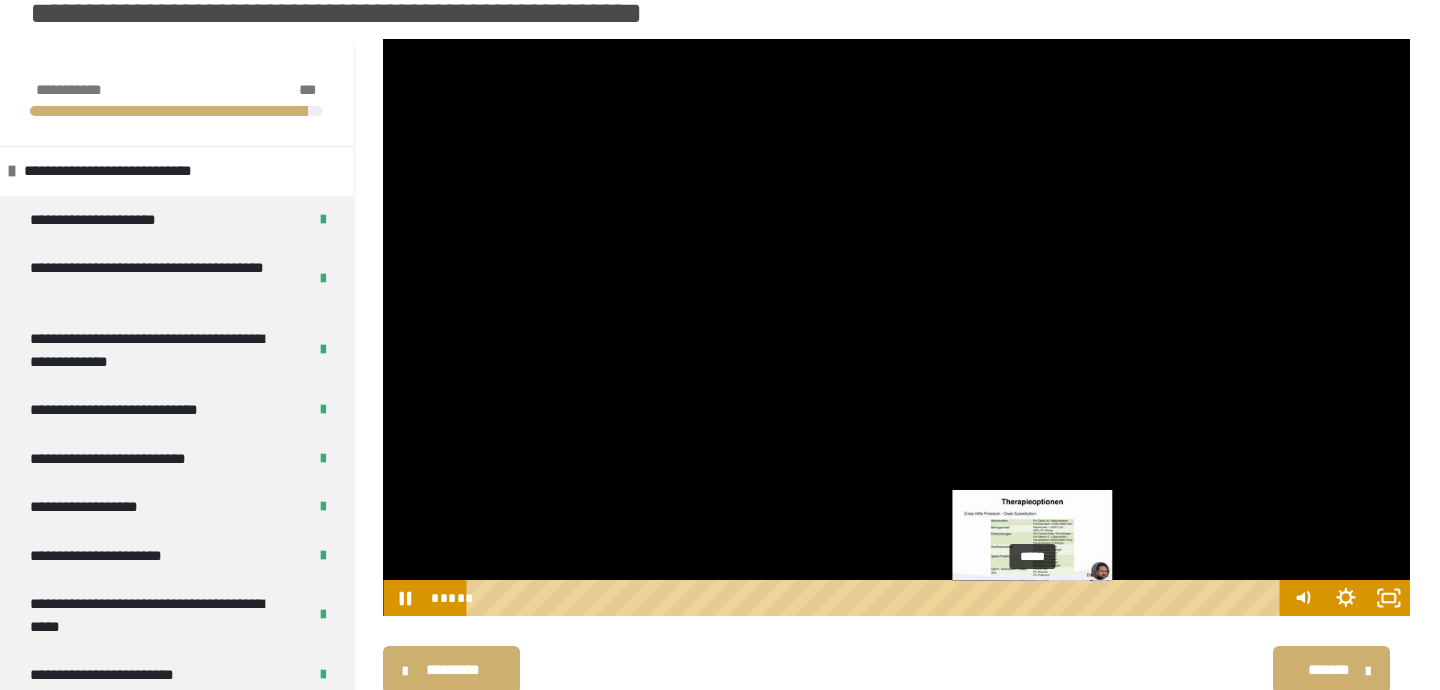 click at bounding box center [1033, 598] 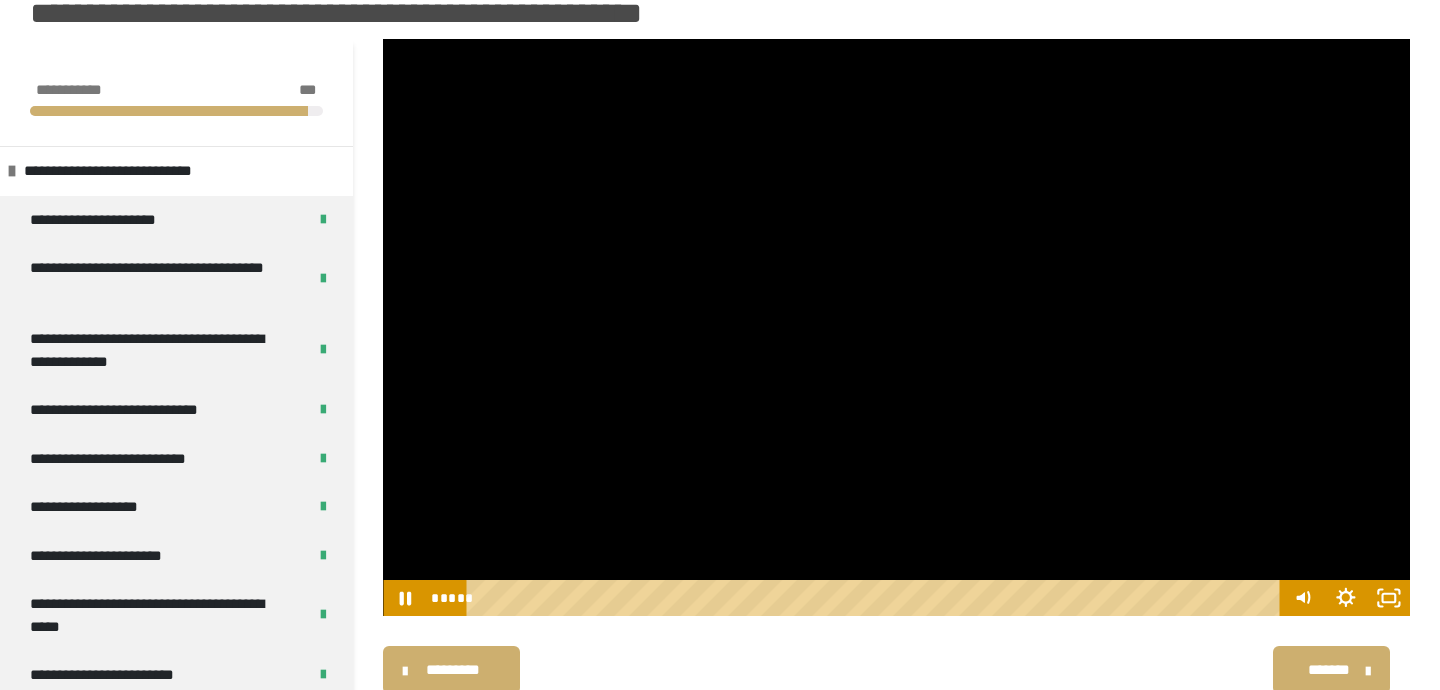click at bounding box center [896, 328] 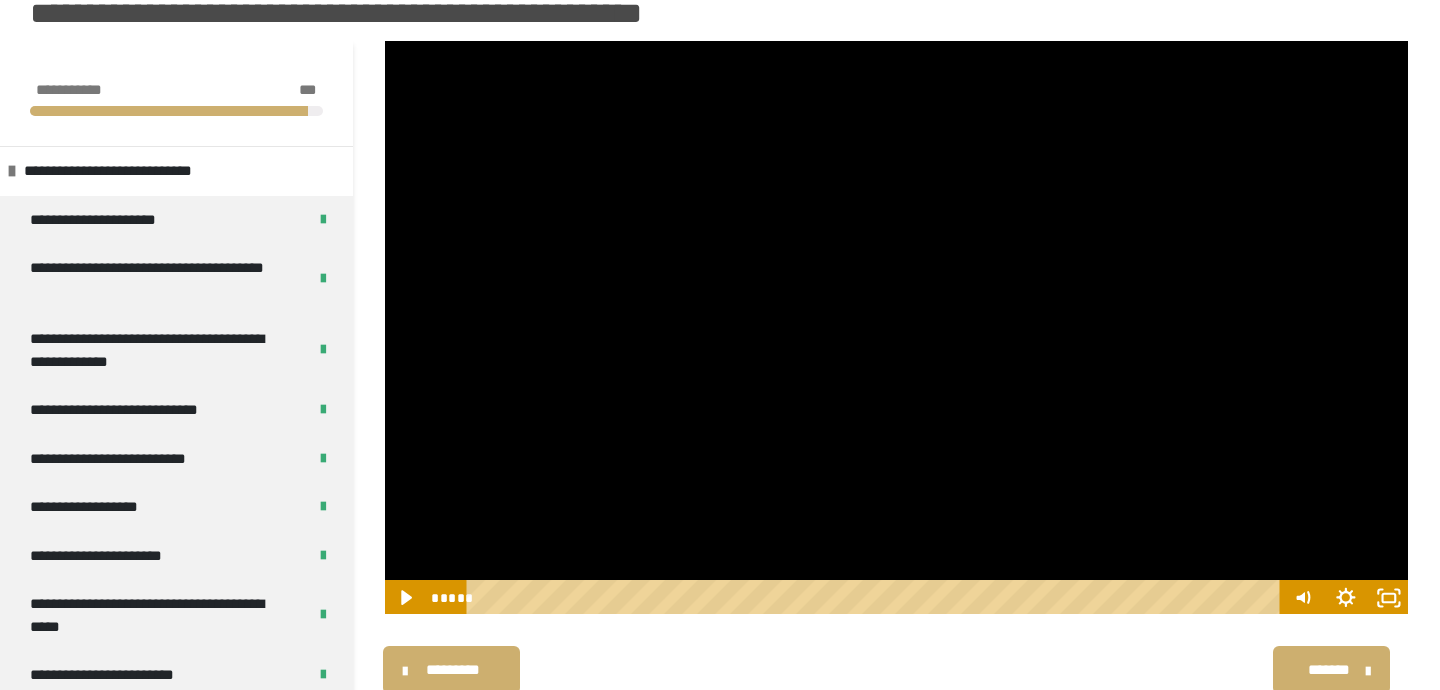 click at bounding box center (896, 328) 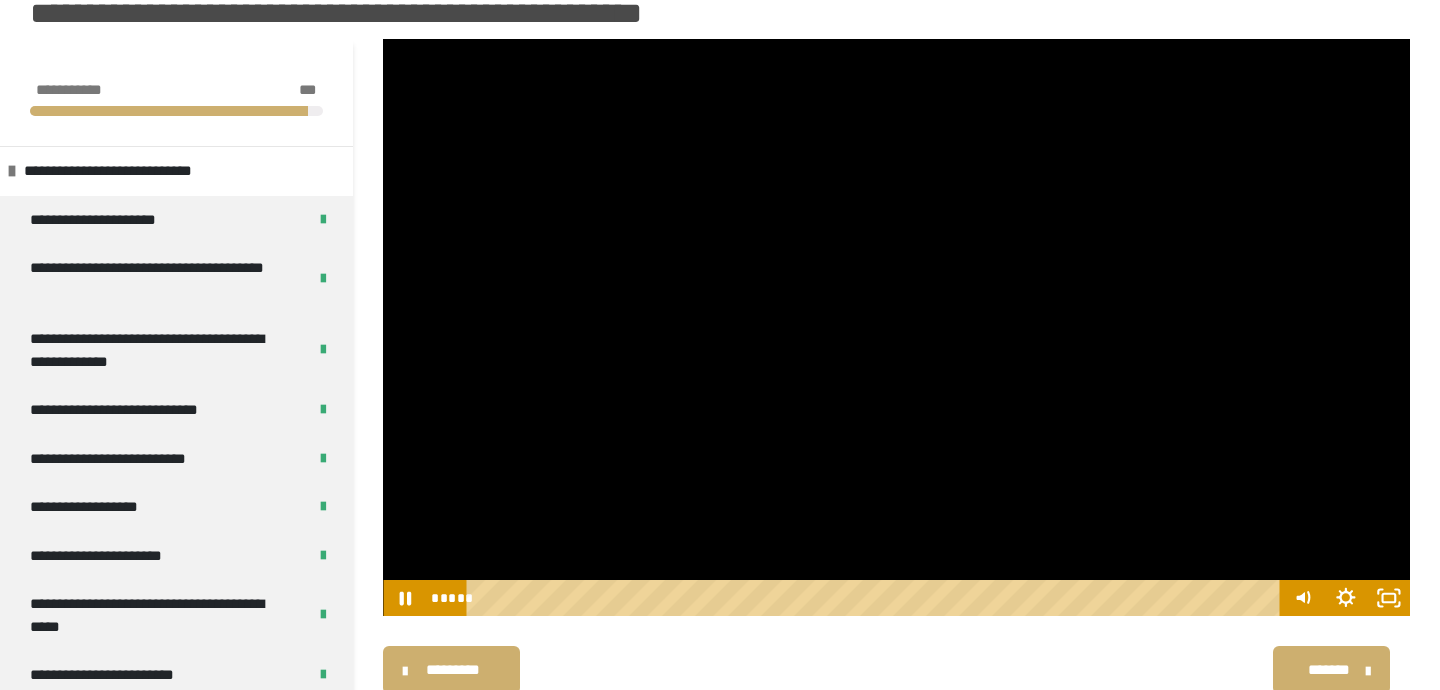 click on "********* ******** *******" at bounding box center (896, 670) 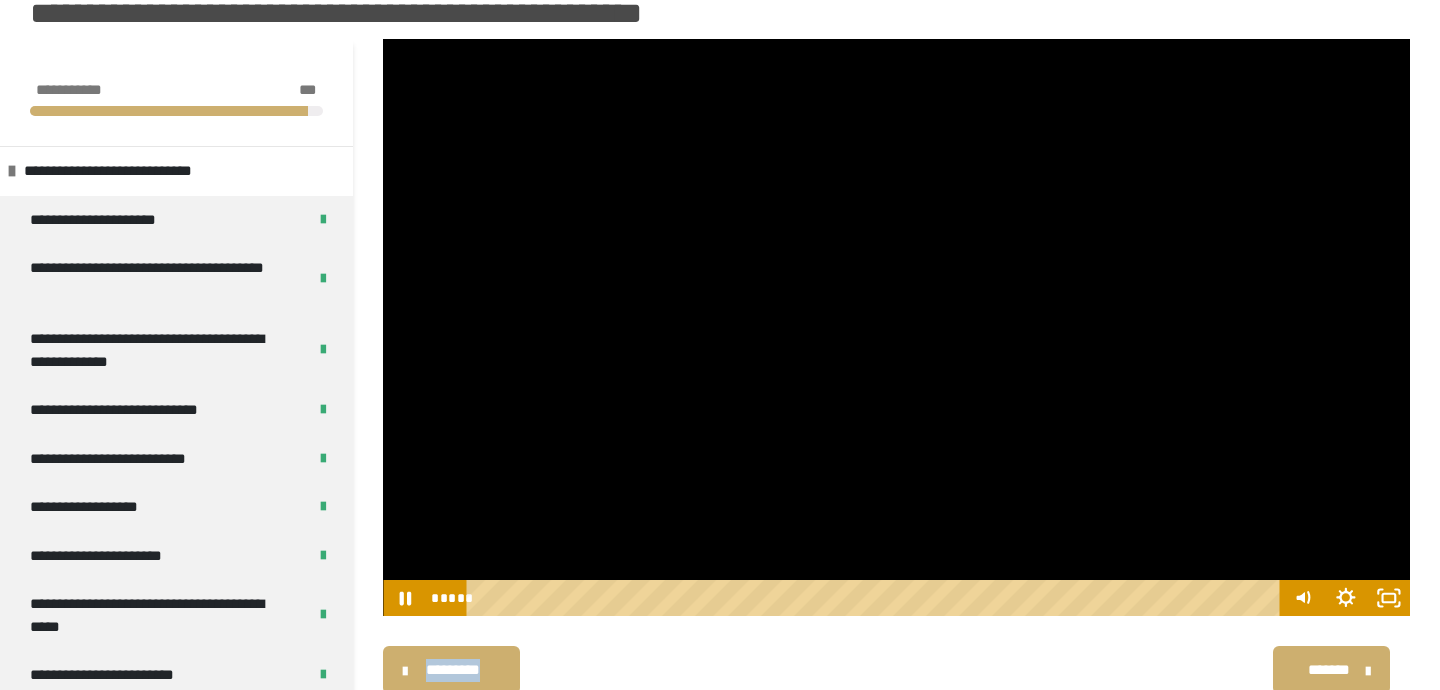 click on "********* ******** *******" at bounding box center [896, 670] 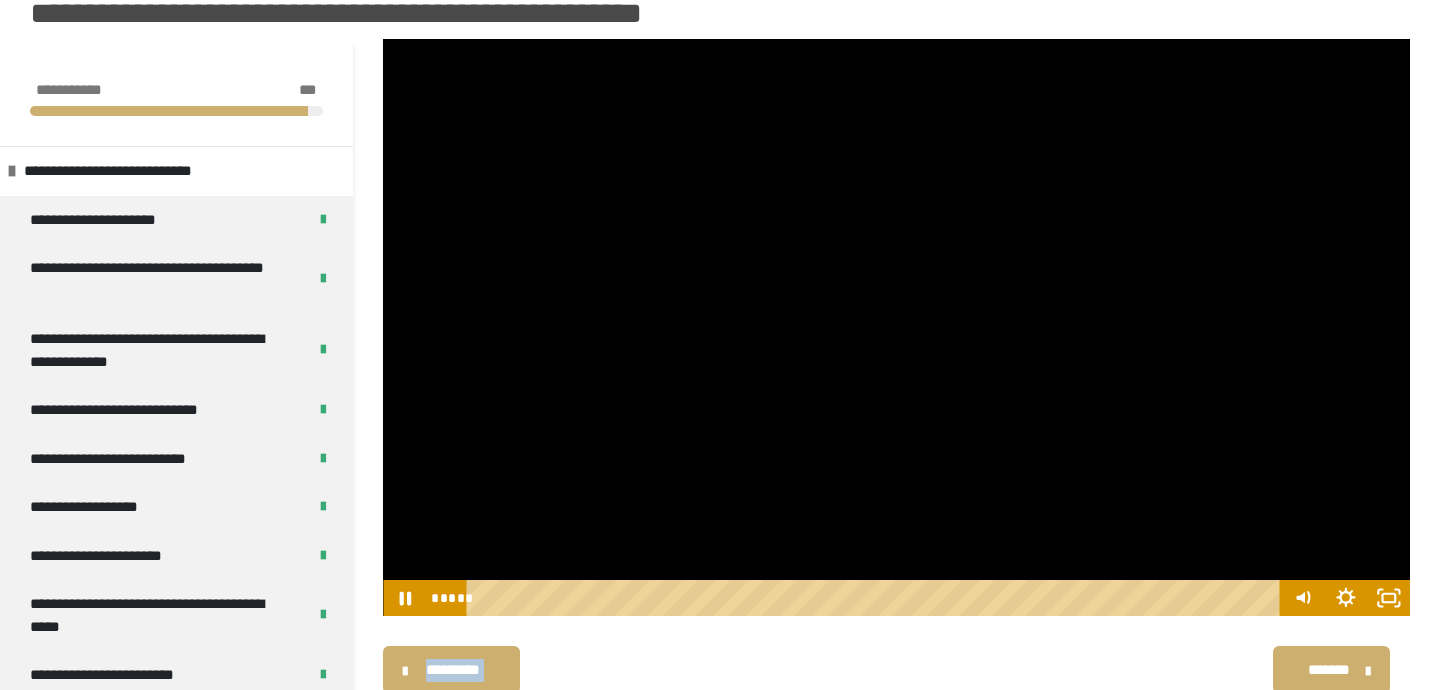 click on "********* ******** *******" at bounding box center (896, 670) 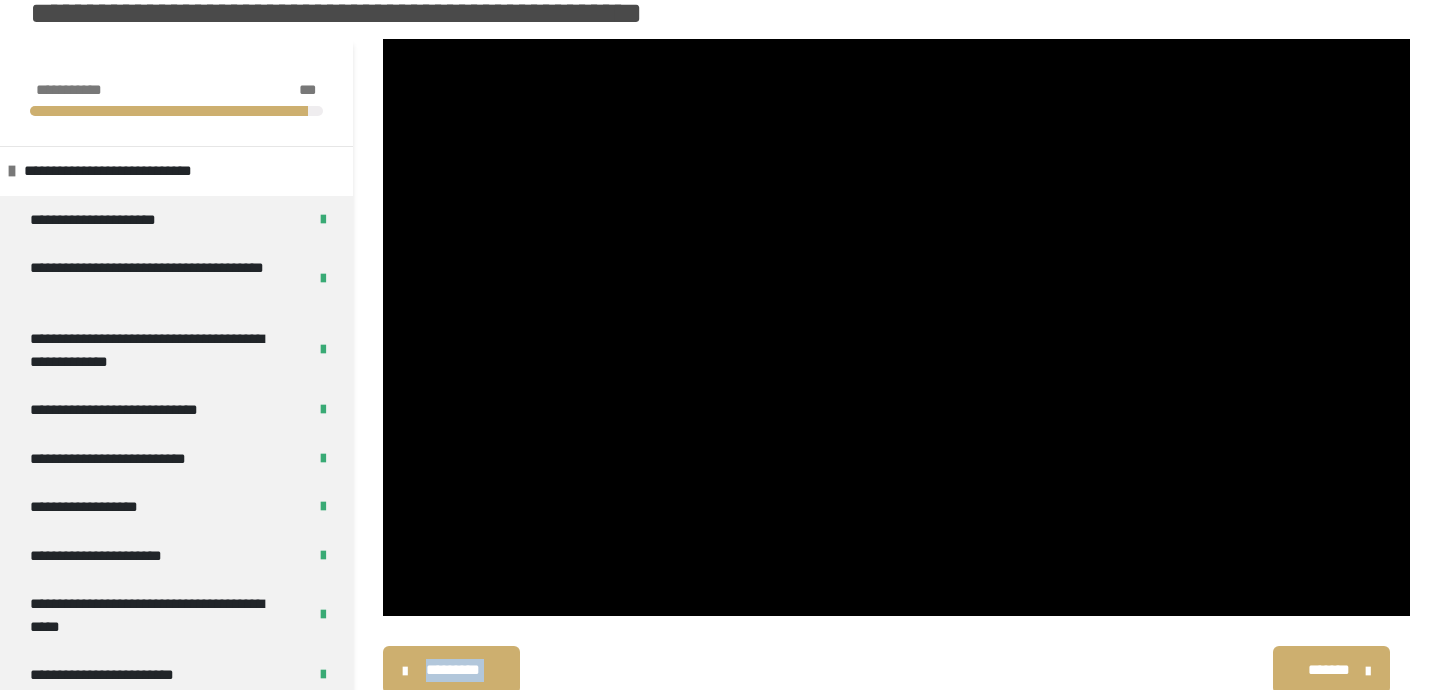click on "********* ******** *******" at bounding box center (896, 670) 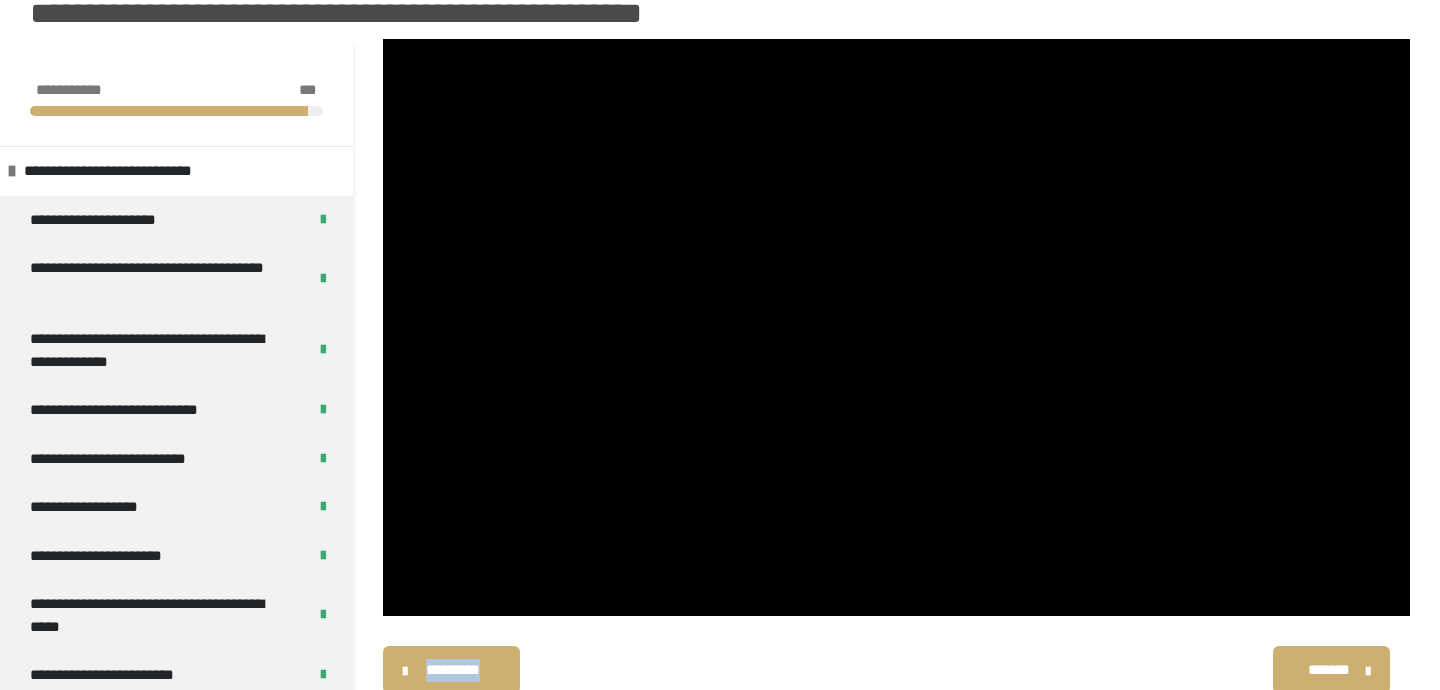 click on "********* ******** *******" at bounding box center [896, 670] 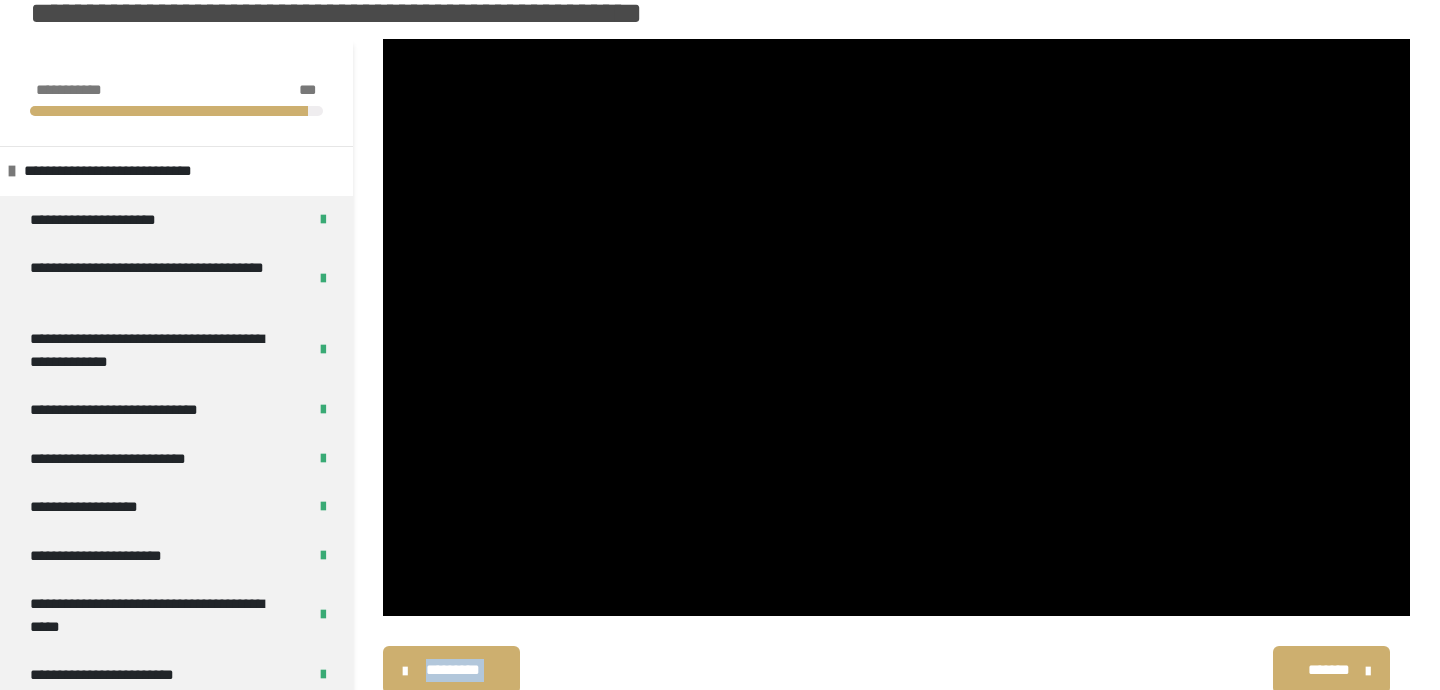 click on "********* ******** *******" at bounding box center (896, 670) 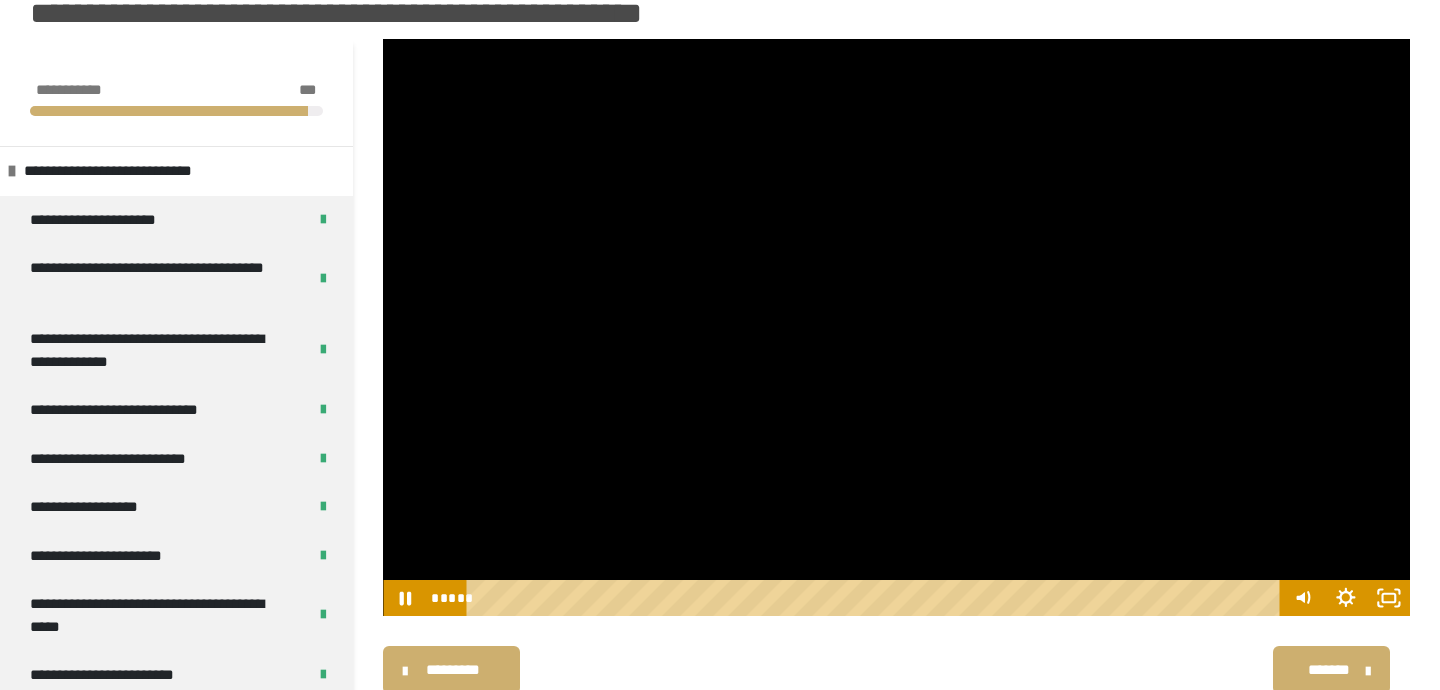 drag, startPoint x: 1165, startPoint y: 201, endPoint x: 1170, endPoint y: 176, distance: 25.495098 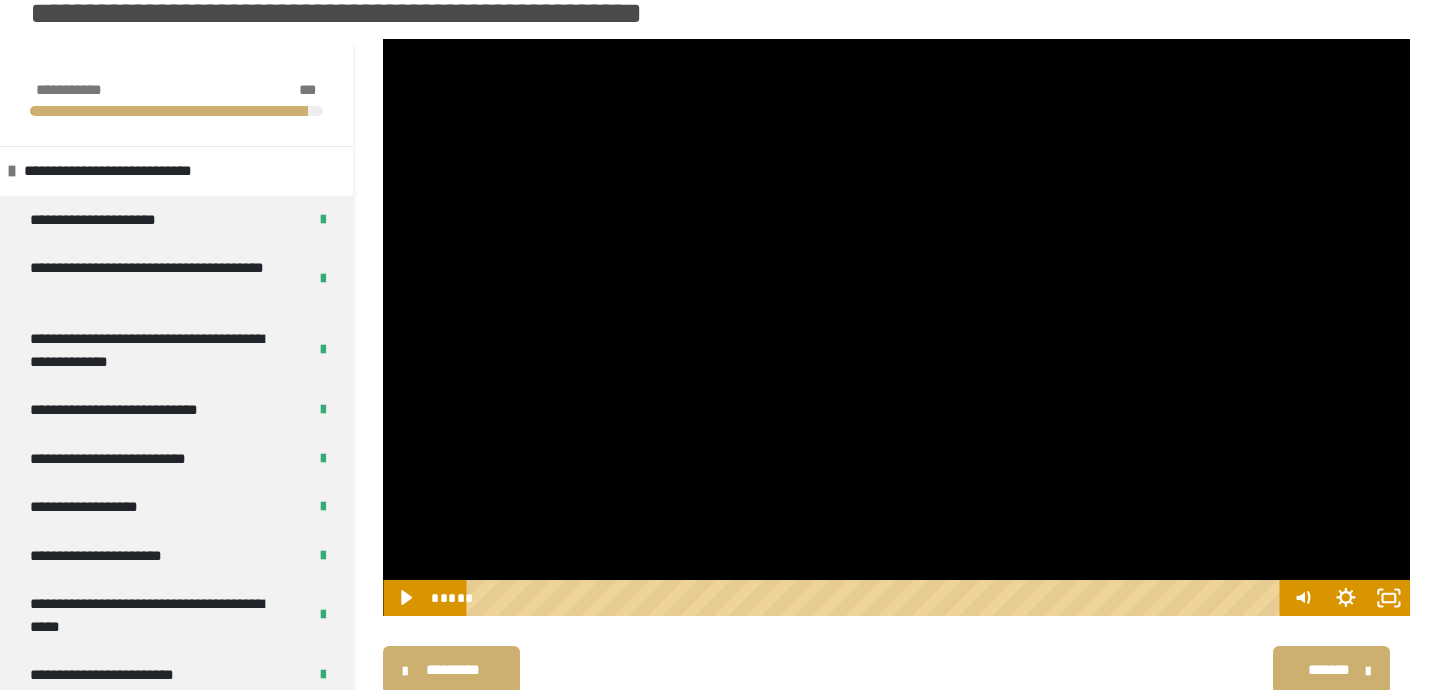 click at bounding box center [896, 328] 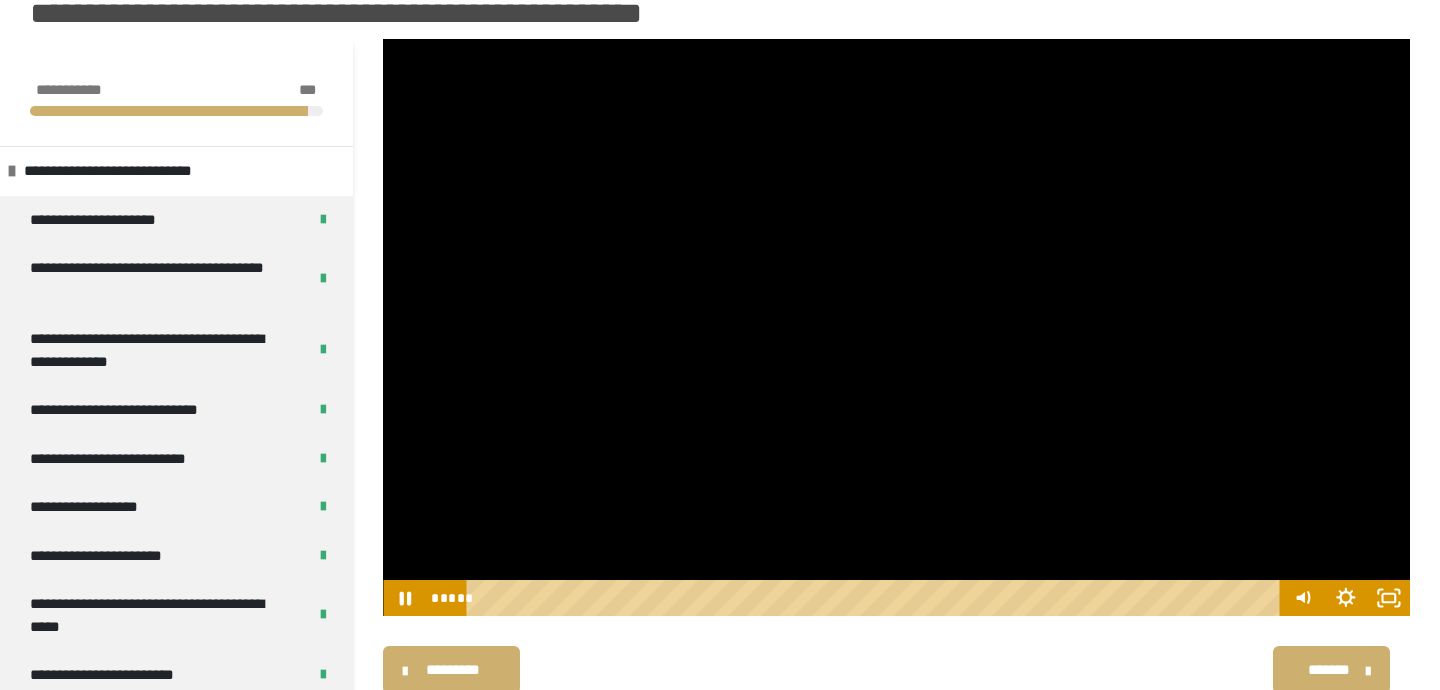click at bounding box center [896, 328] 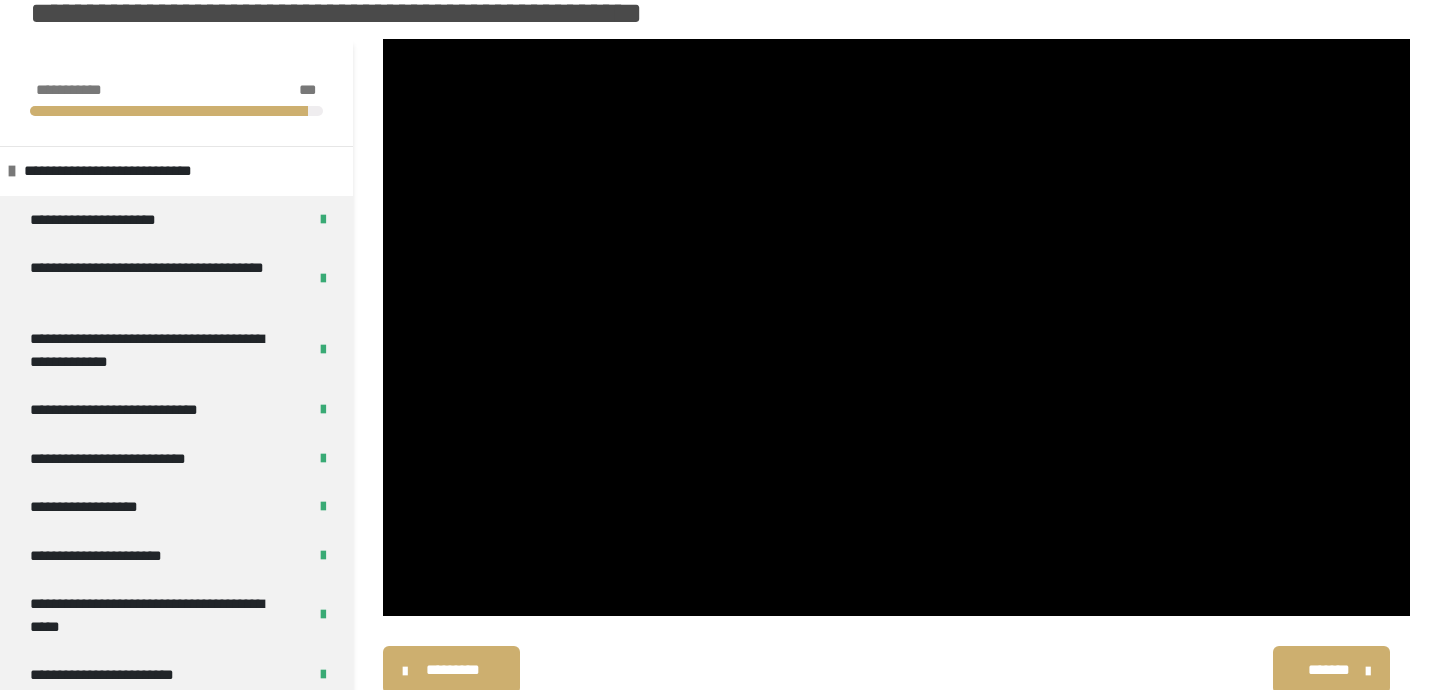 type 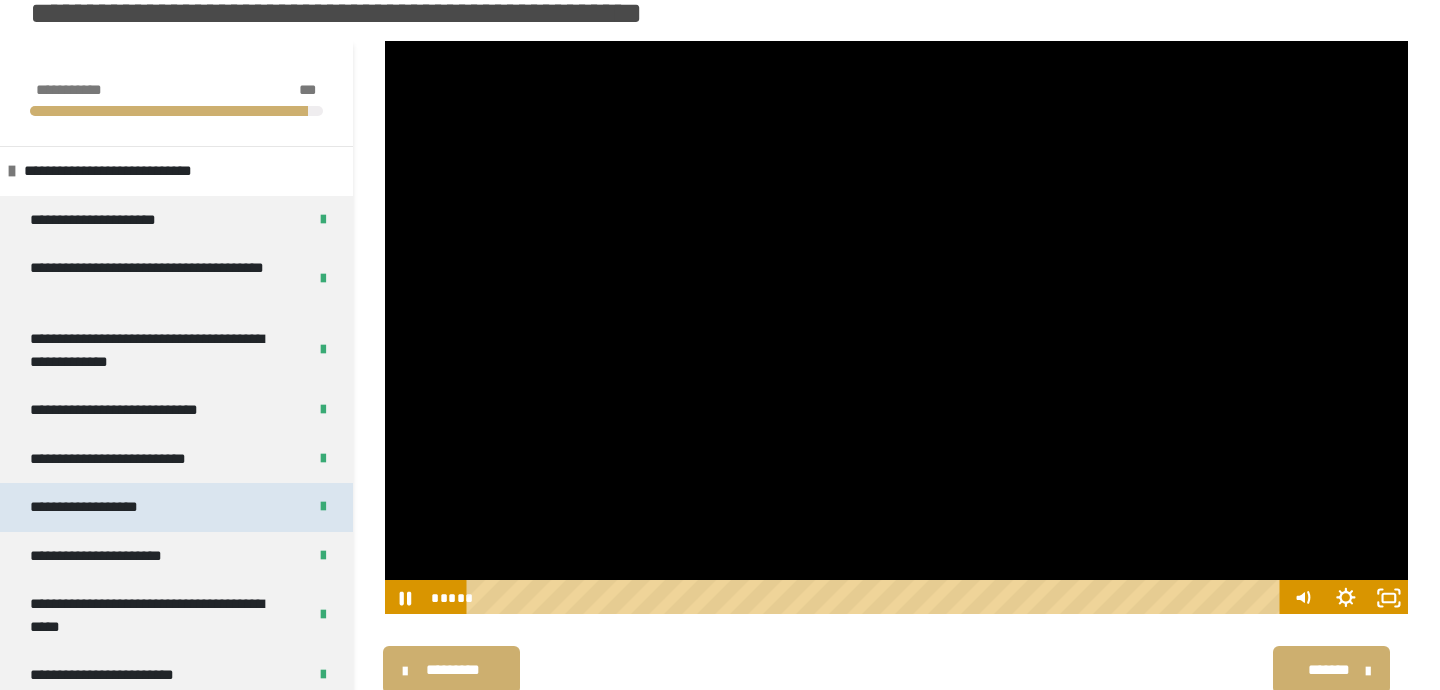 scroll, scrollTop: 253, scrollLeft: 0, axis: vertical 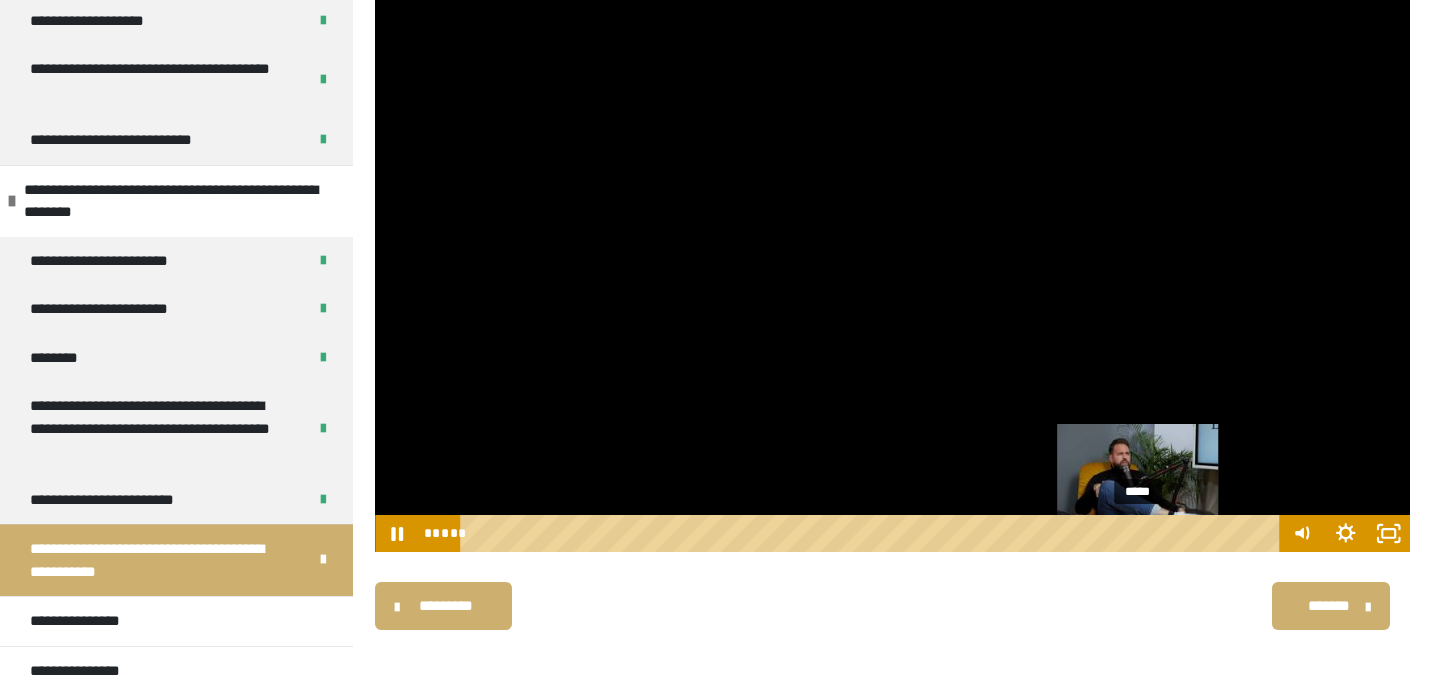 click on "*****" at bounding box center [873, 533] 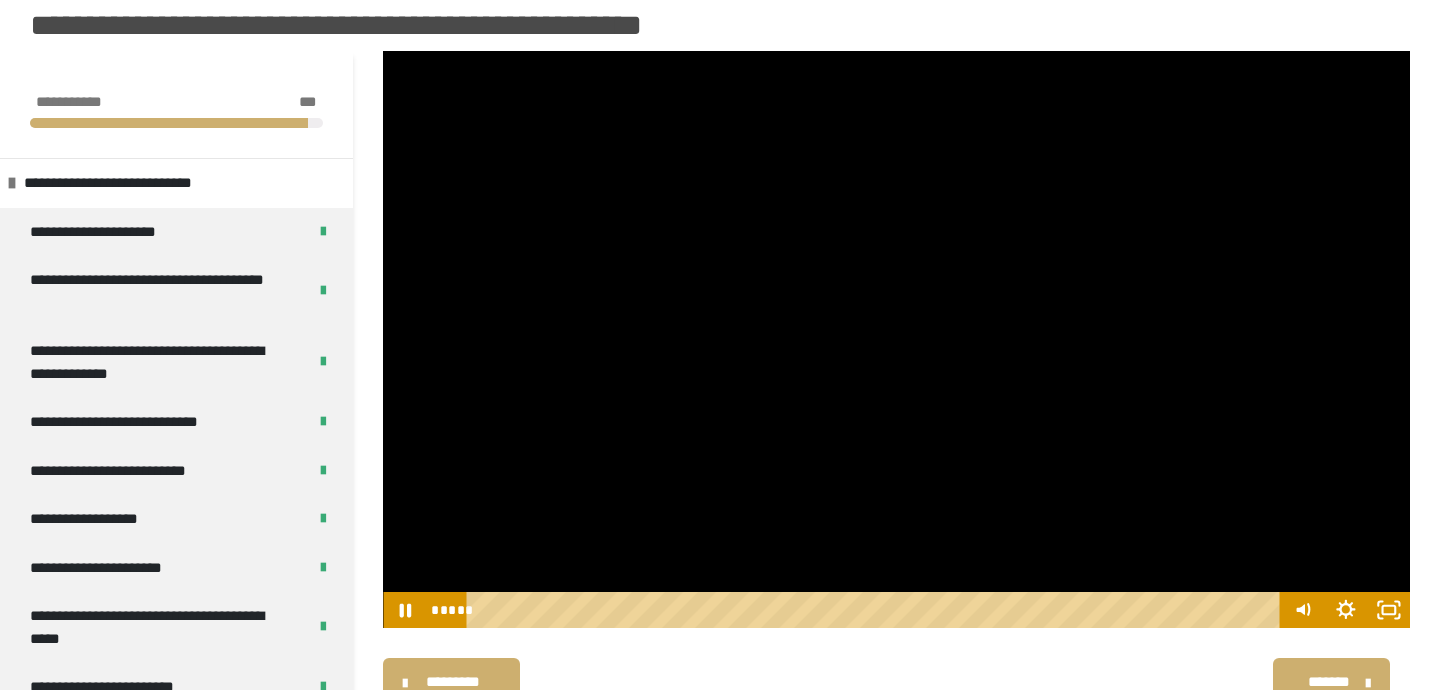 scroll, scrollTop: 40, scrollLeft: 0, axis: vertical 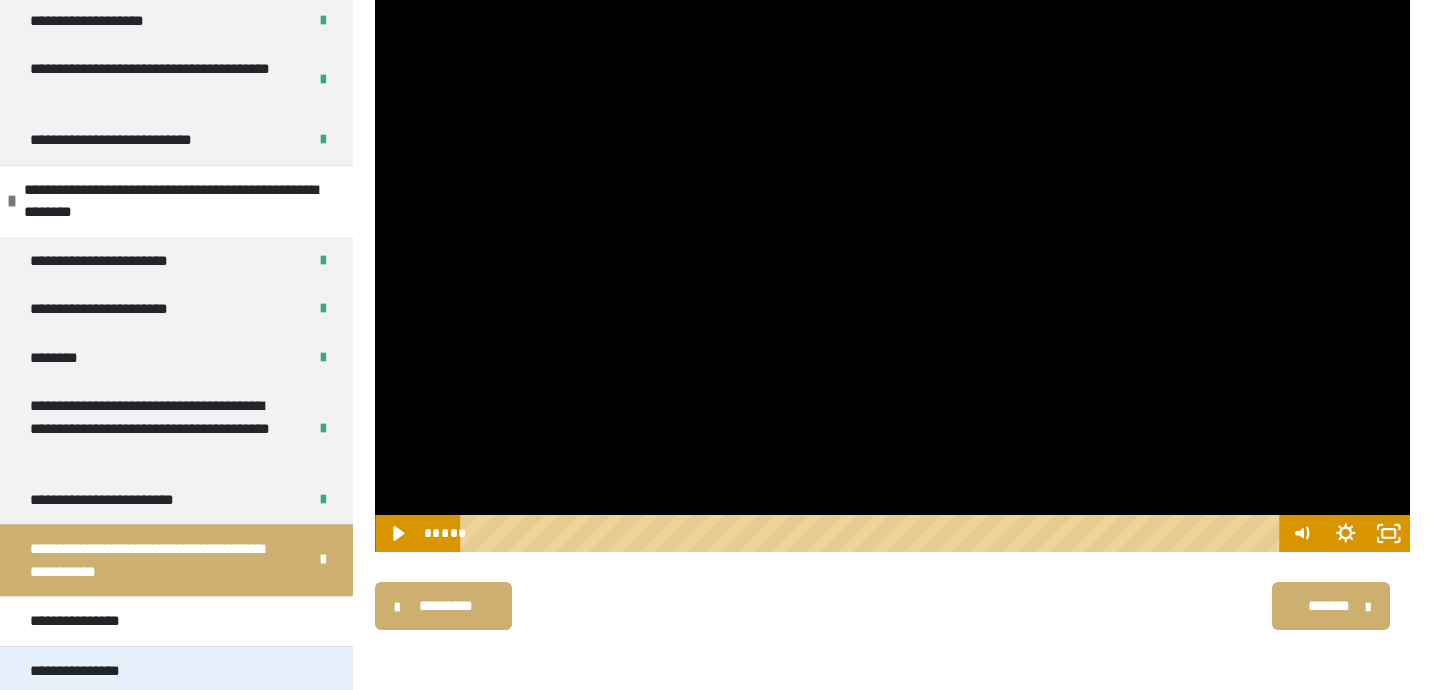 click on "**********" at bounding box center [176, 671] 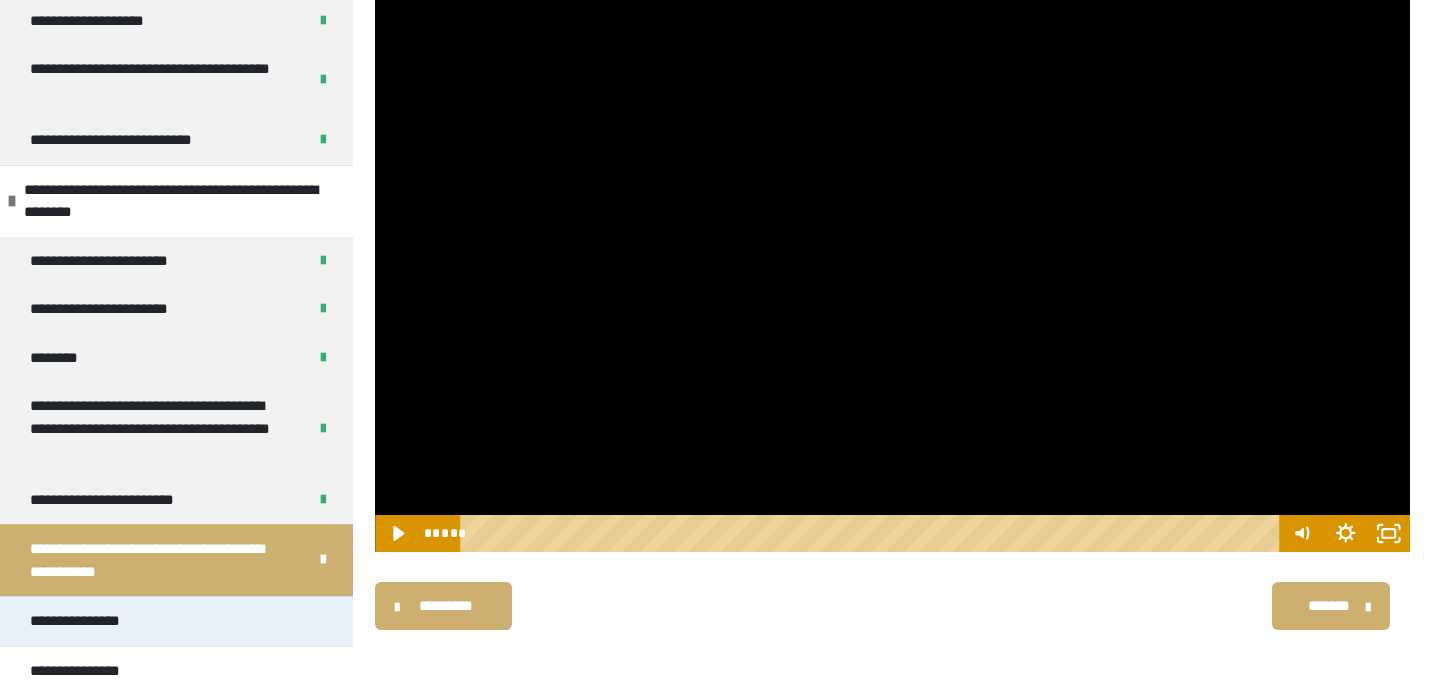 scroll, scrollTop: 234, scrollLeft: 0, axis: vertical 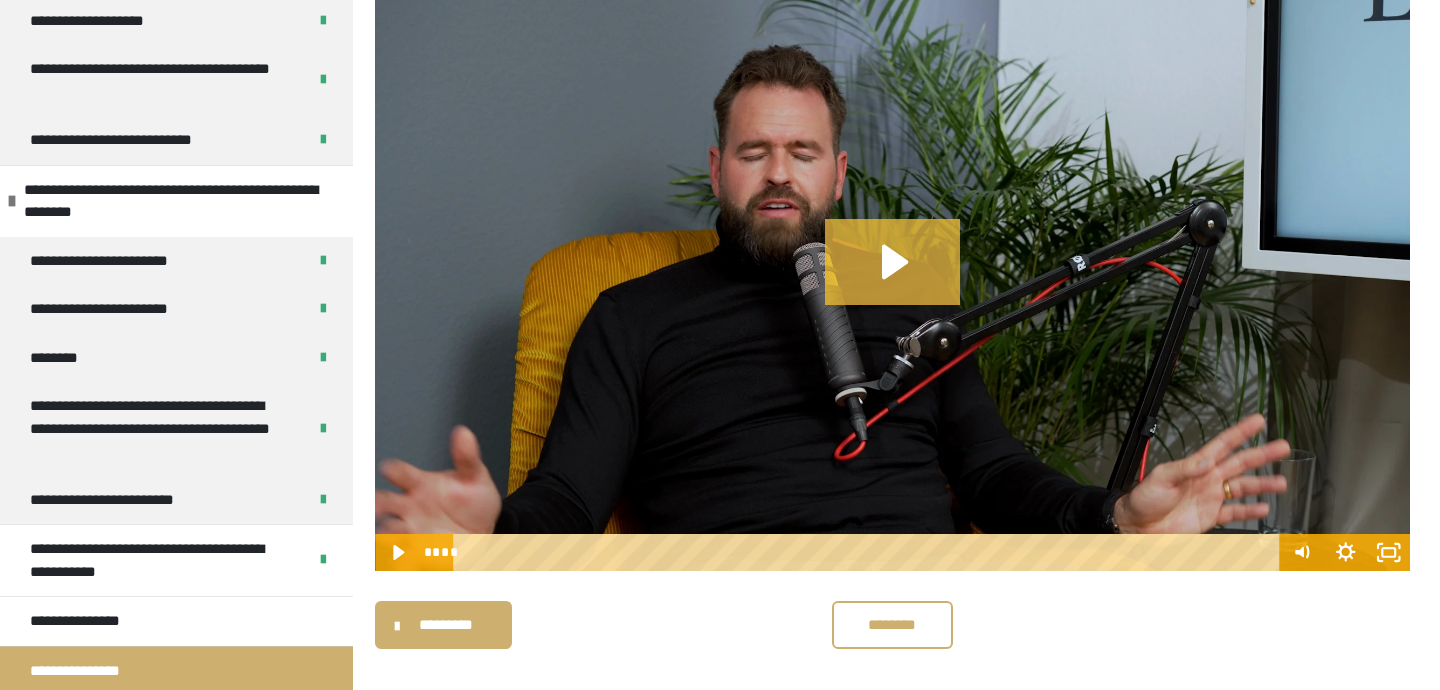 click 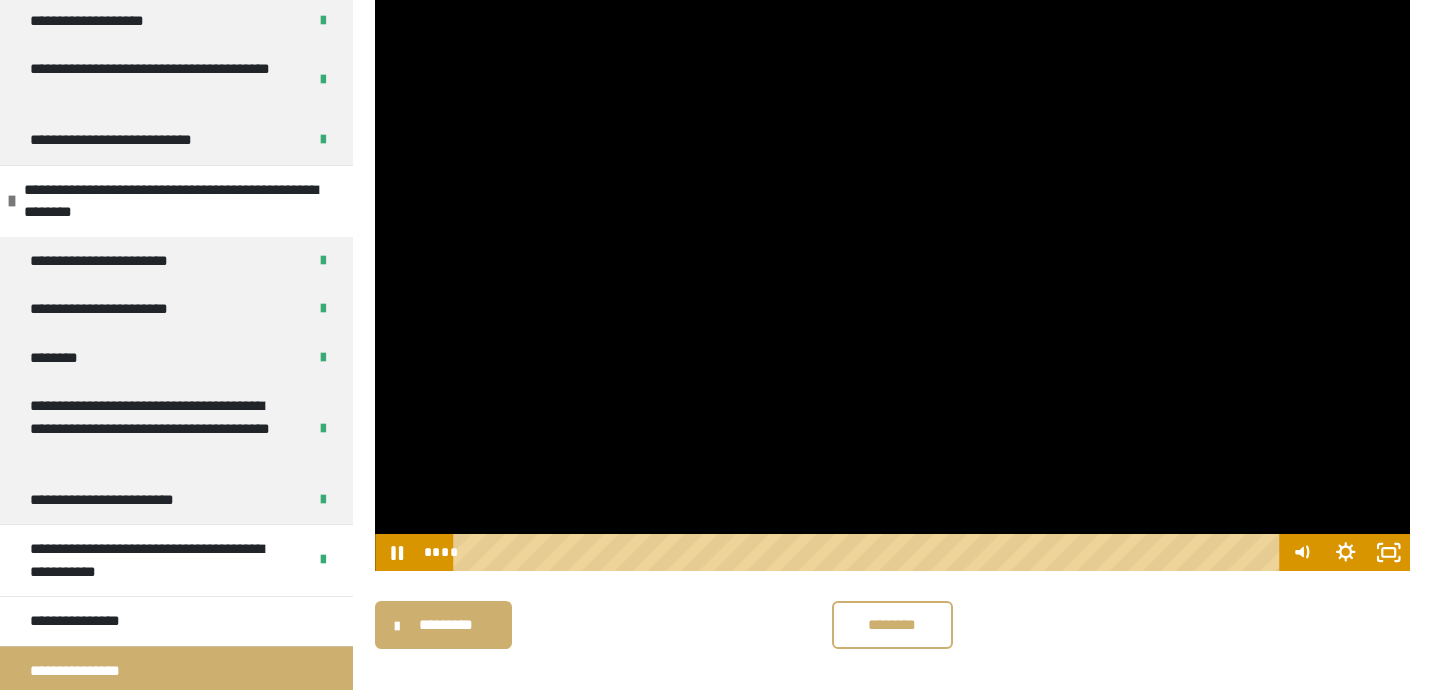click at bounding box center [892, 281] 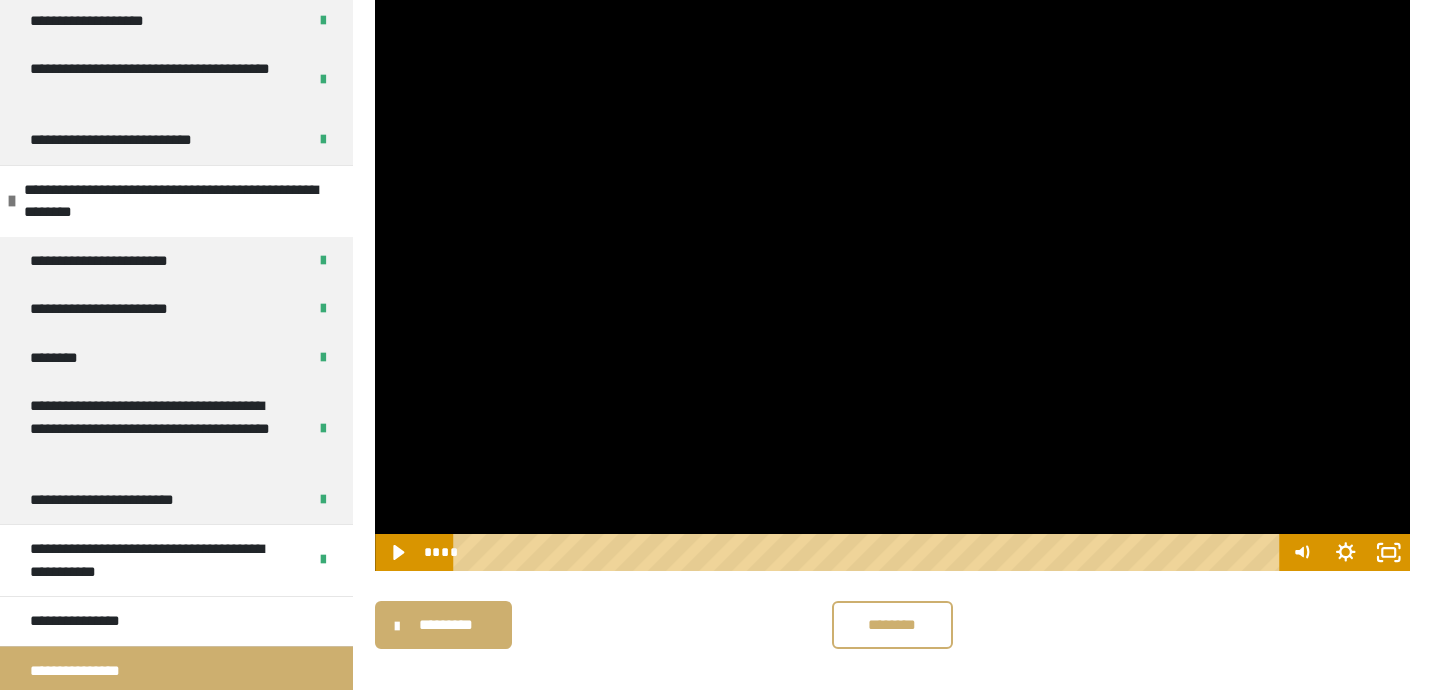 click at bounding box center (892, 281) 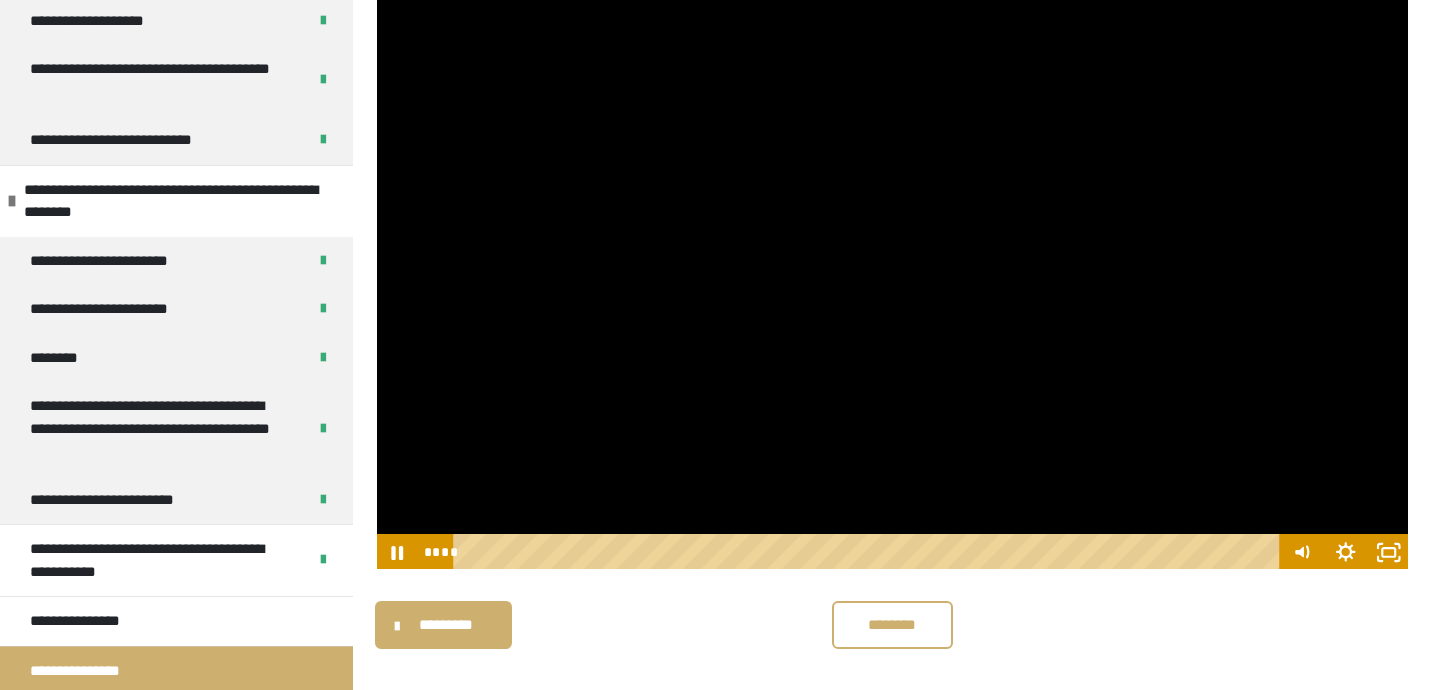scroll, scrollTop: 253, scrollLeft: 0, axis: vertical 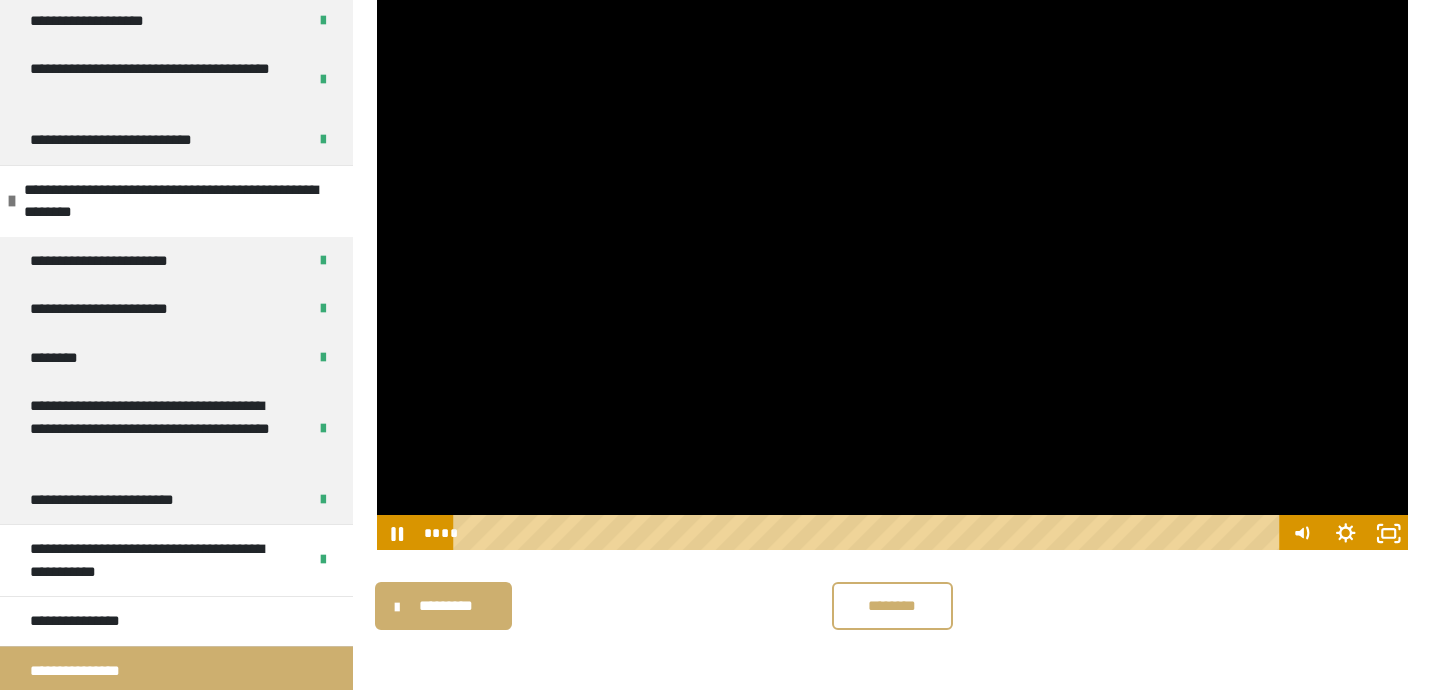 click on "********" at bounding box center [892, 606] 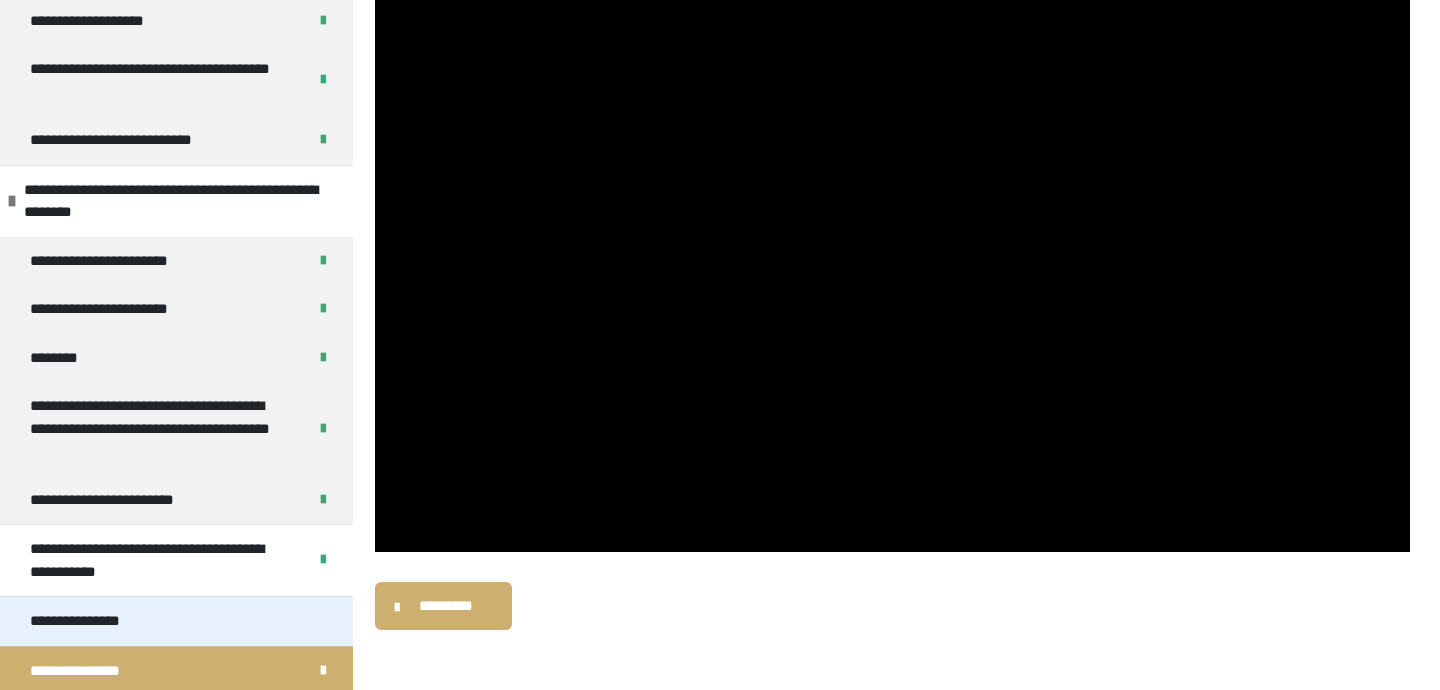 click on "**********" at bounding box center (176, 621) 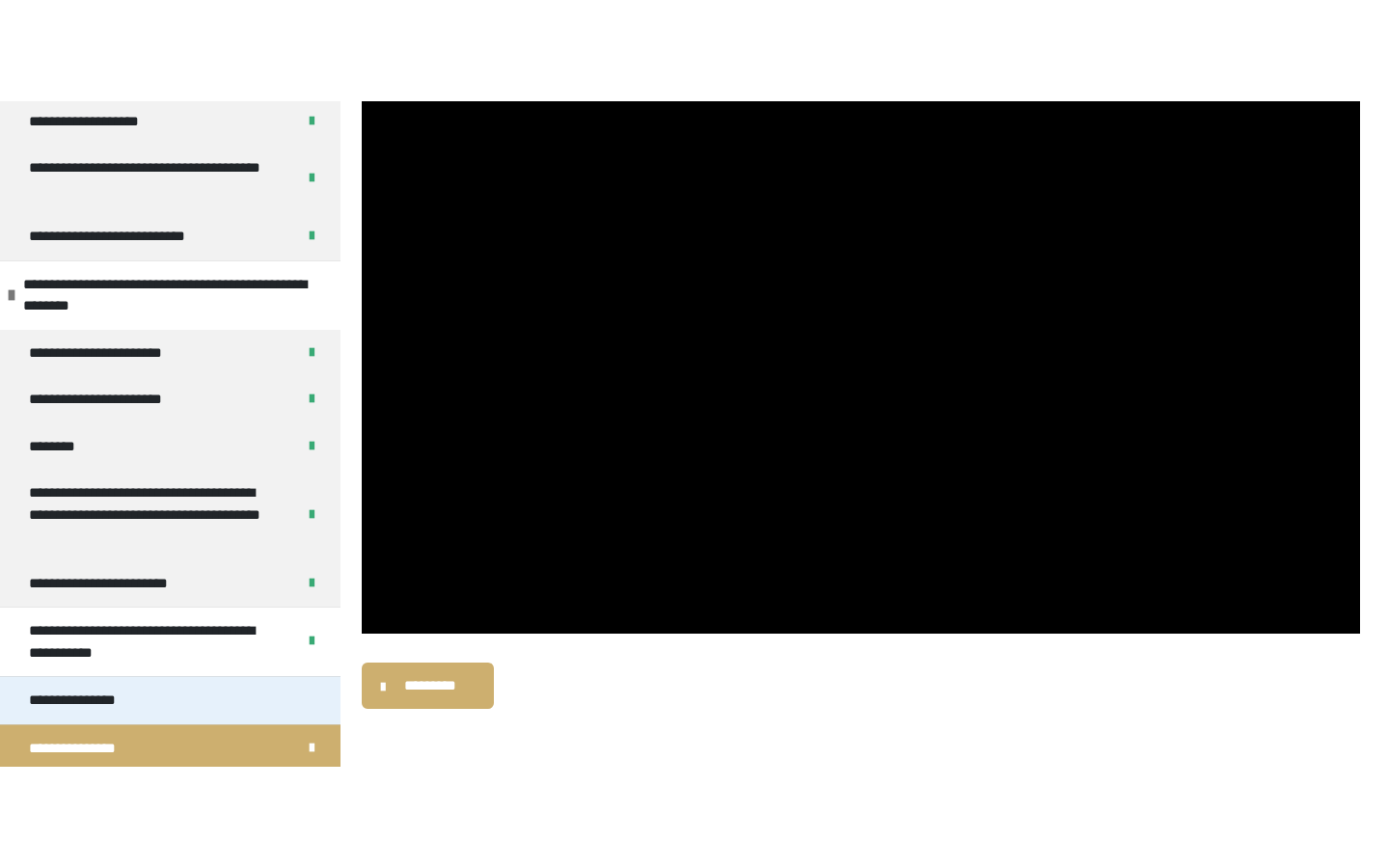 scroll, scrollTop: 226, scrollLeft: 0, axis: vertical 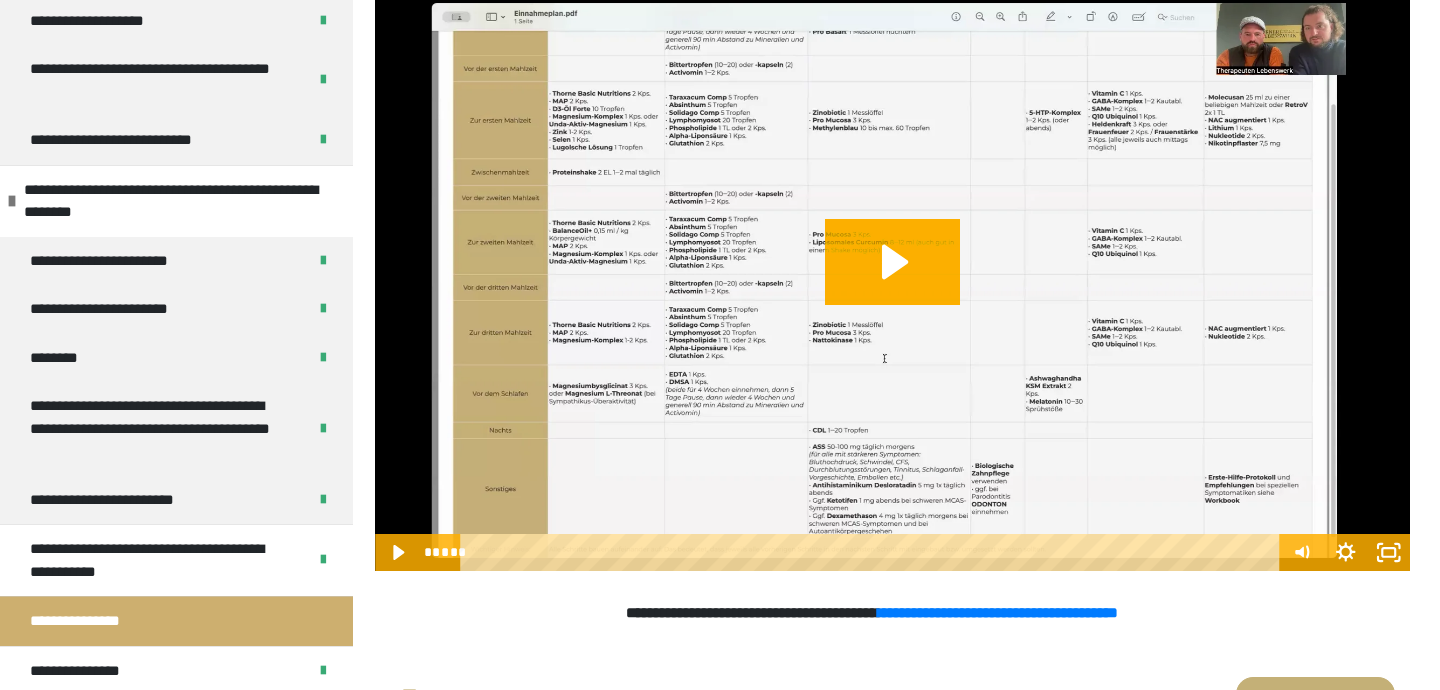 click 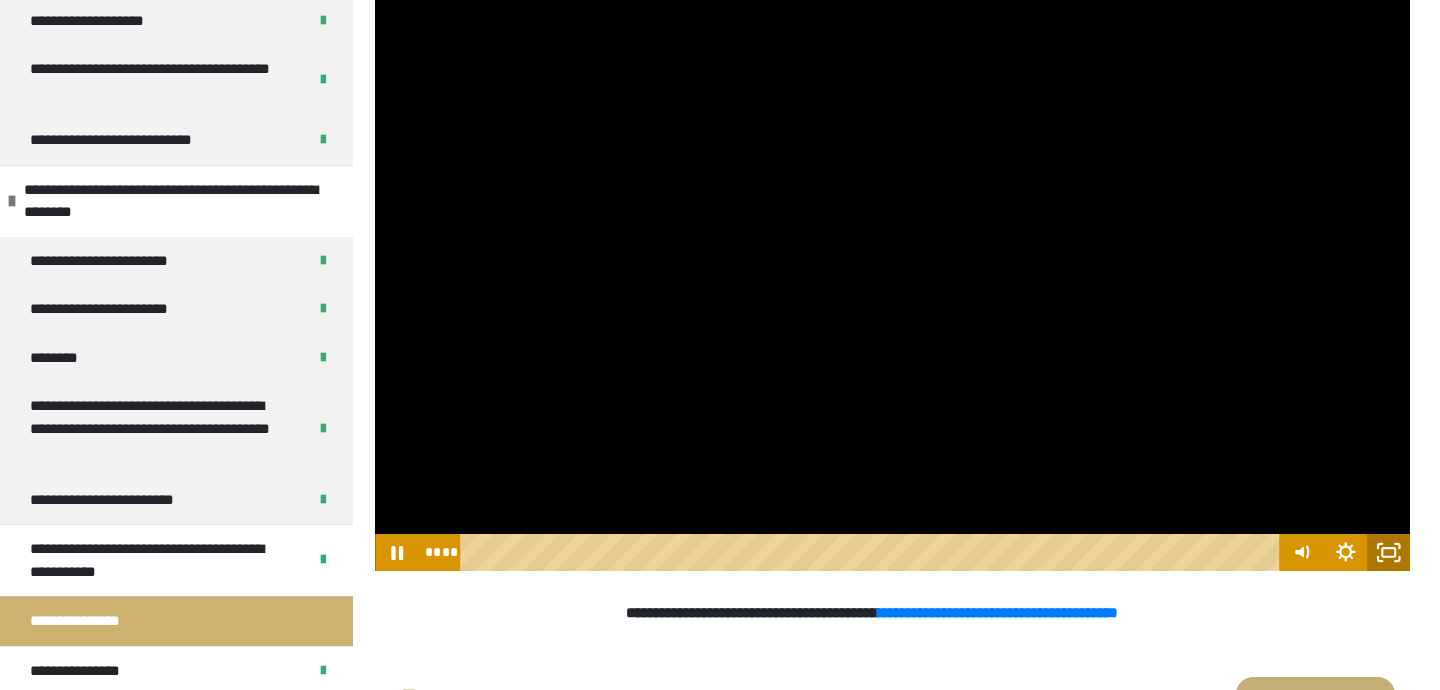 click 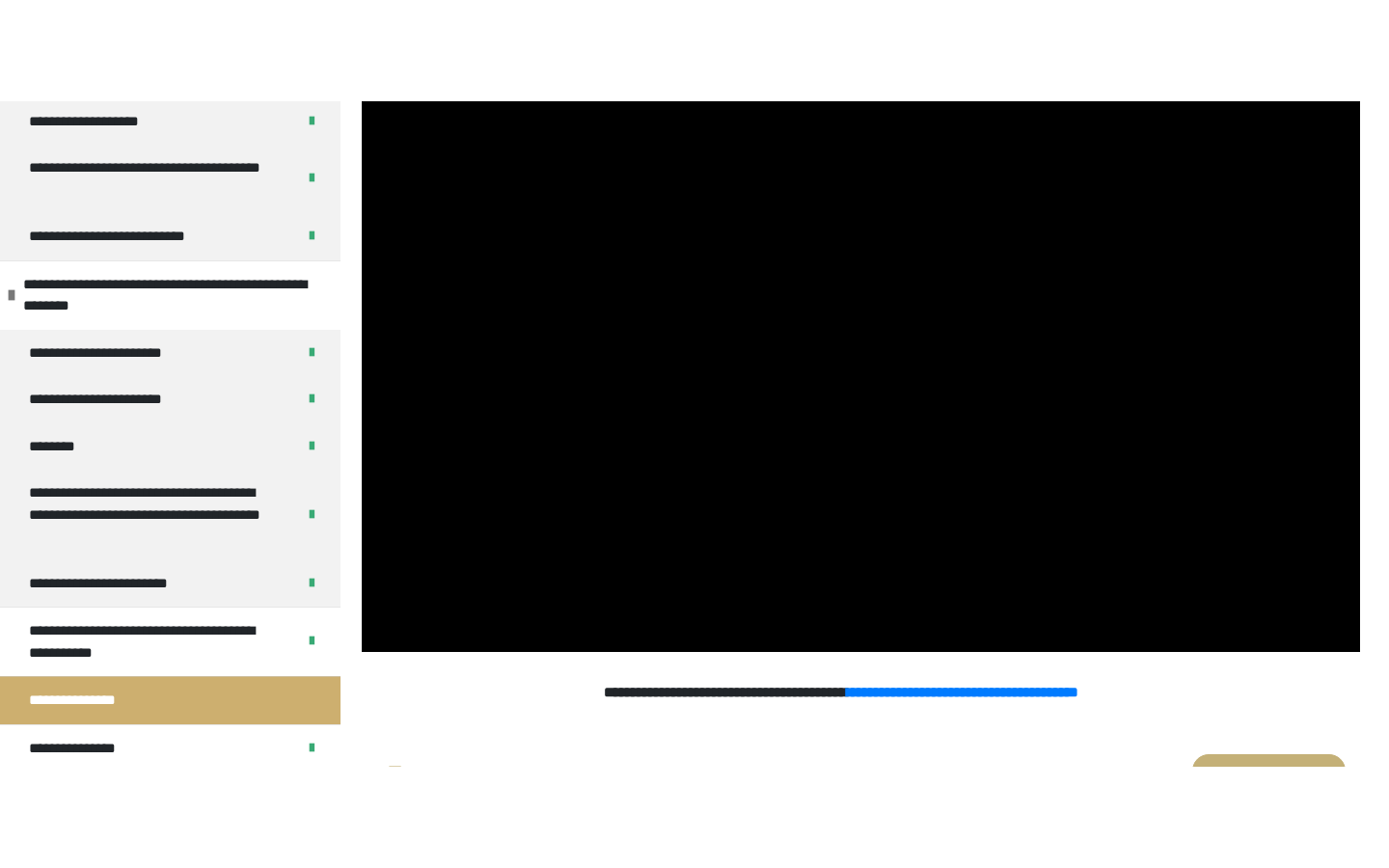 scroll, scrollTop: 1136, scrollLeft: 0, axis: vertical 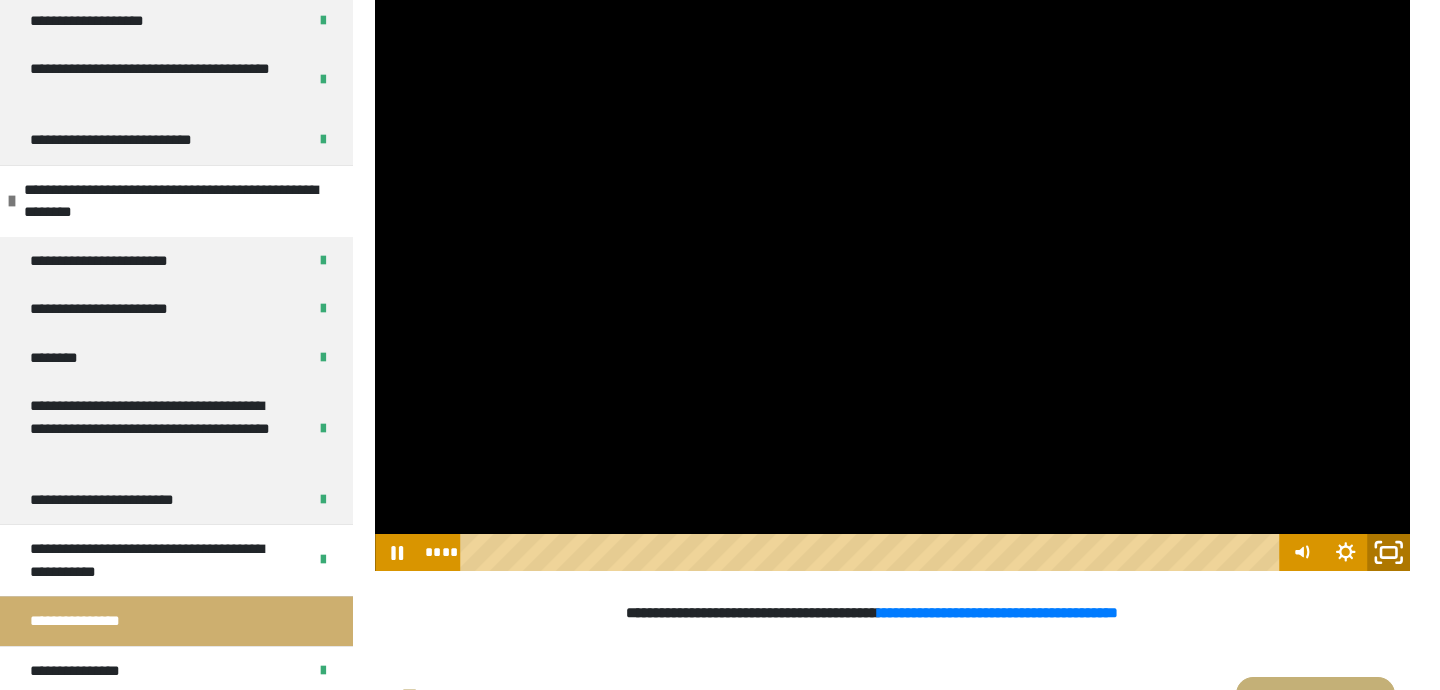 click 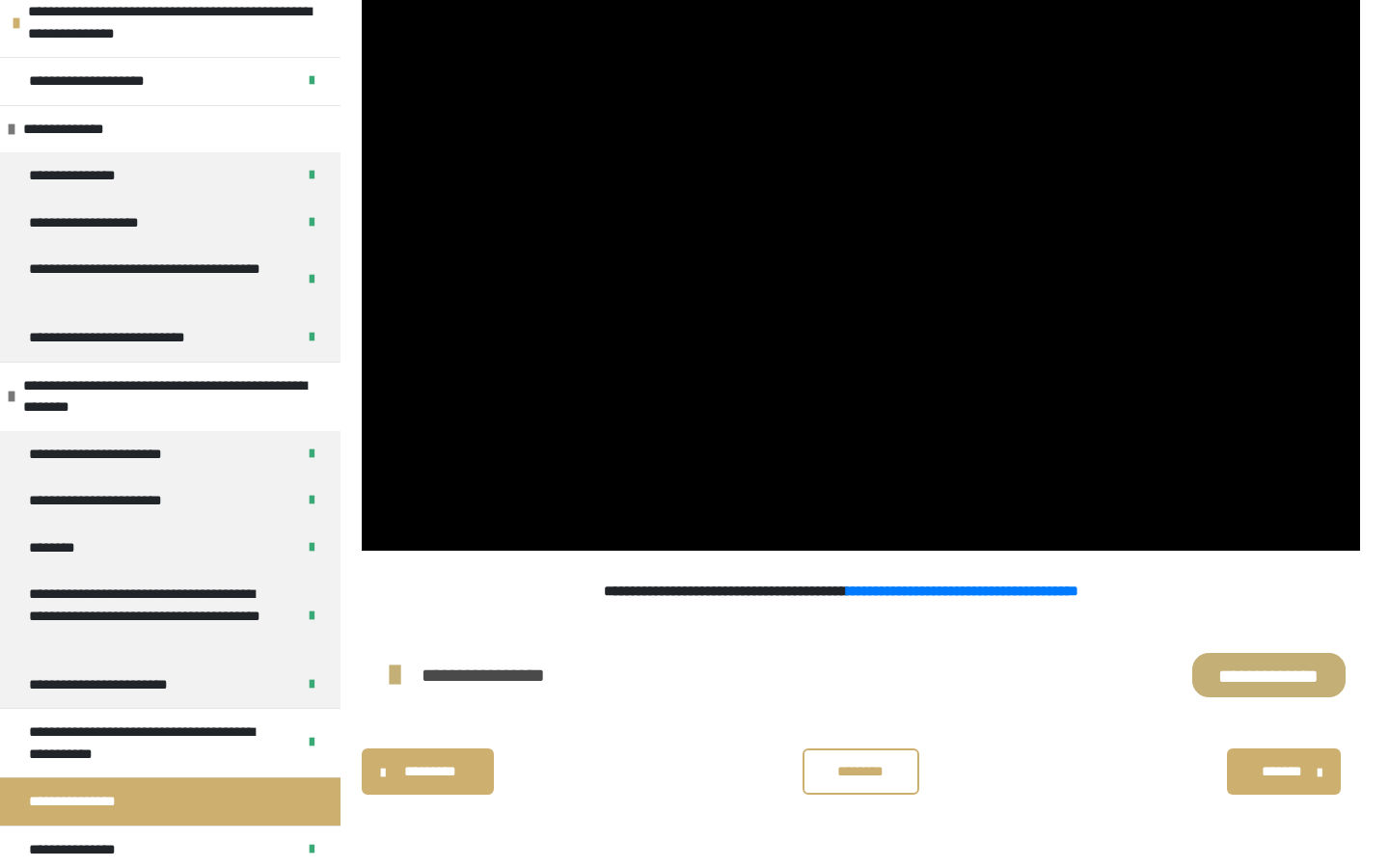 scroll, scrollTop: 1136, scrollLeft: 0, axis: vertical 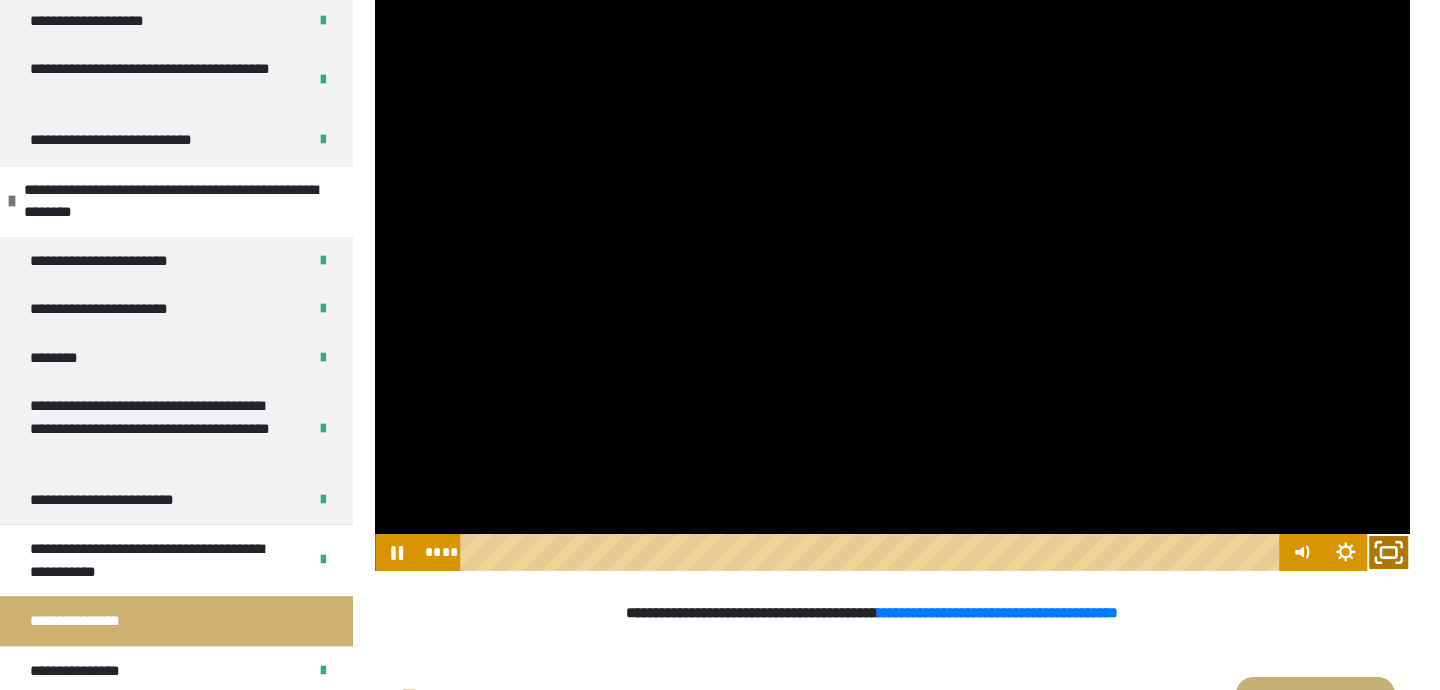 click 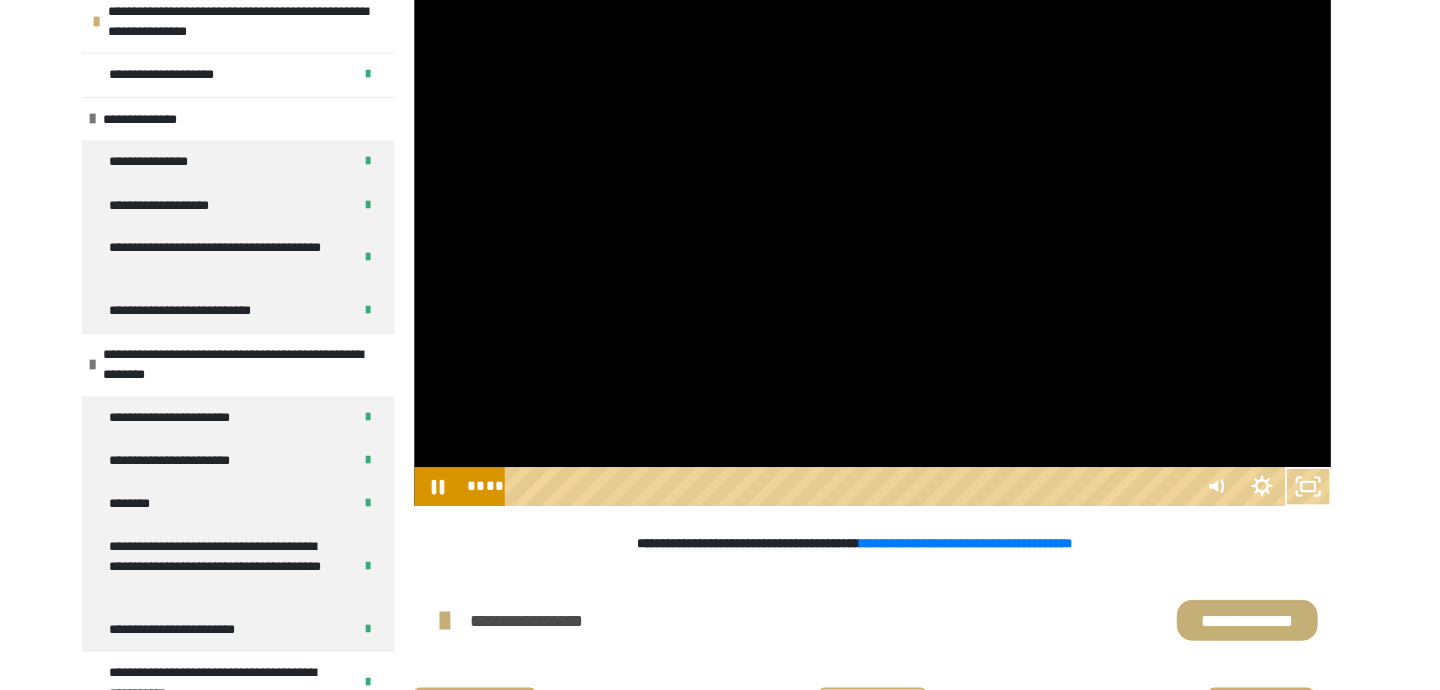scroll, scrollTop: 1178, scrollLeft: 0, axis: vertical 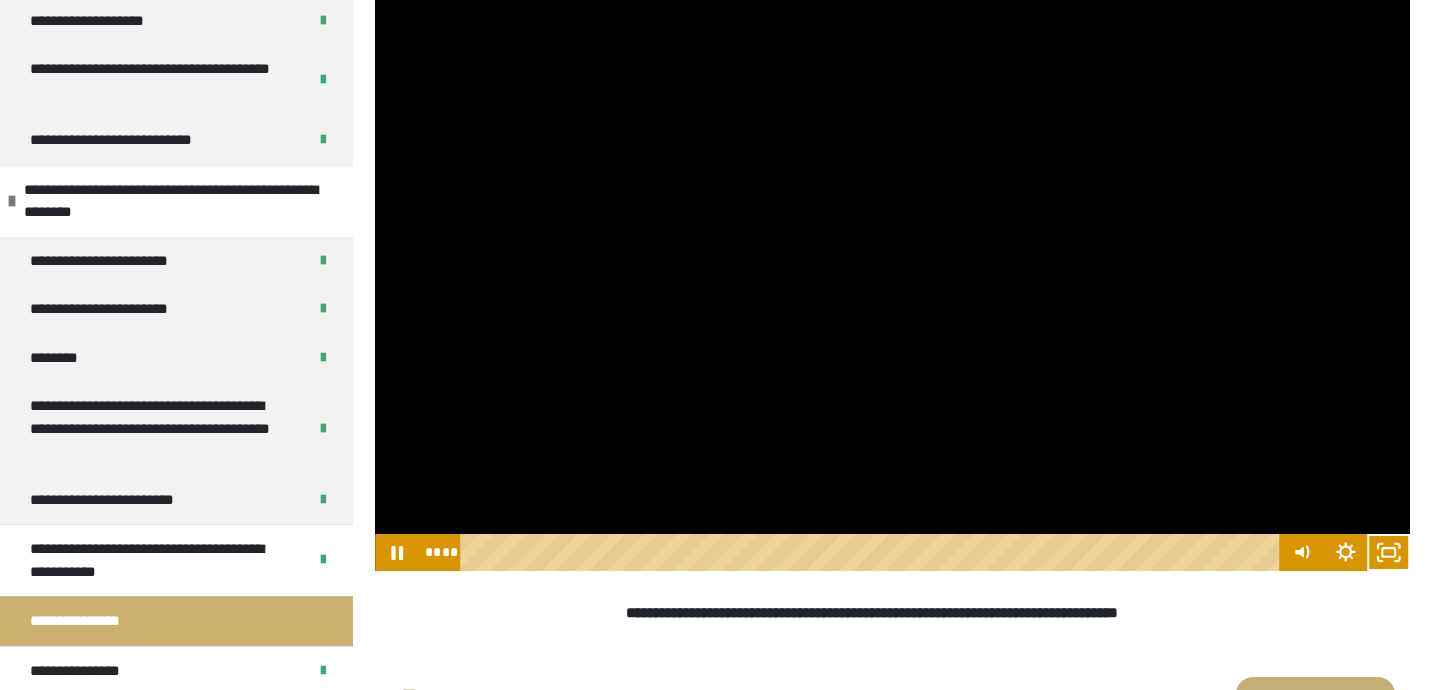 type 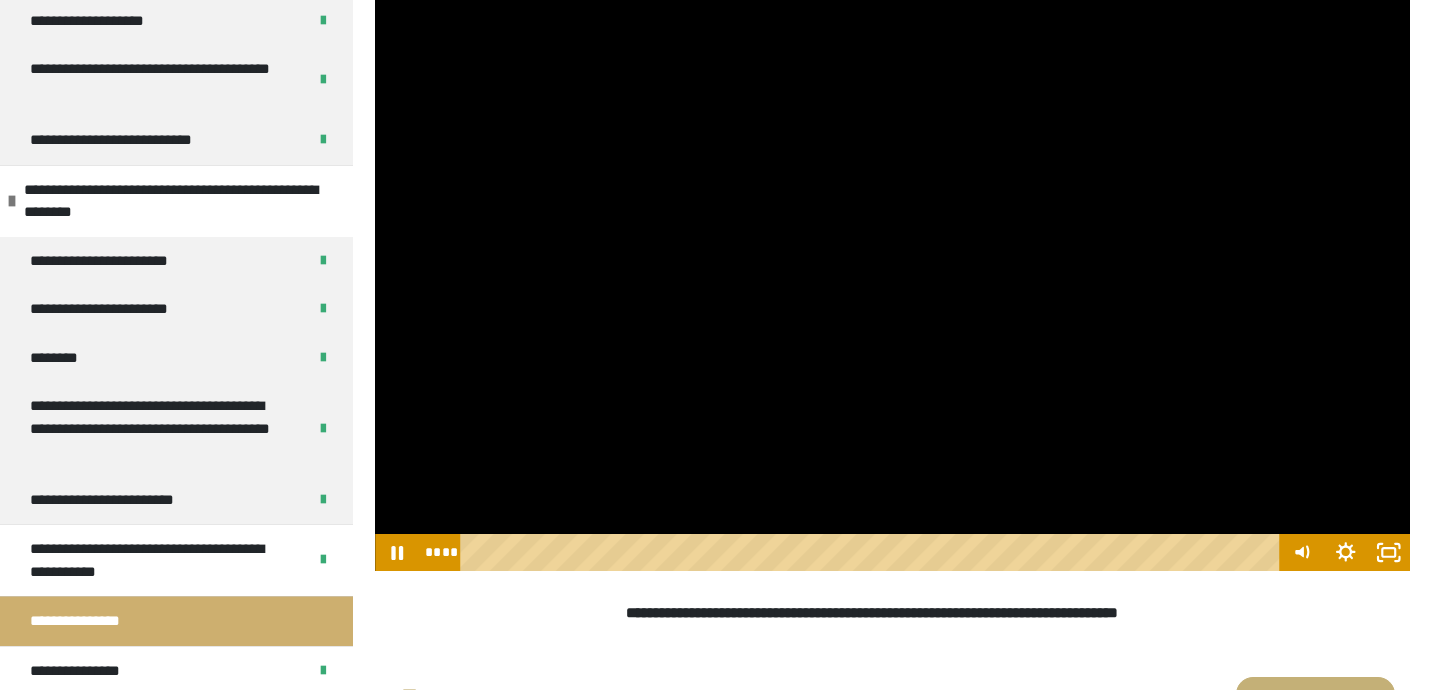 click on "**********" at bounding box center (998, 612) 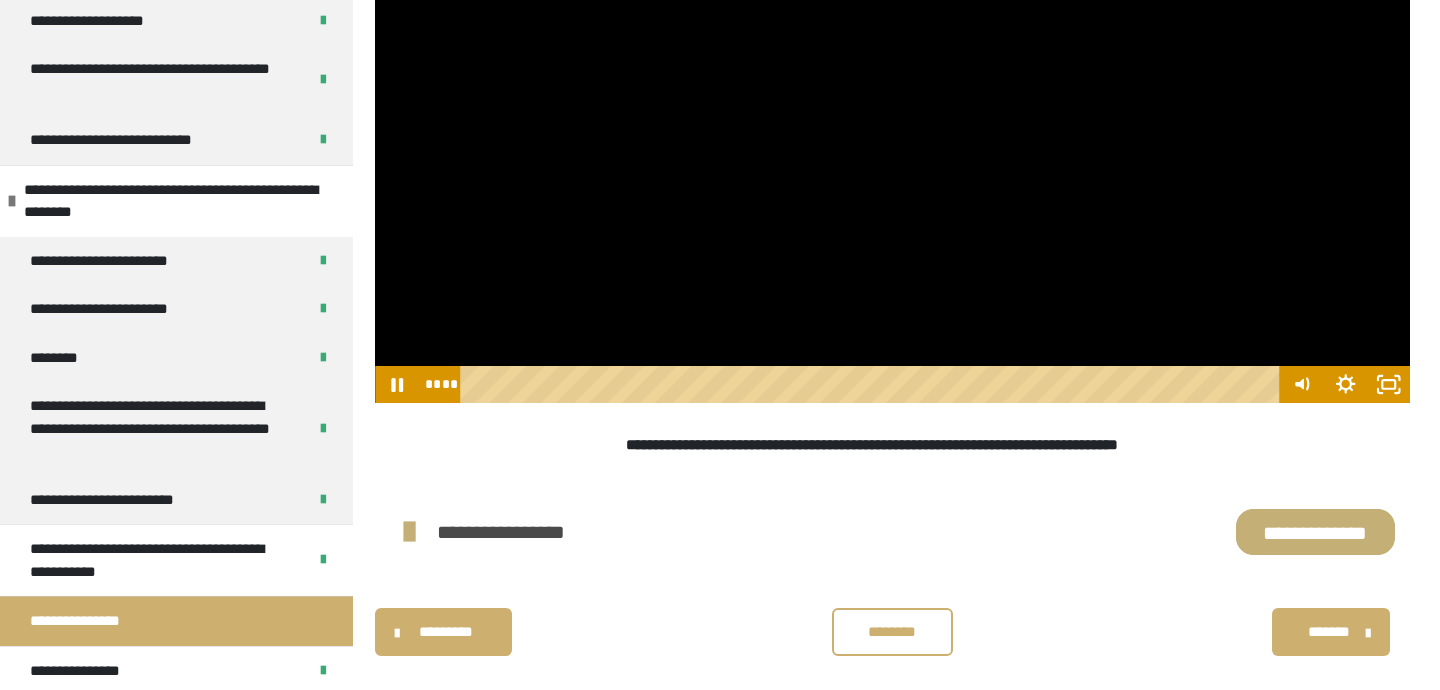 scroll, scrollTop: 428, scrollLeft: 0, axis: vertical 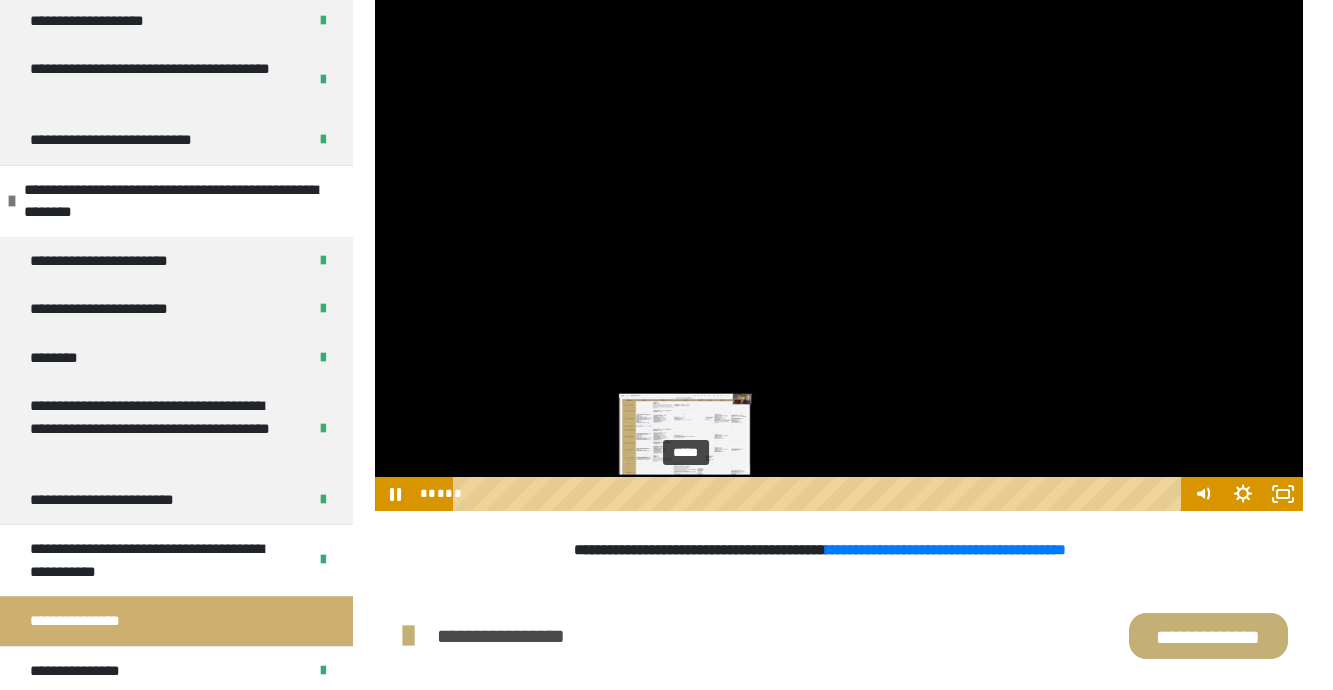 click on "*****" at bounding box center [820, 494] 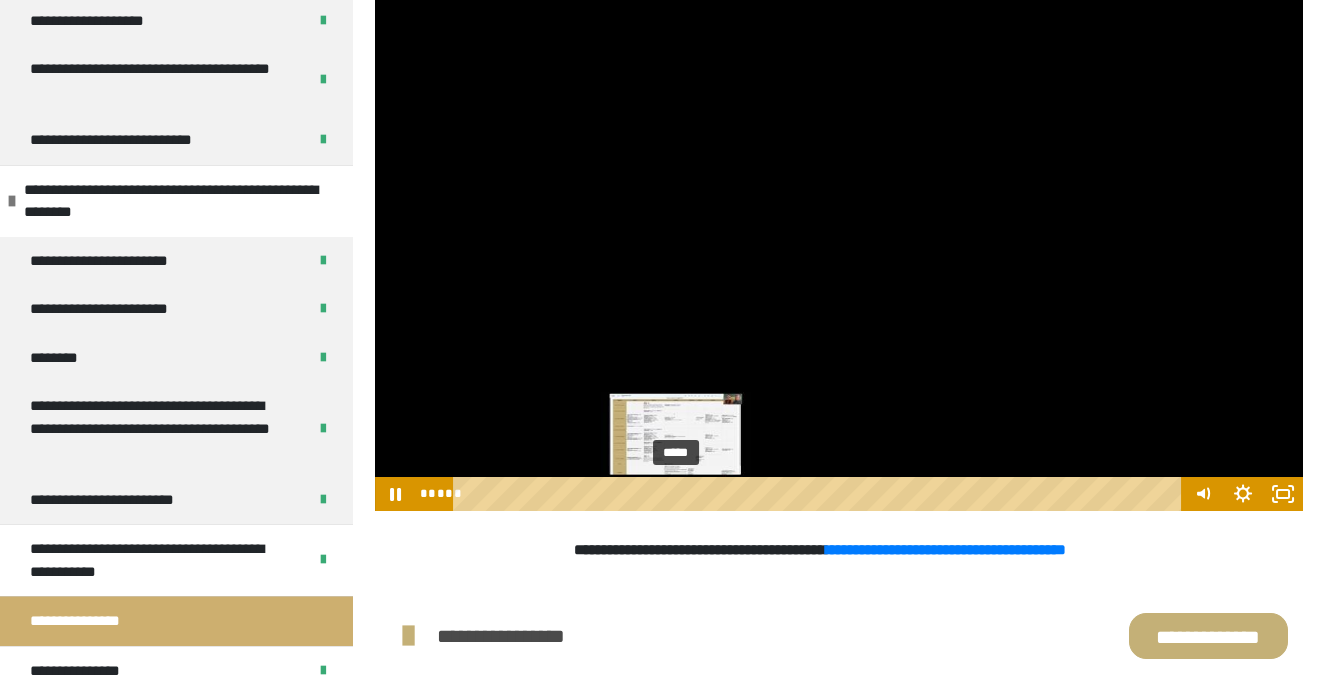 click on "*****" at bounding box center [820, 494] 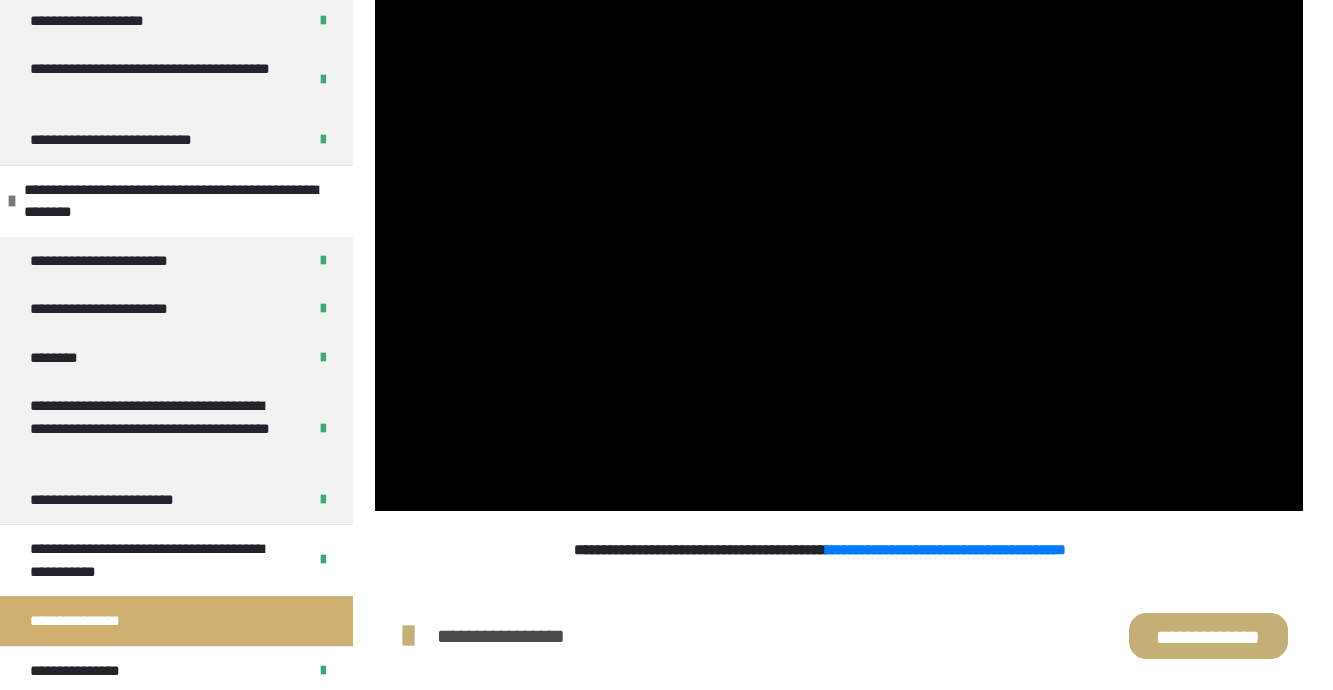 scroll, scrollTop: 184, scrollLeft: 0, axis: vertical 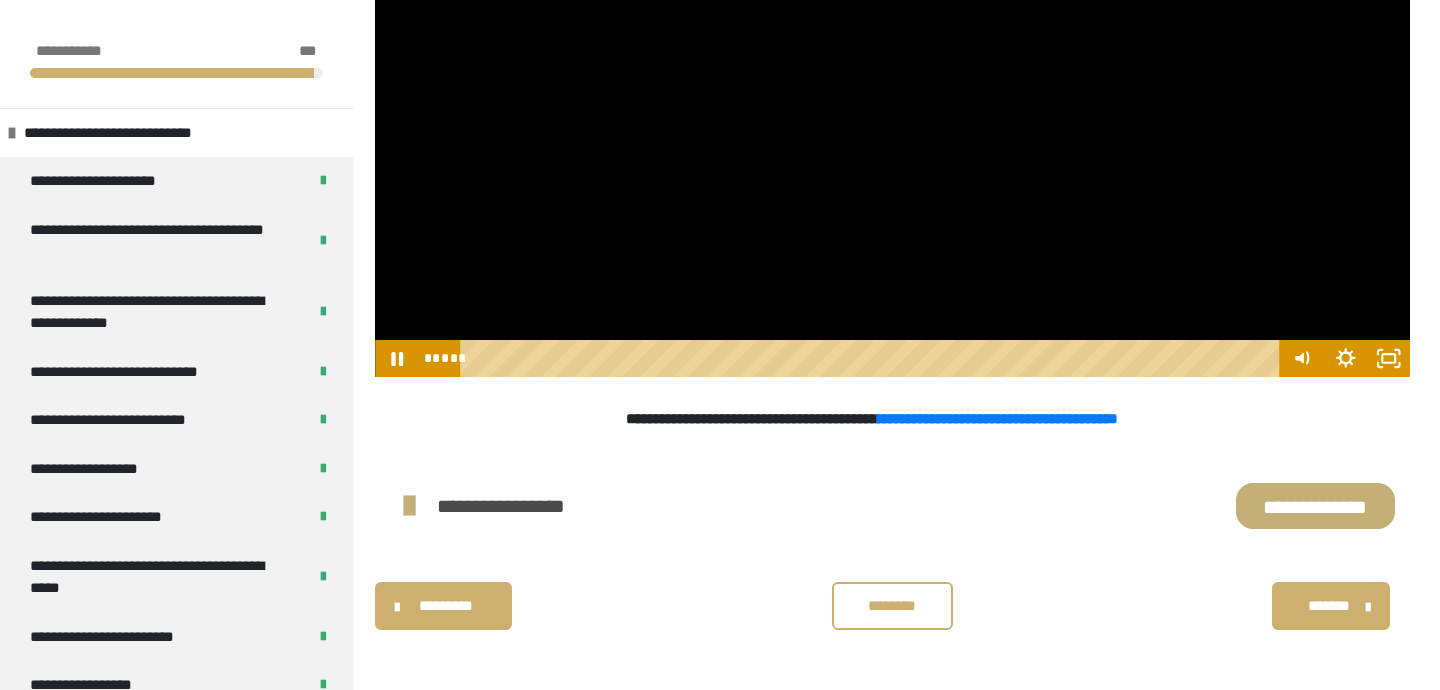 click on "********" at bounding box center [892, 606] 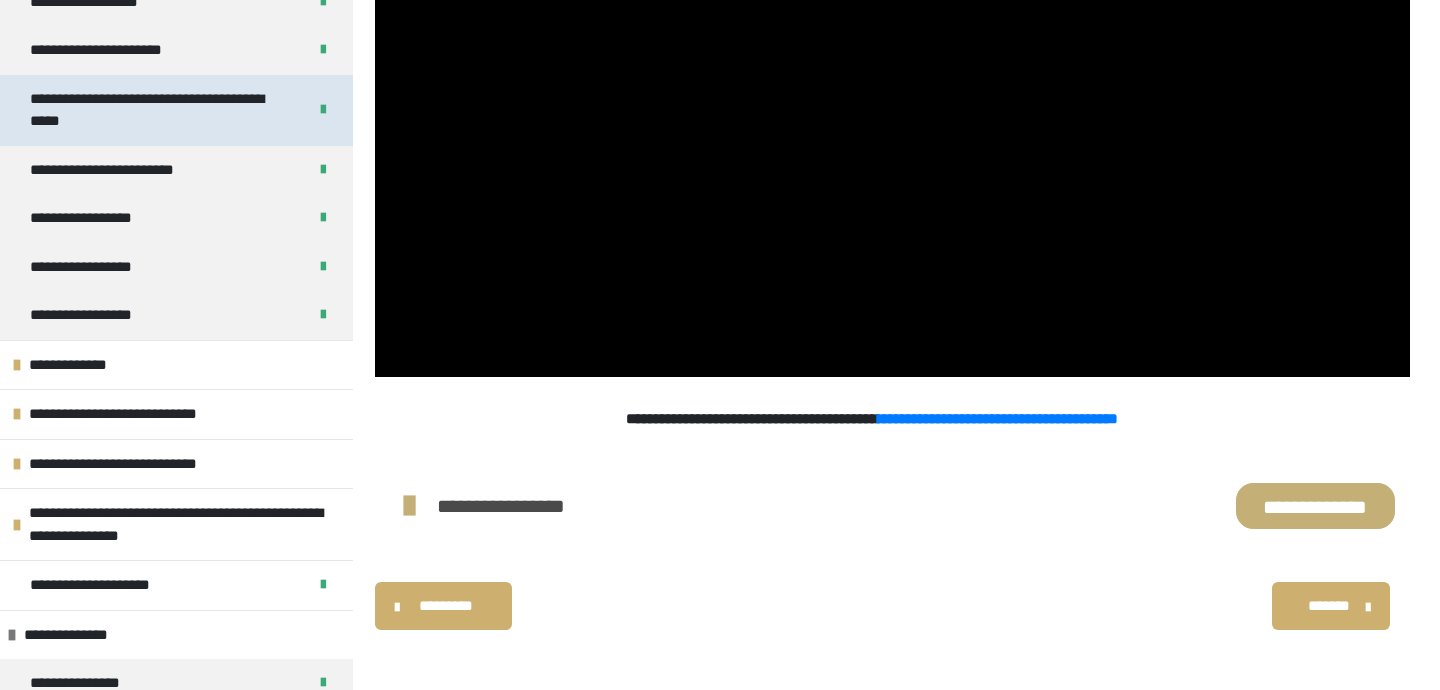 scroll, scrollTop: 0, scrollLeft: 0, axis: both 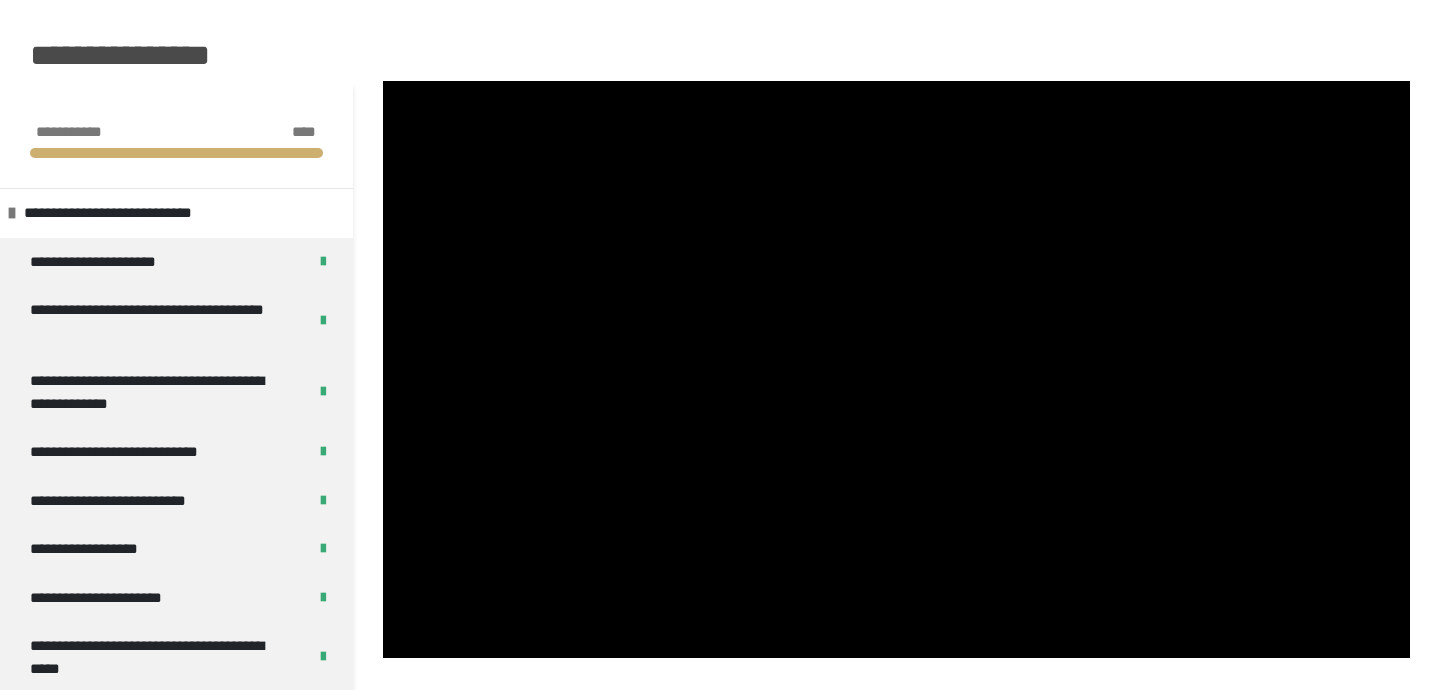 click on "**********" at bounding box center [896, 699] 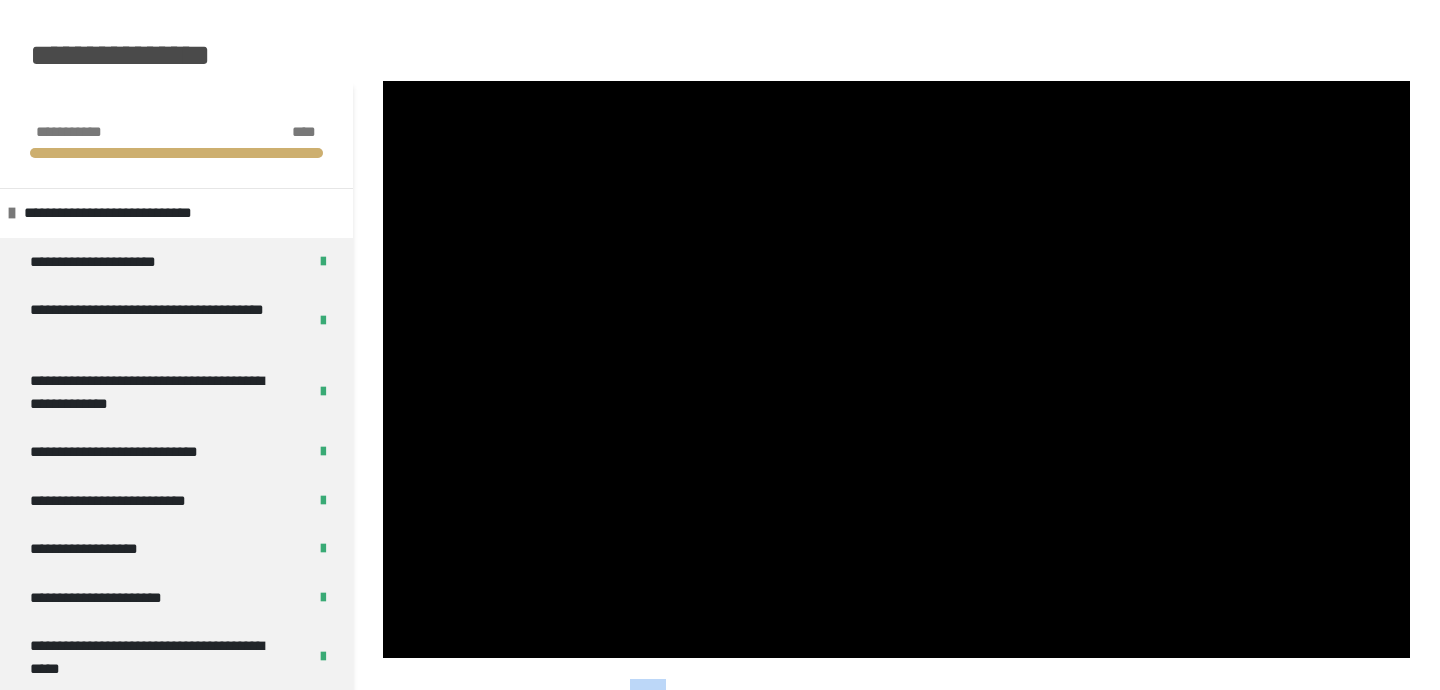 click on "**********" at bounding box center (896, 699) 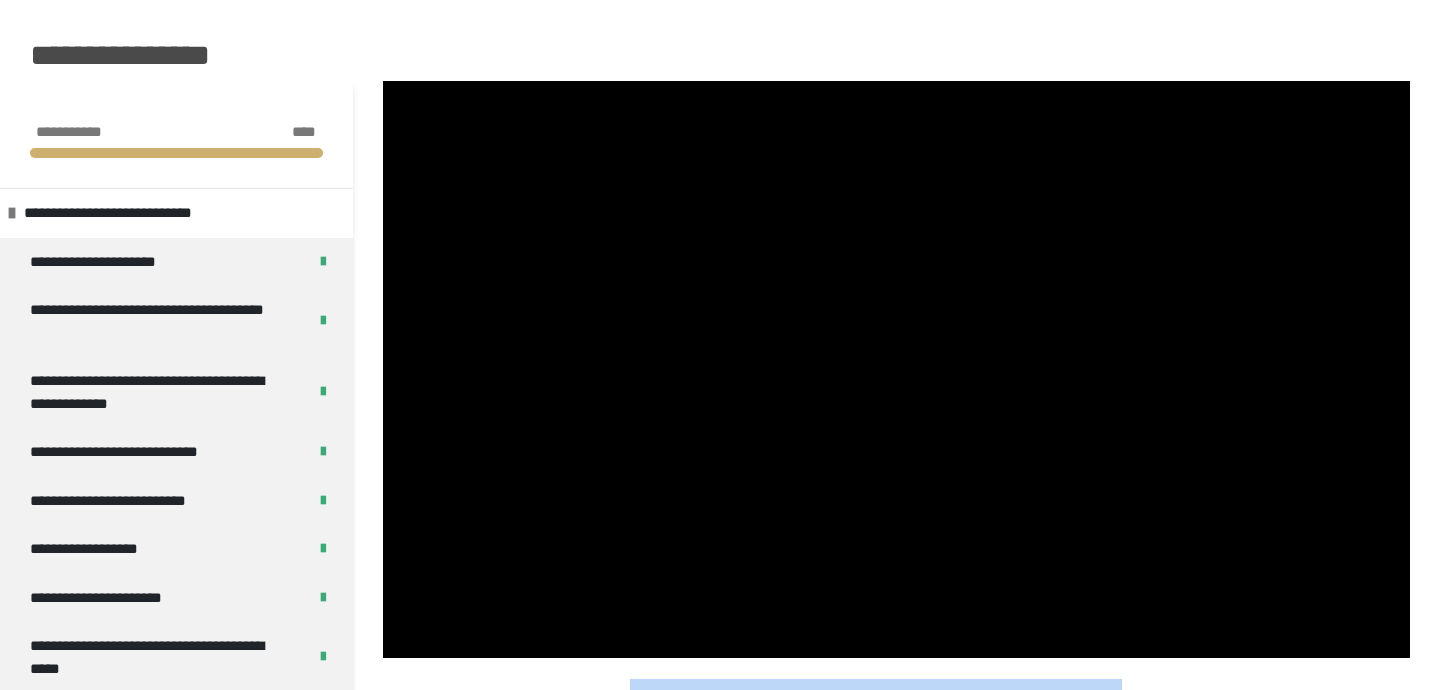 click on "**********" at bounding box center [896, 699] 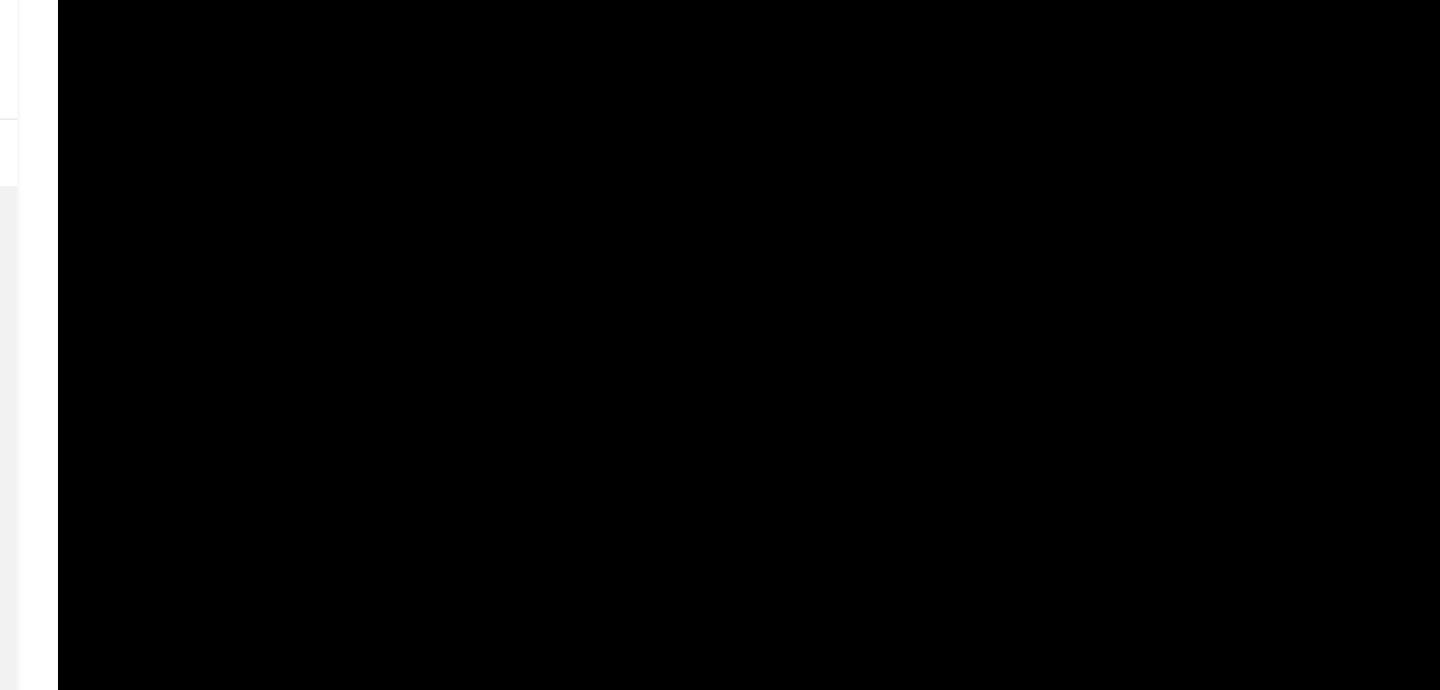 scroll, scrollTop: 157, scrollLeft: 0, axis: vertical 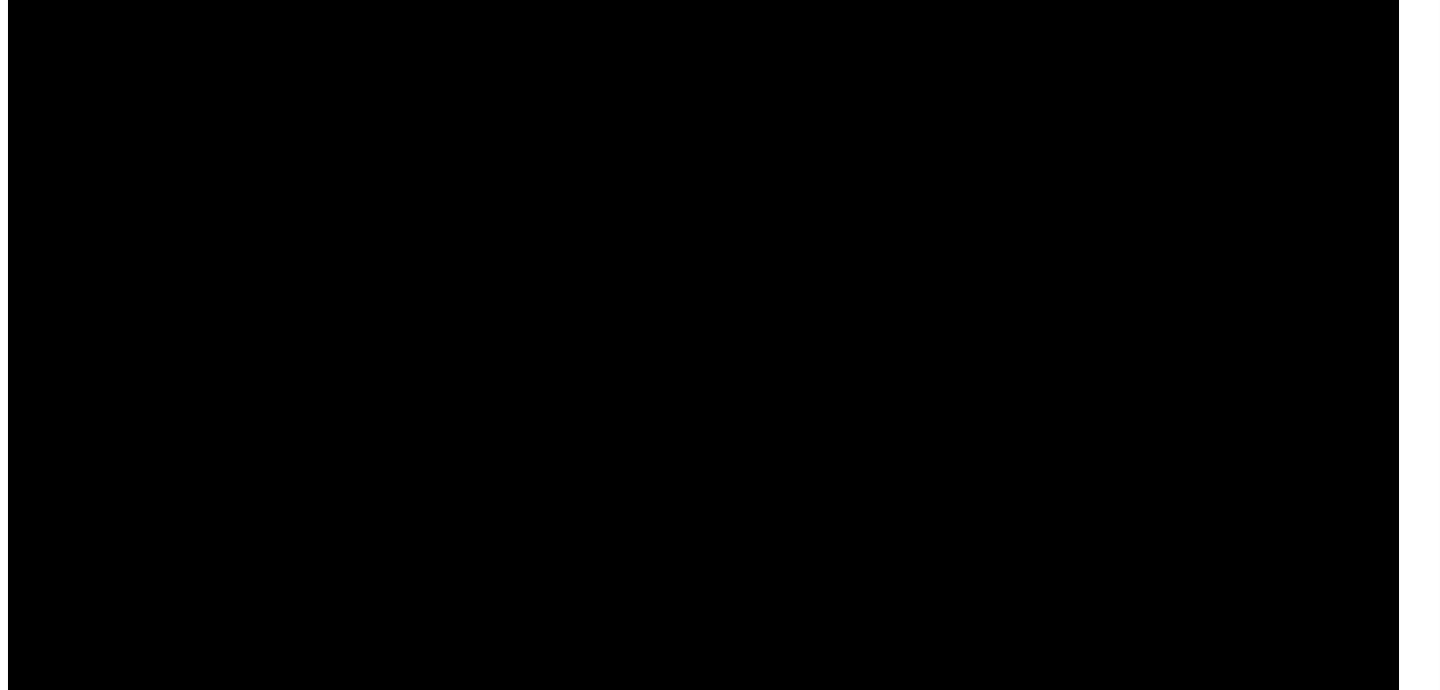 click at bounding box center [896, 356] 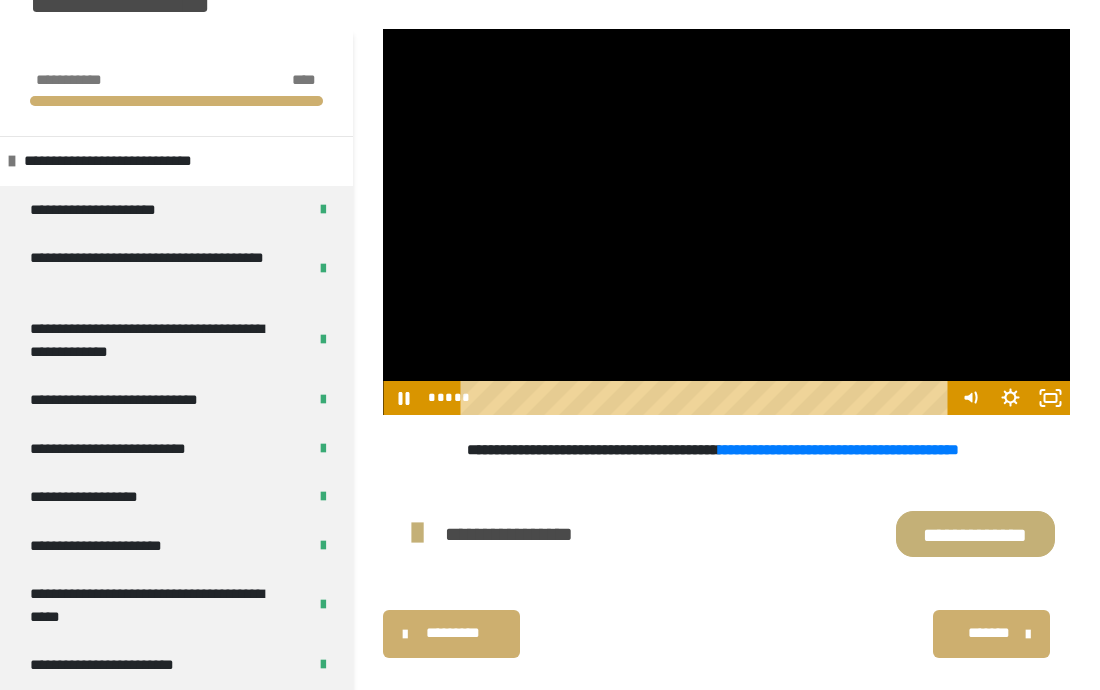 click on "**********" at bounding box center (713, 447) 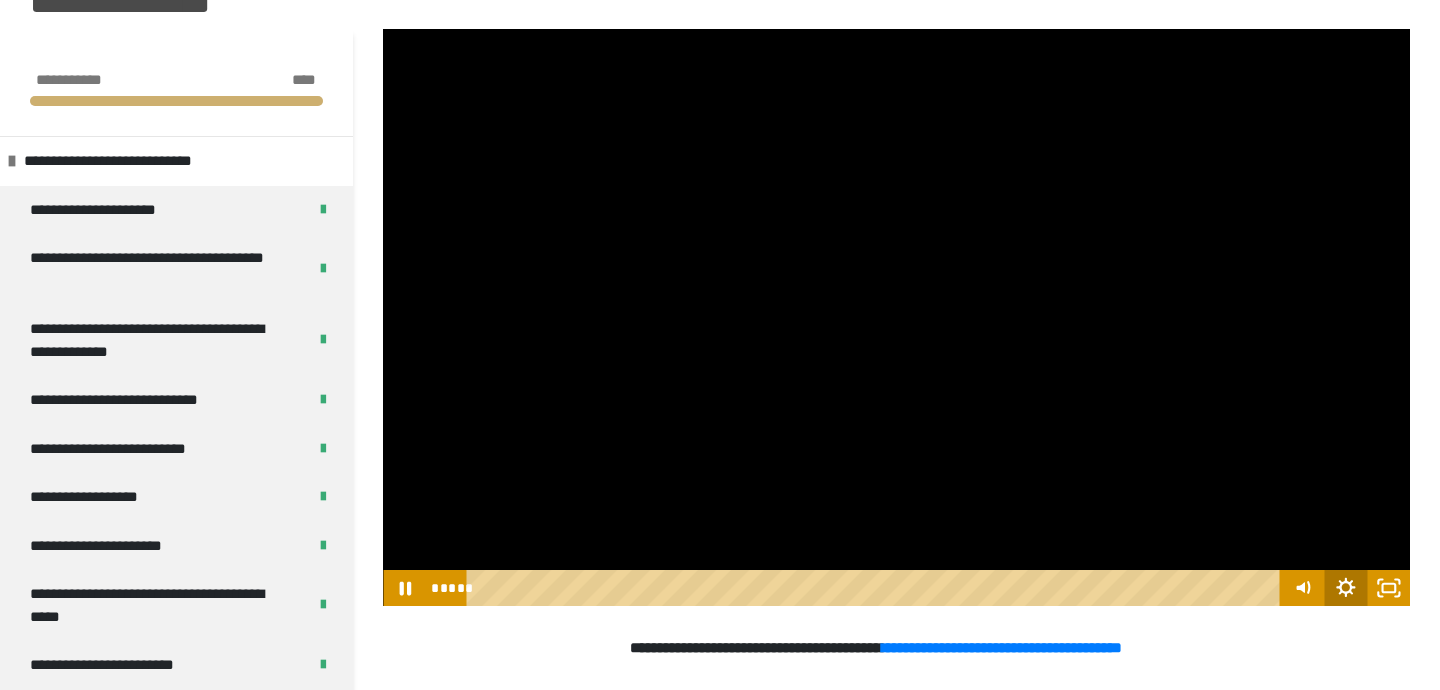 click 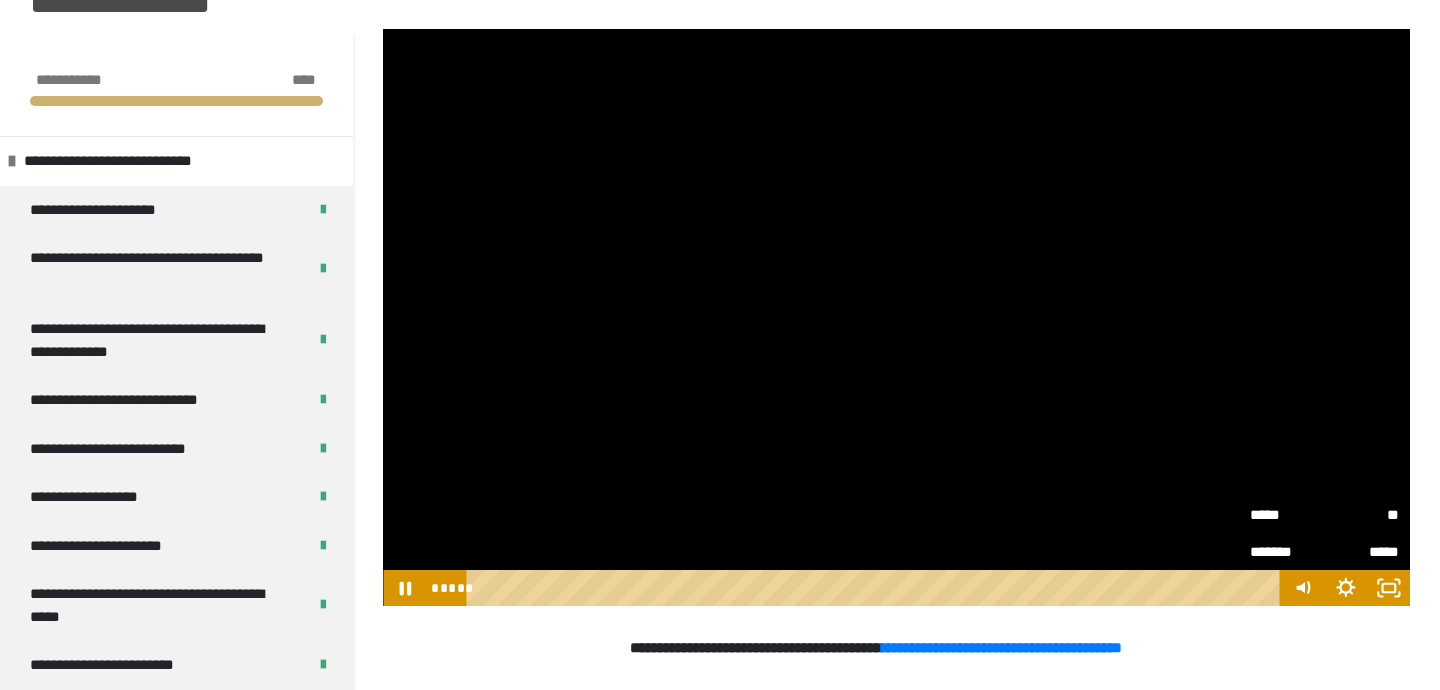 click on "**" at bounding box center (1361, 515) 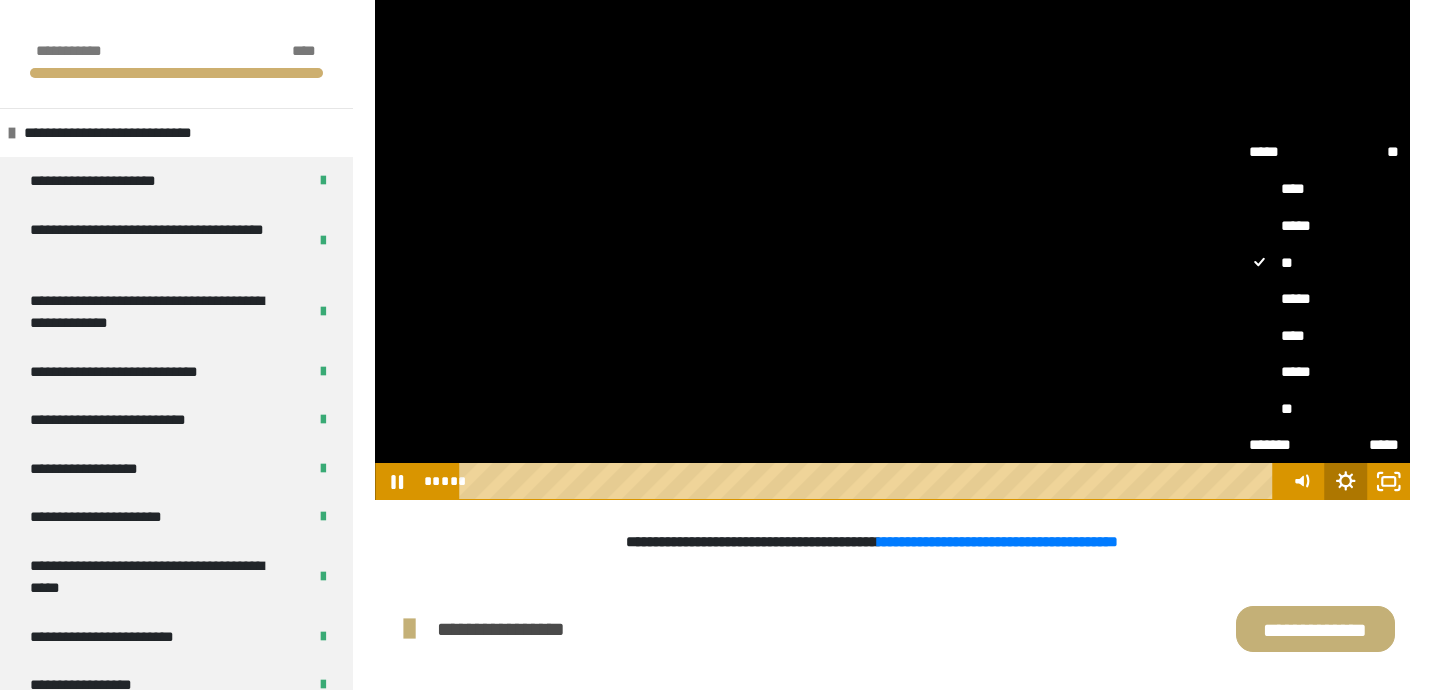 scroll, scrollTop: 344, scrollLeft: 0, axis: vertical 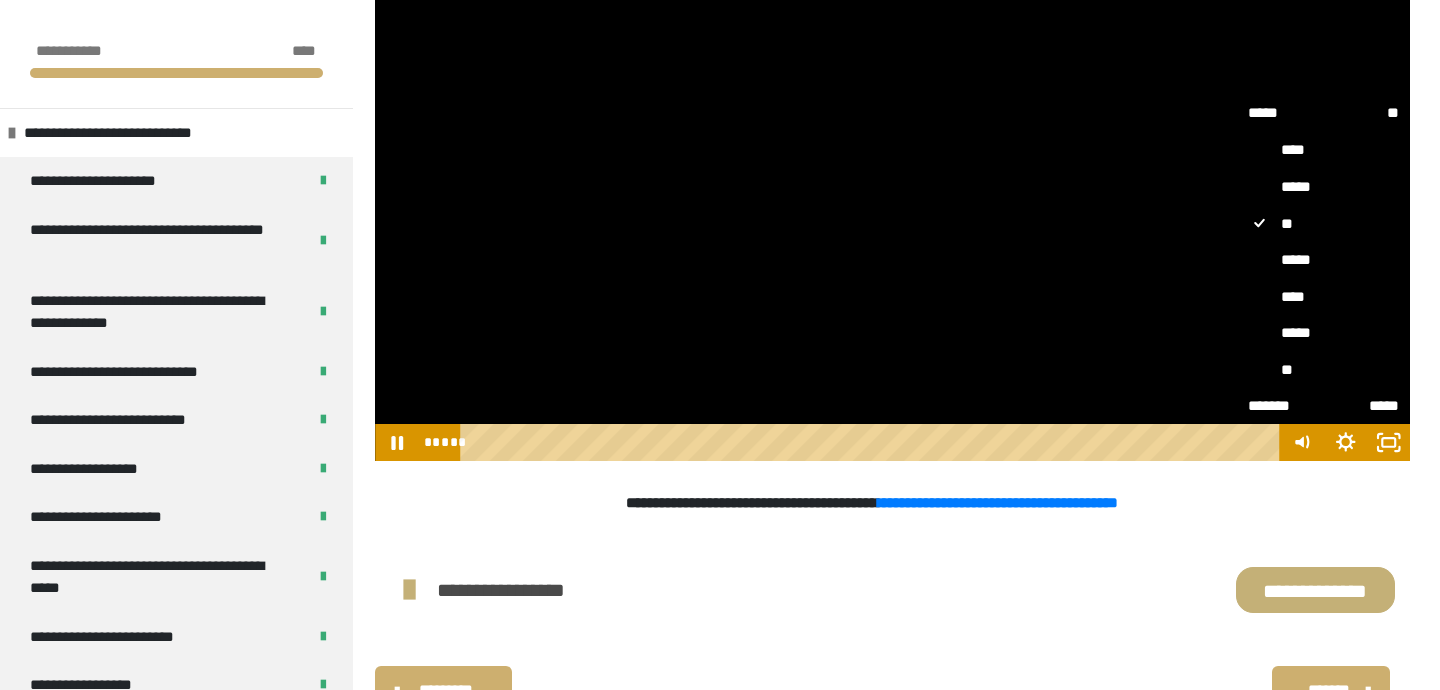 click on "**" at bounding box center (1324, 370) 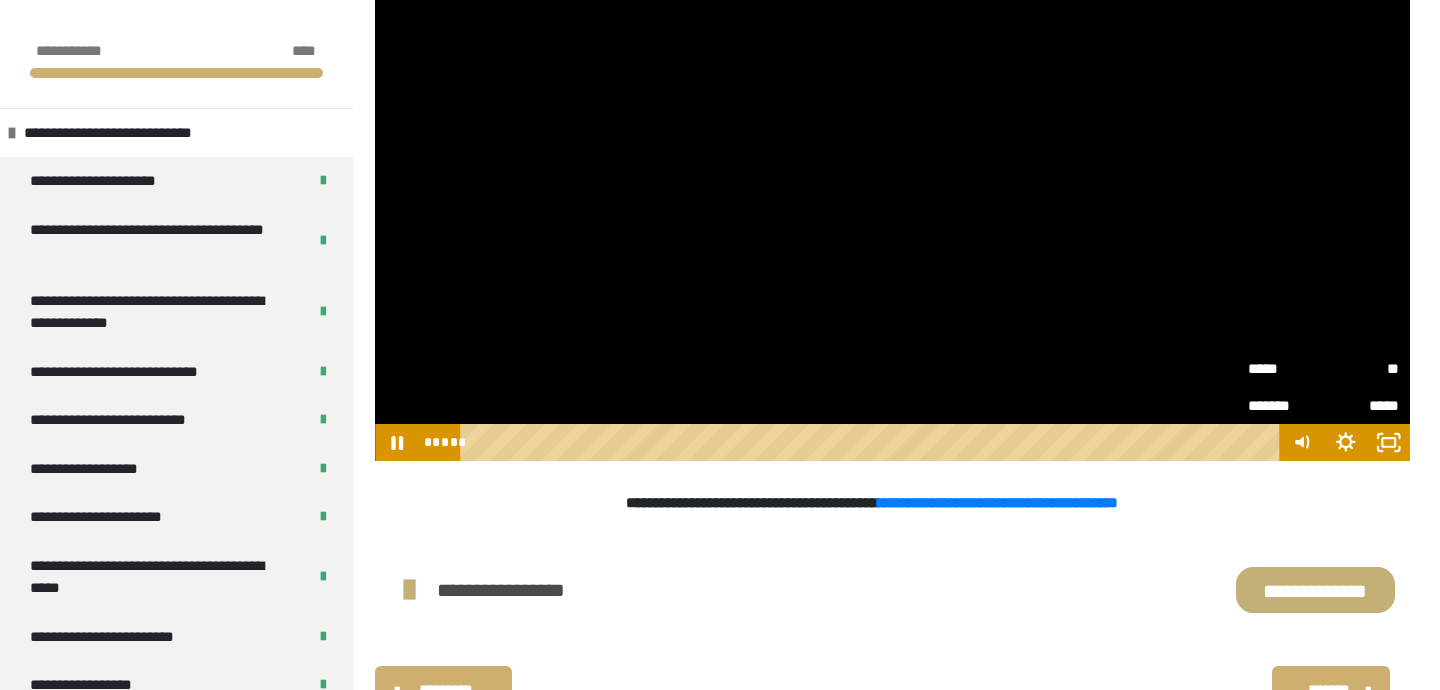click on "**********" at bounding box center (872, 500) 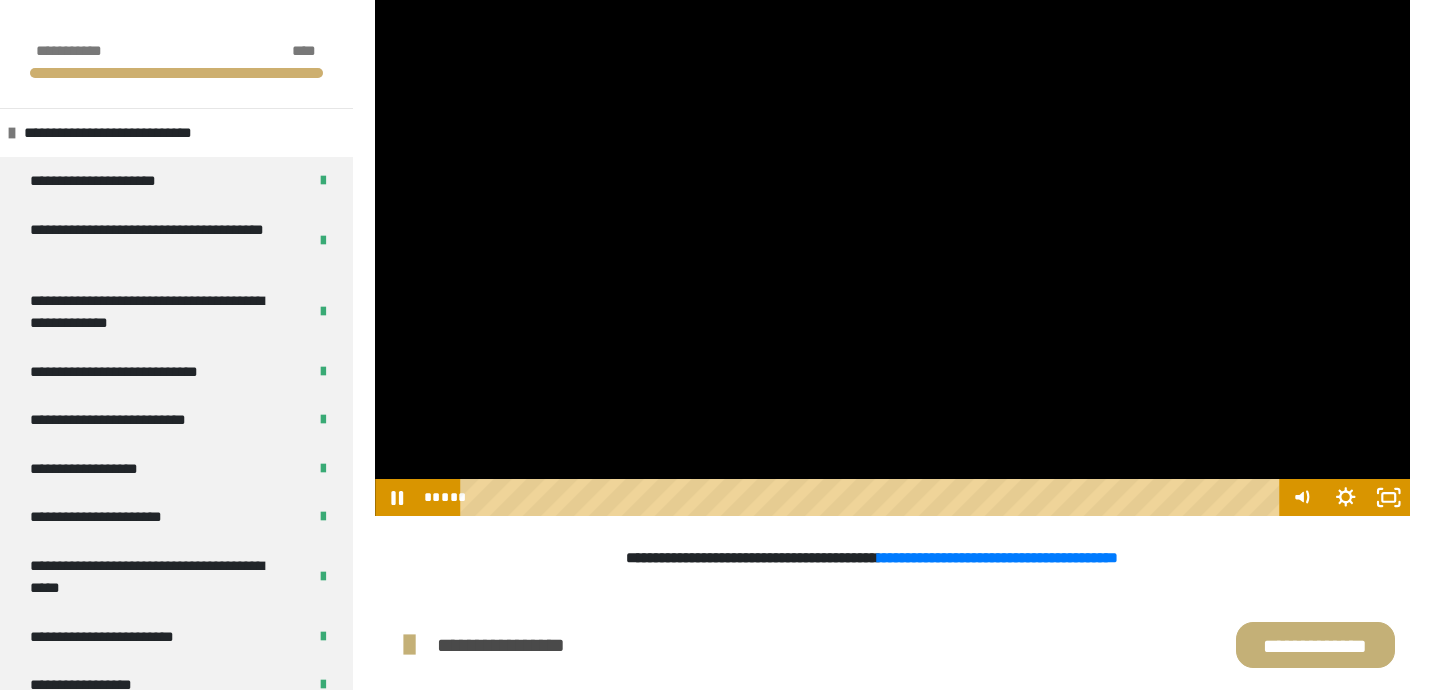 scroll, scrollTop: 230, scrollLeft: 0, axis: vertical 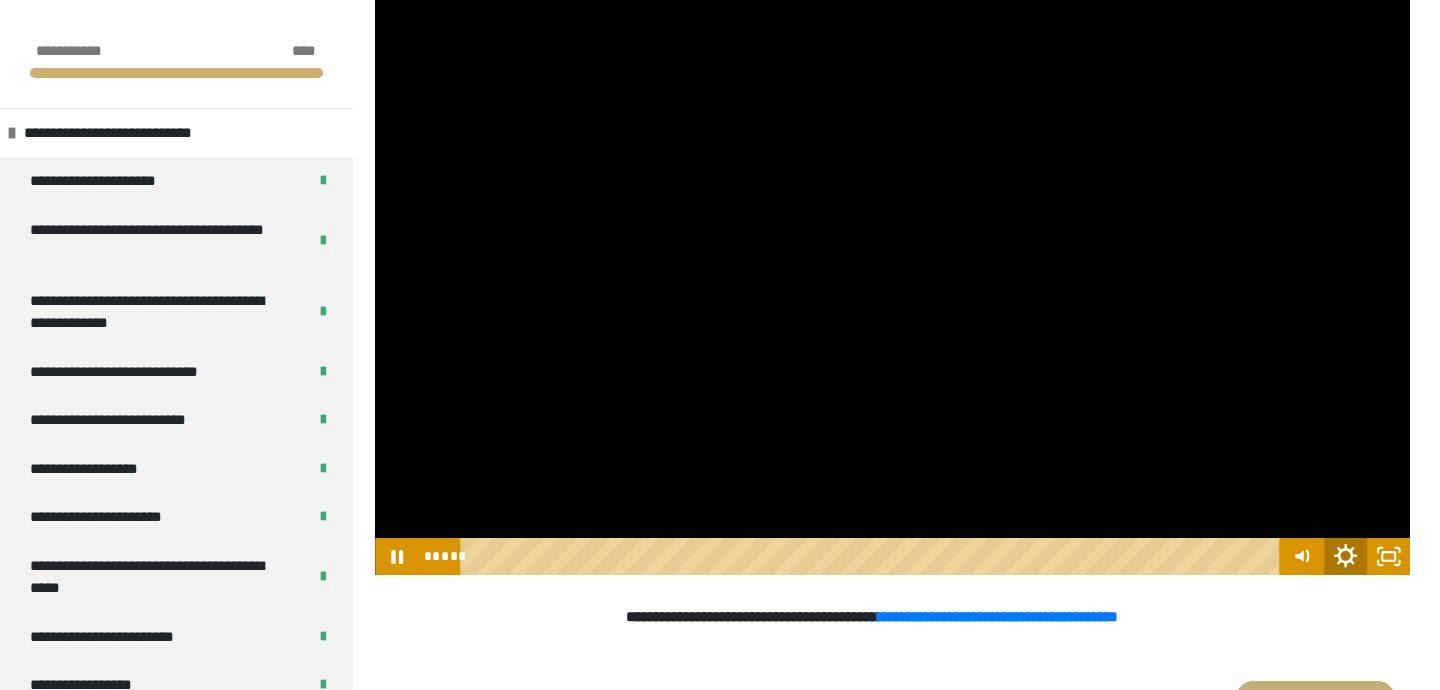 click 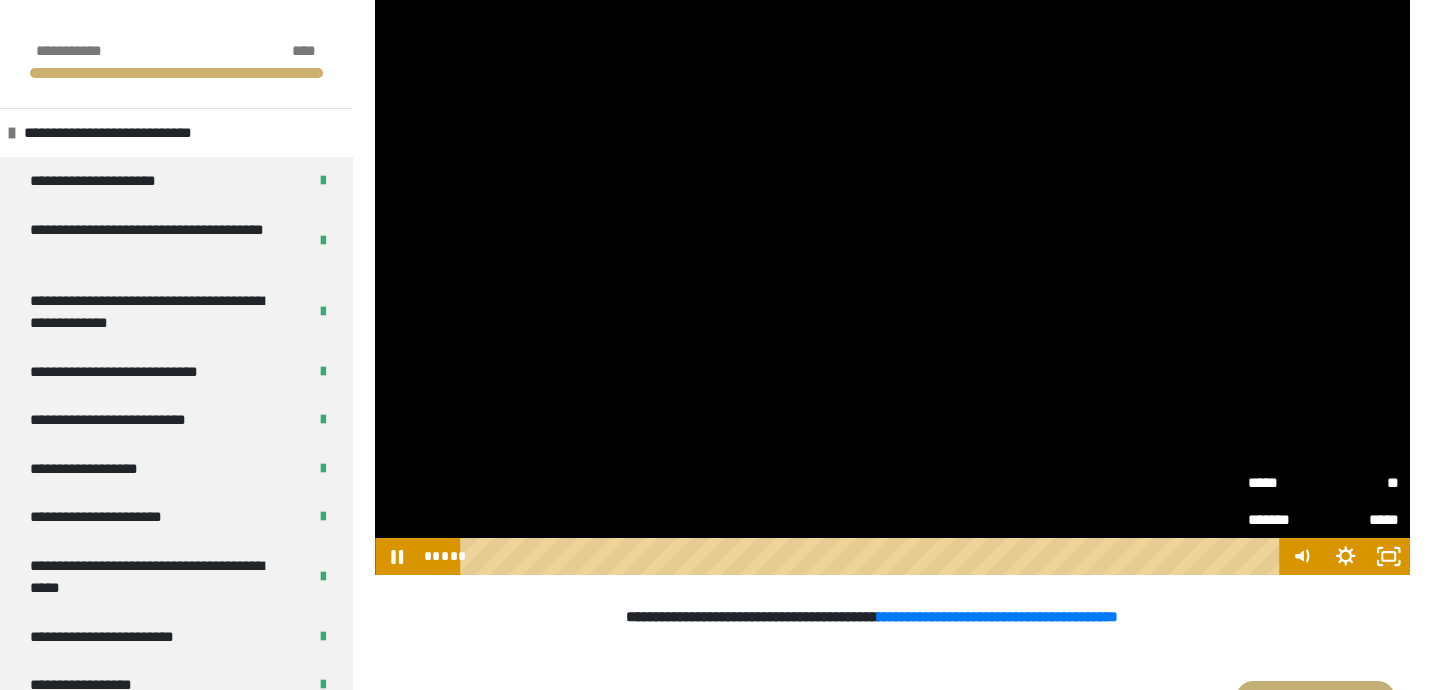 click on "**" at bounding box center [1361, 479] 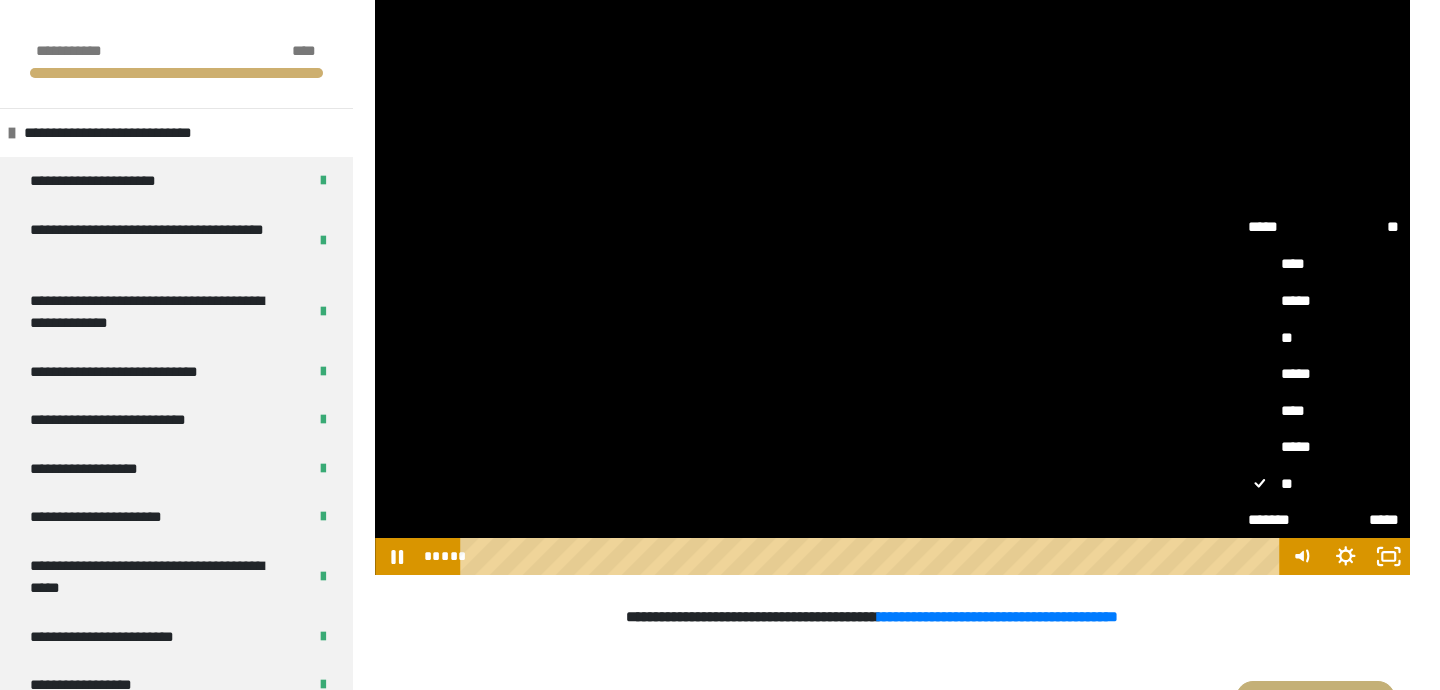 click on "**" at bounding box center [1324, 338] 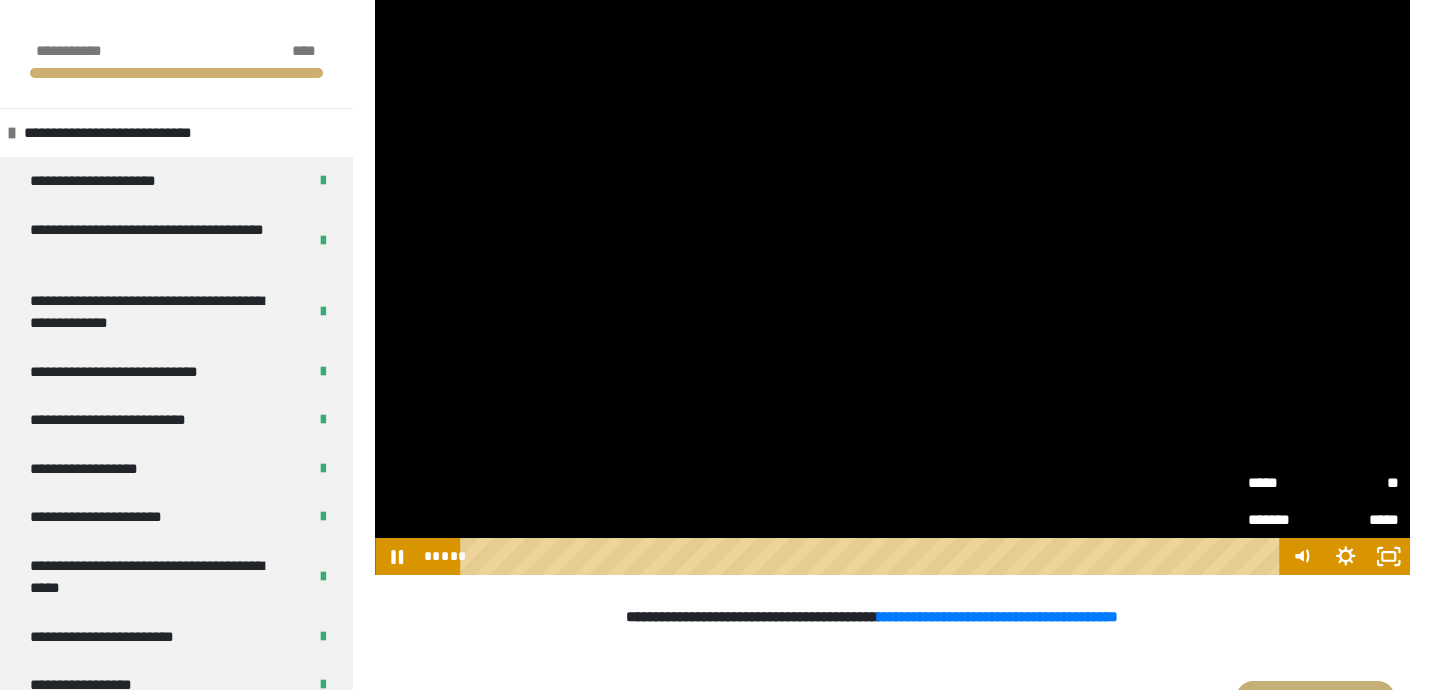 click on "**********" at bounding box center [720, 441] 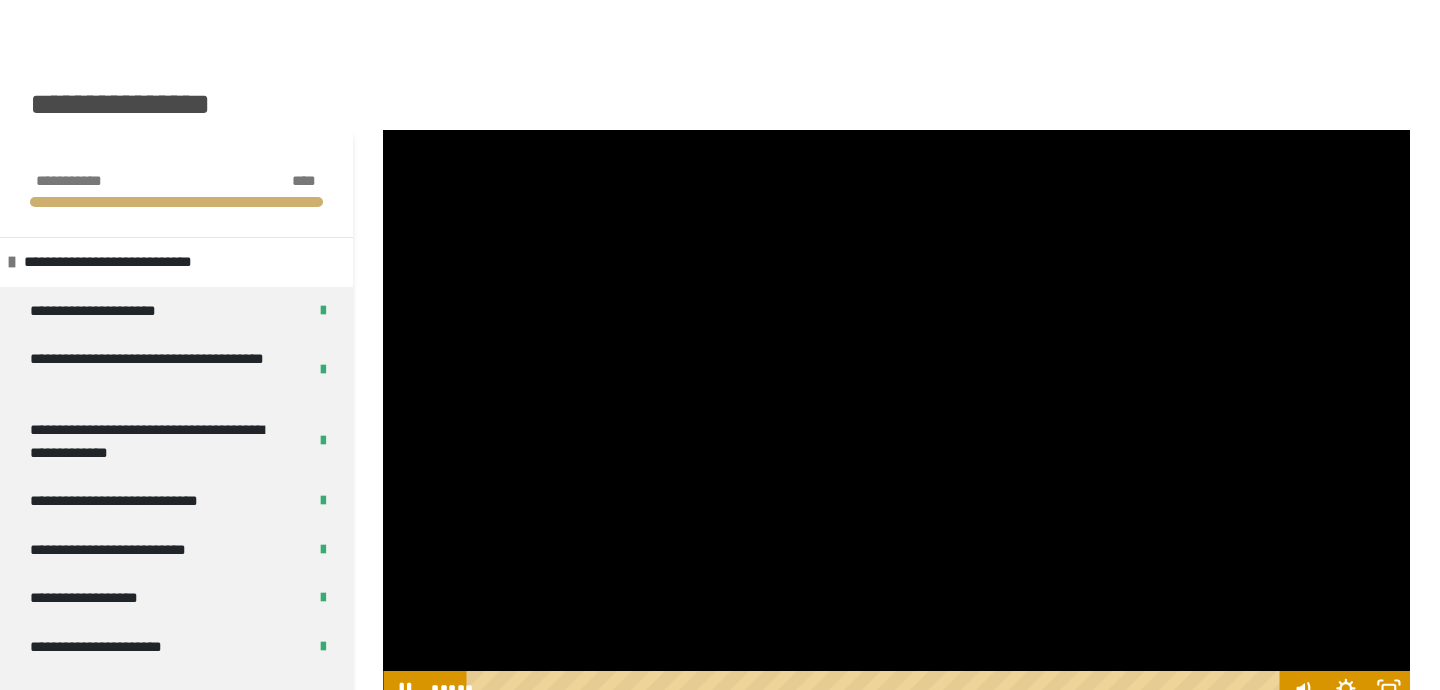 scroll, scrollTop: 95, scrollLeft: 0, axis: vertical 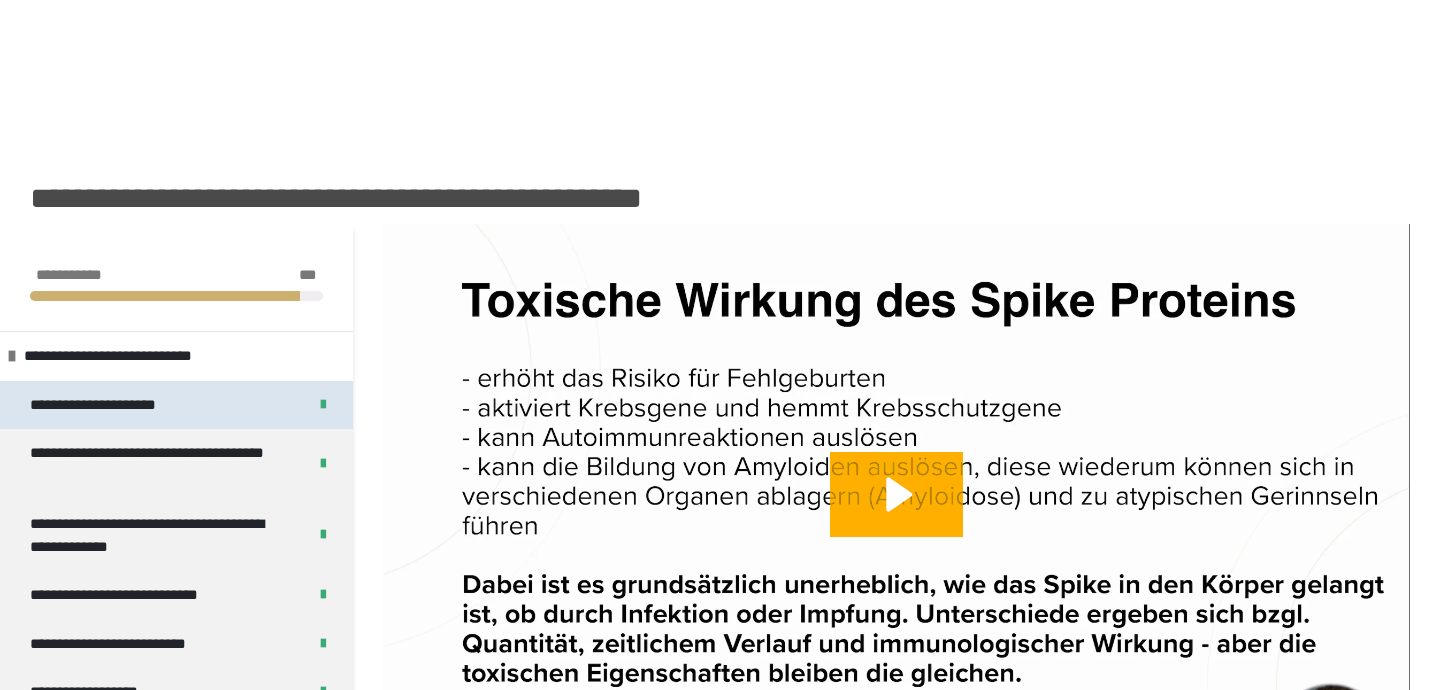 click on "**********" at bounding box center (176, 405) 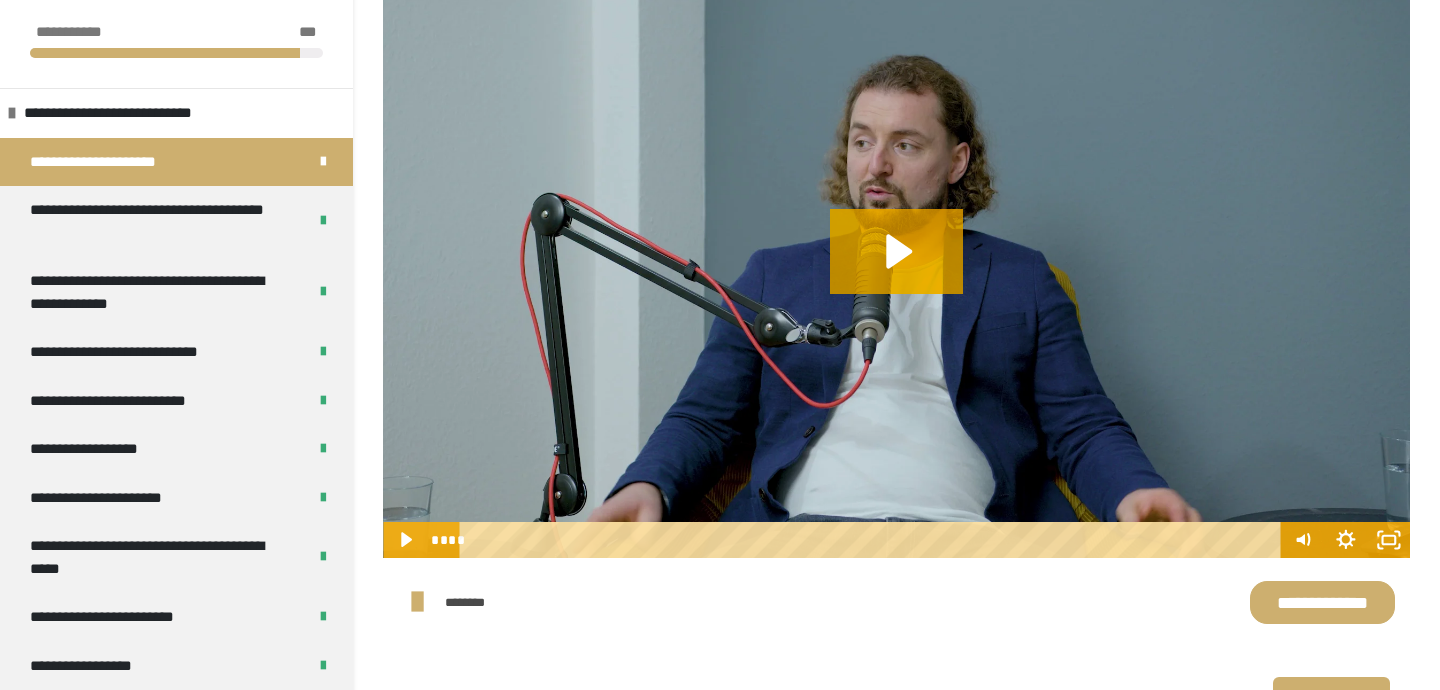 scroll, scrollTop: 342, scrollLeft: 0, axis: vertical 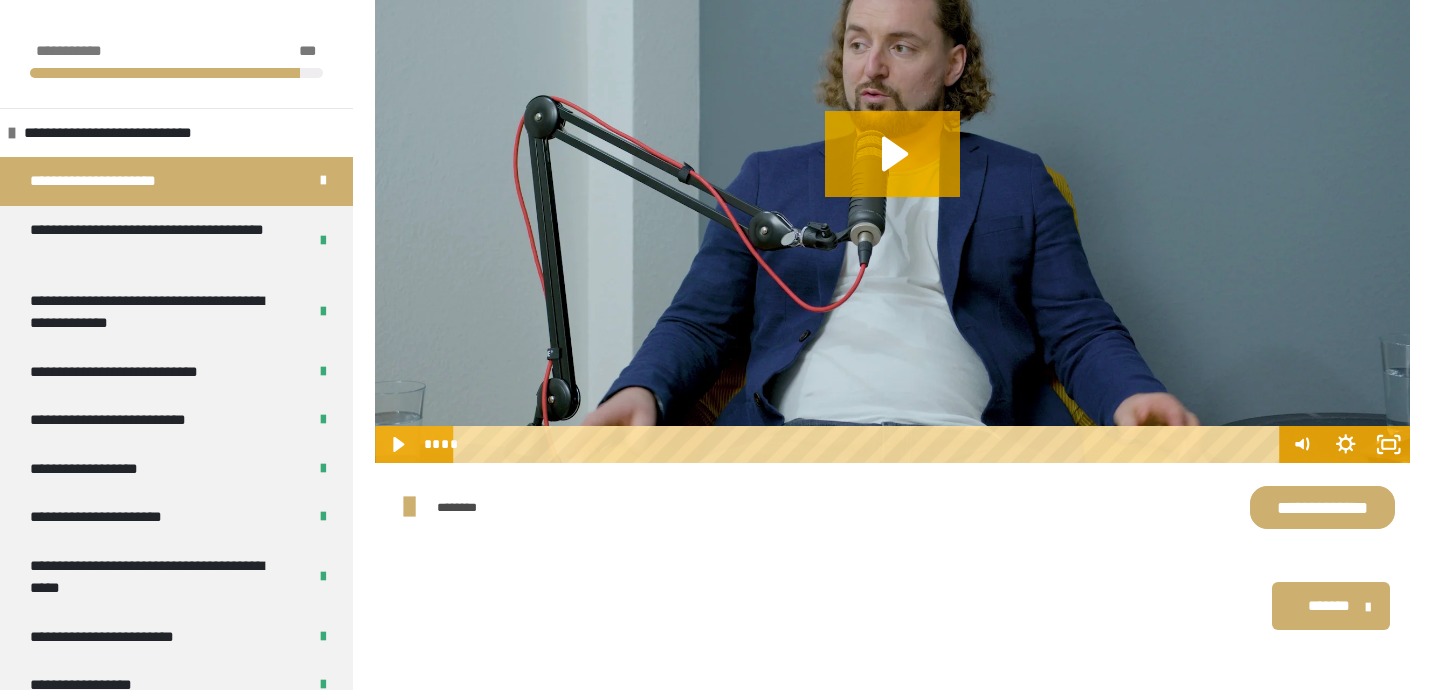 click on "********" at bounding box center [471, 507] 